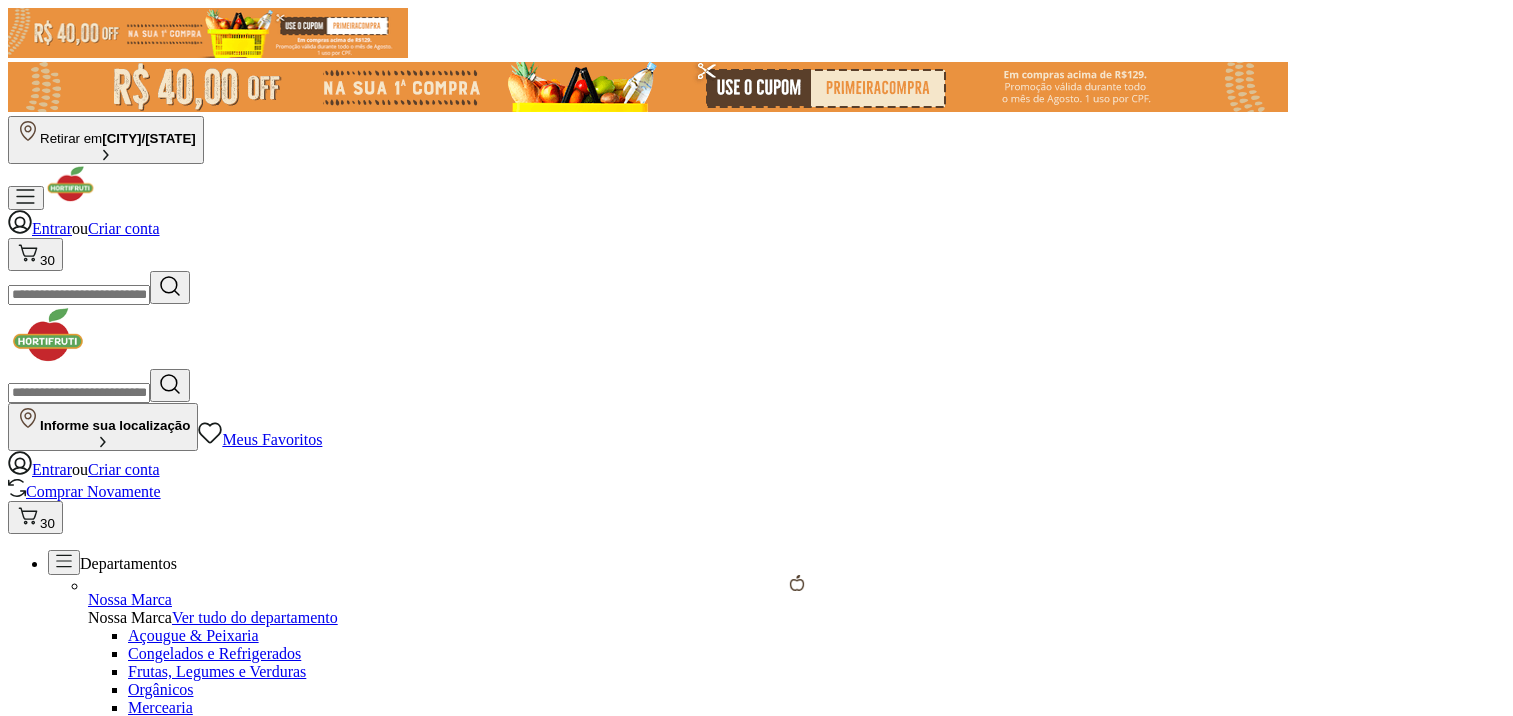 scroll, scrollTop: 0, scrollLeft: 0, axis: both 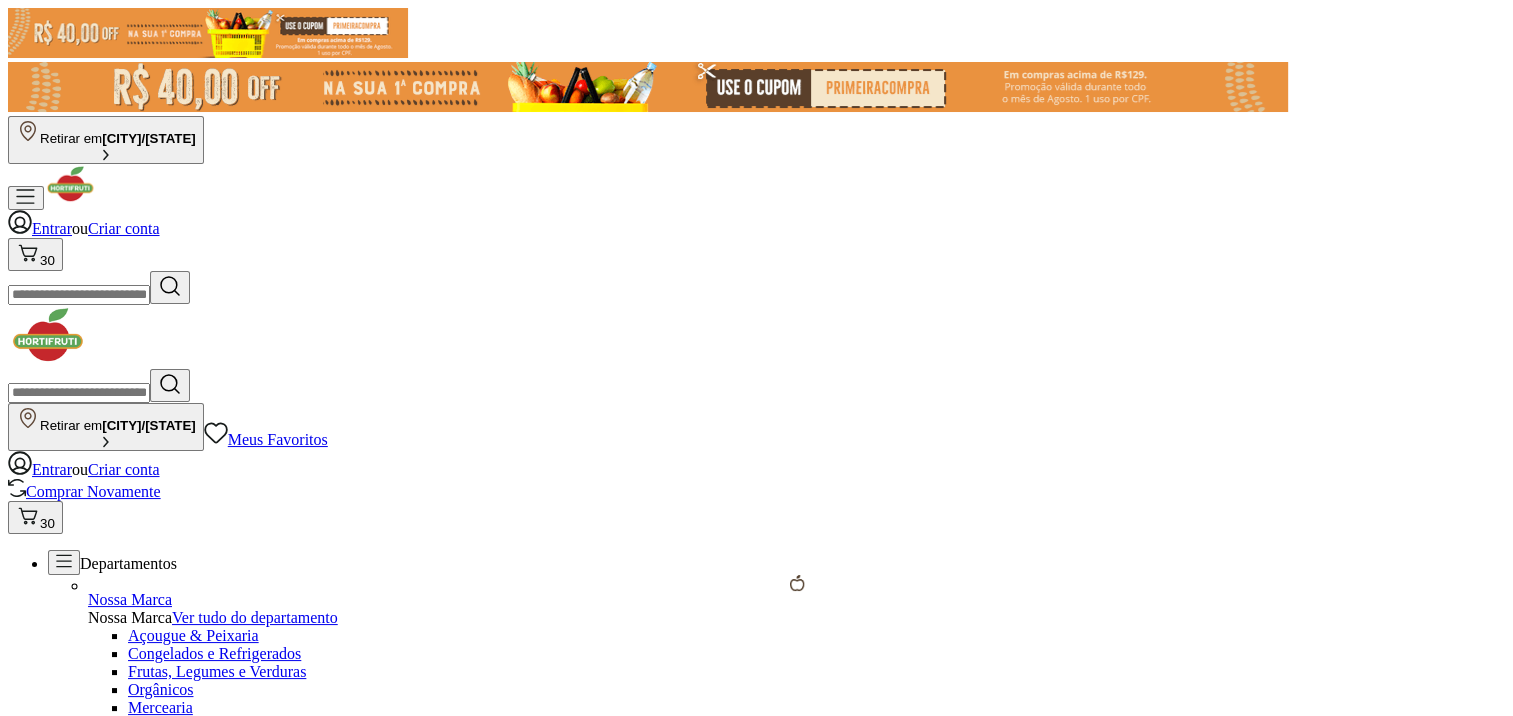 click on "Entrar" at bounding box center (52, 469) 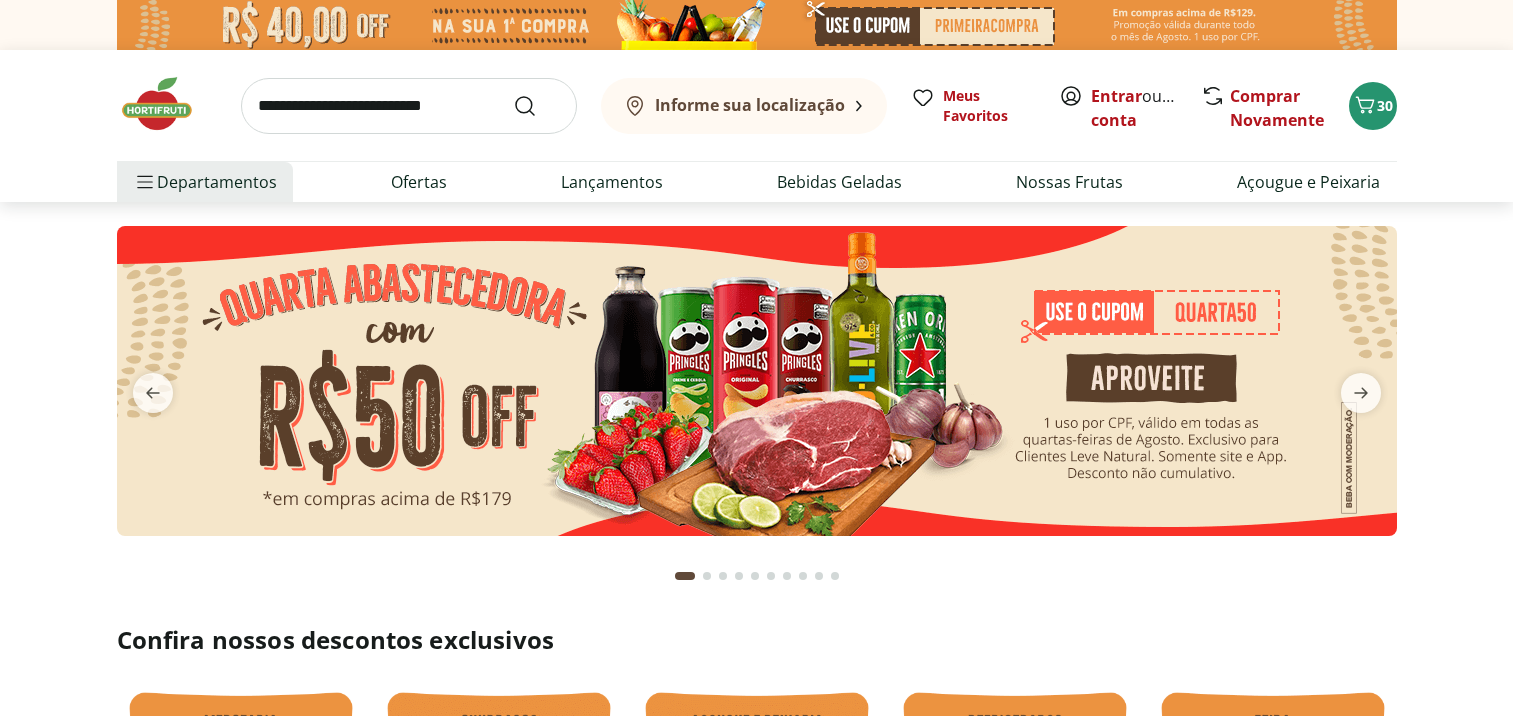 scroll, scrollTop: 0, scrollLeft: 0, axis: both 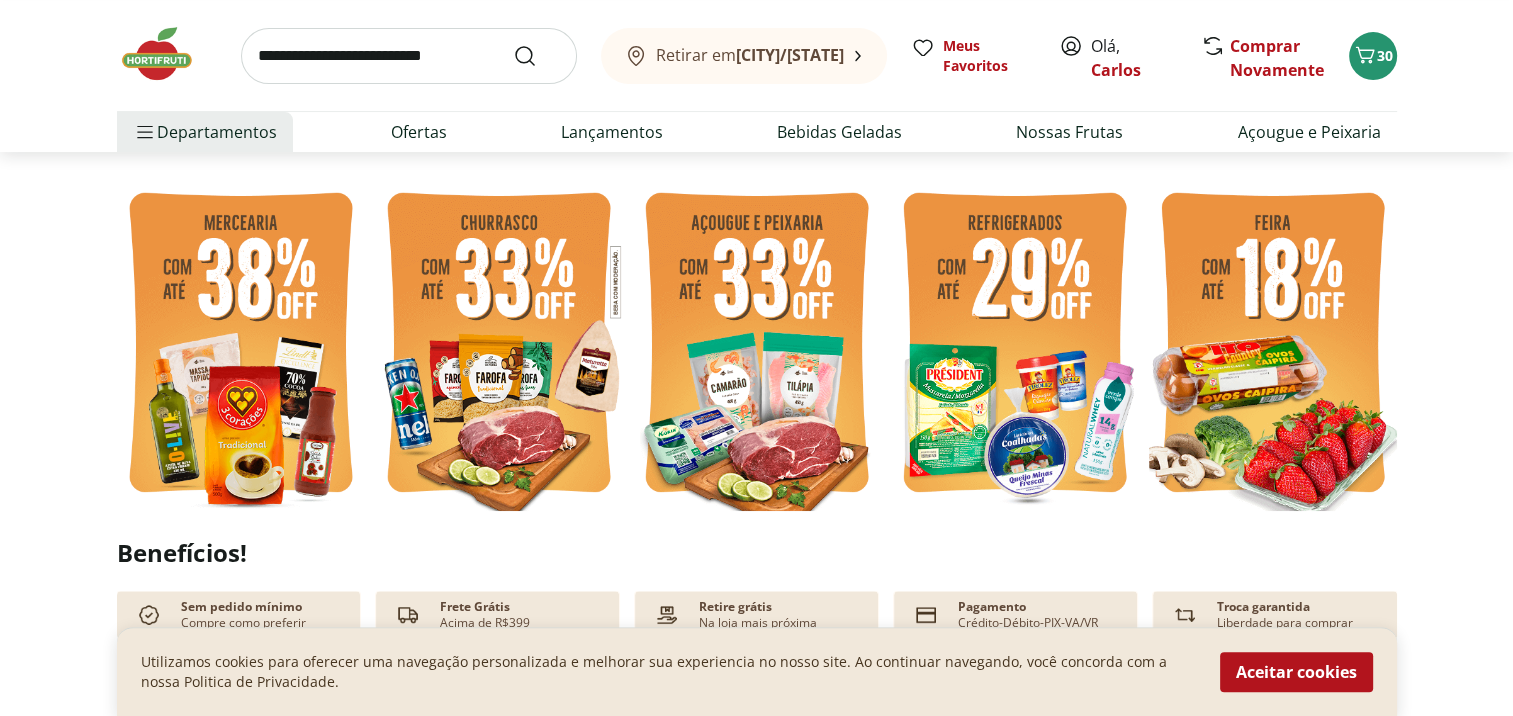 click at bounding box center [499, 345] 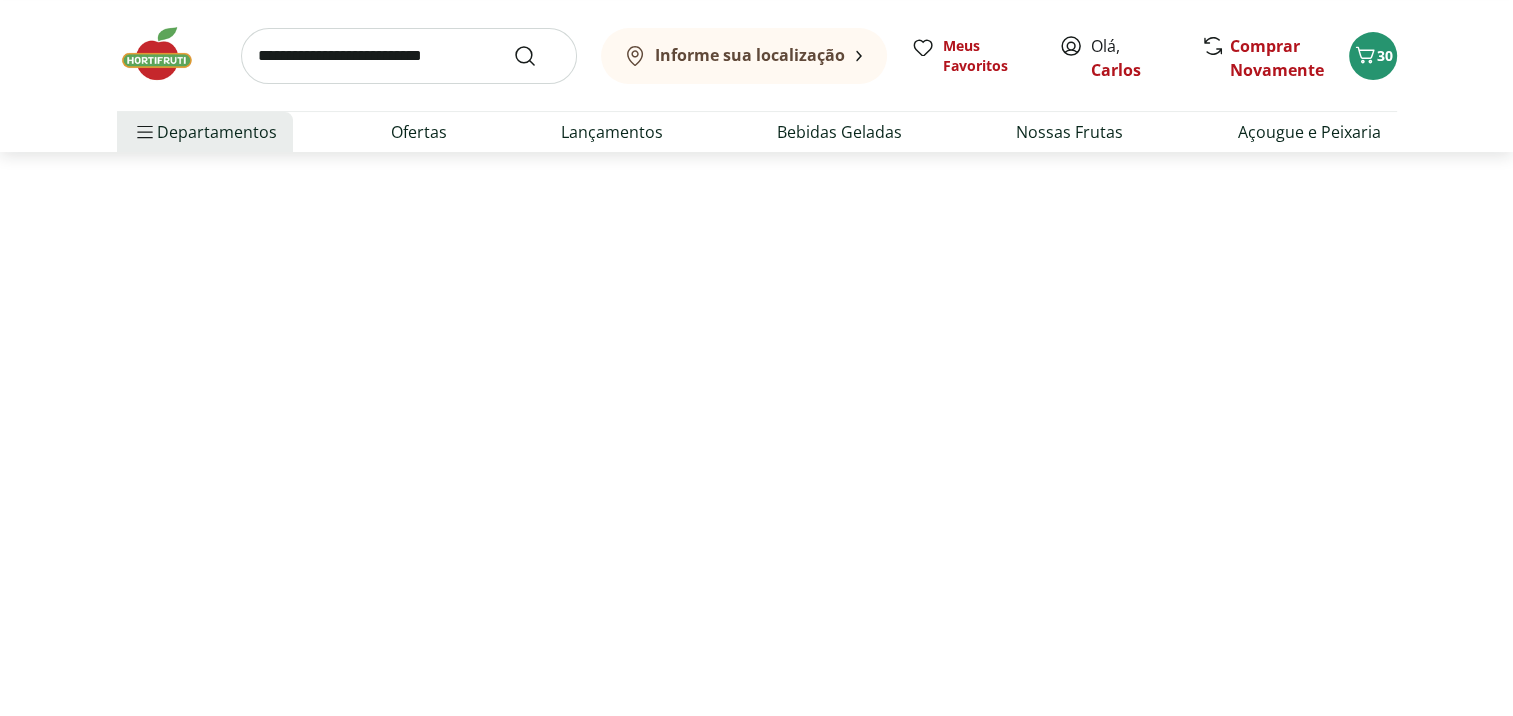 scroll, scrollTop: 0, scrollLeft: 0, axis: both 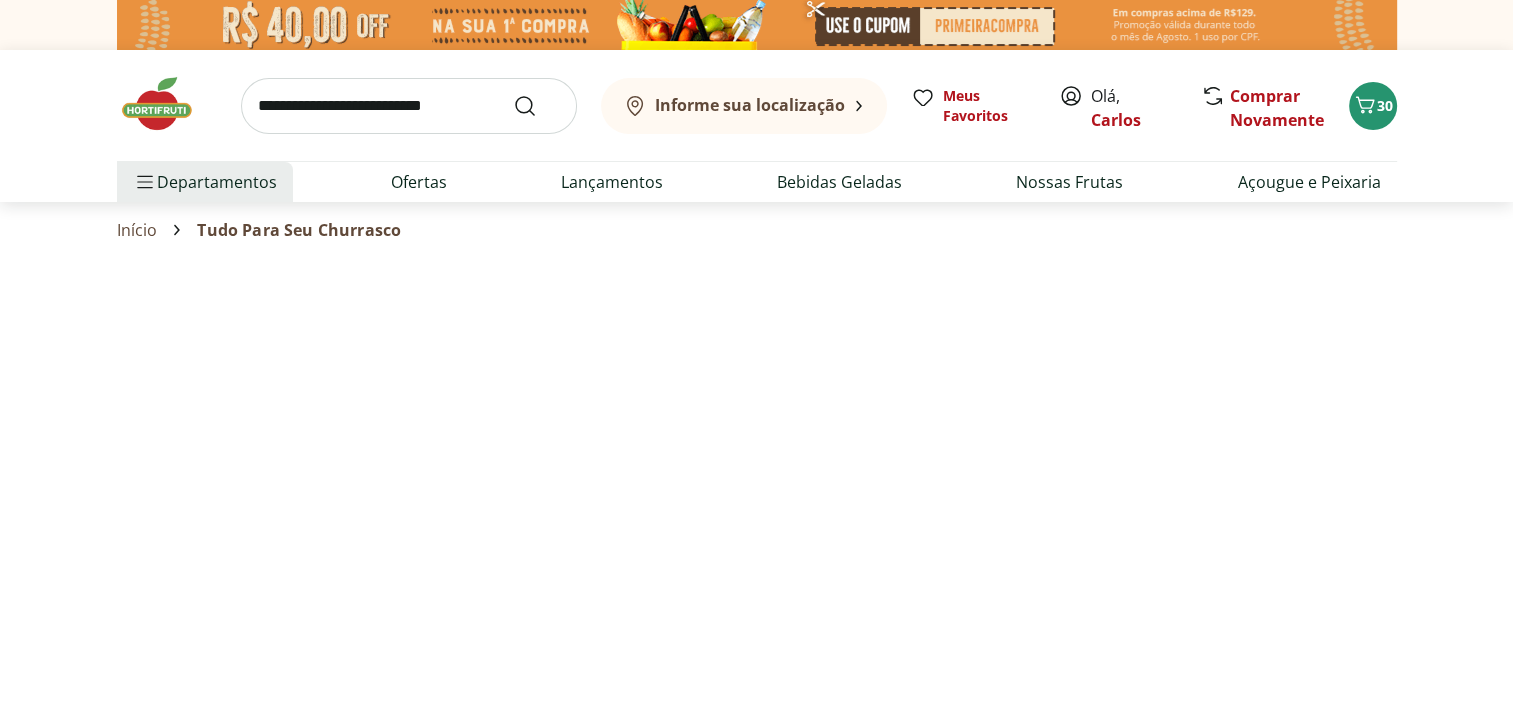 select on "**********" 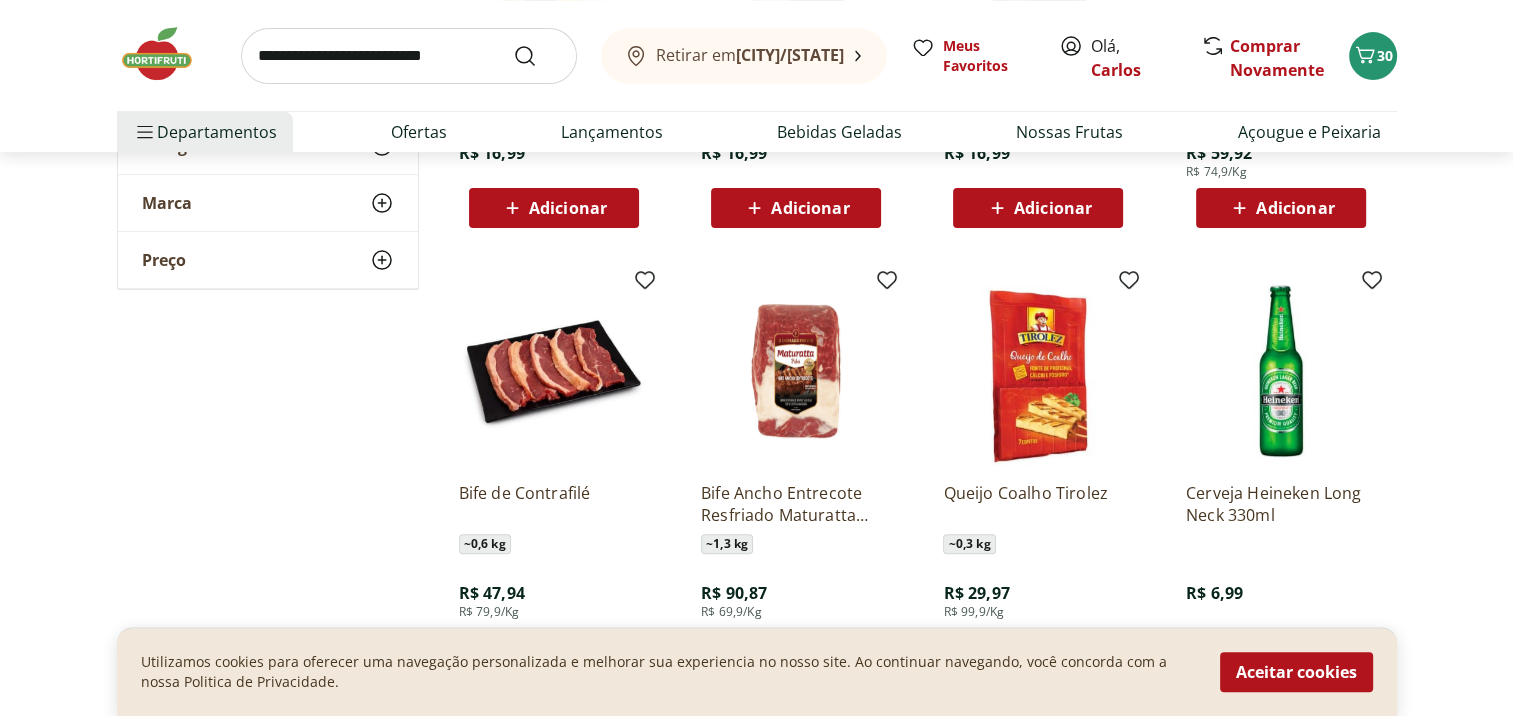 scroll, scrollTop: 700, scrollLeft: 0, axis: vertical 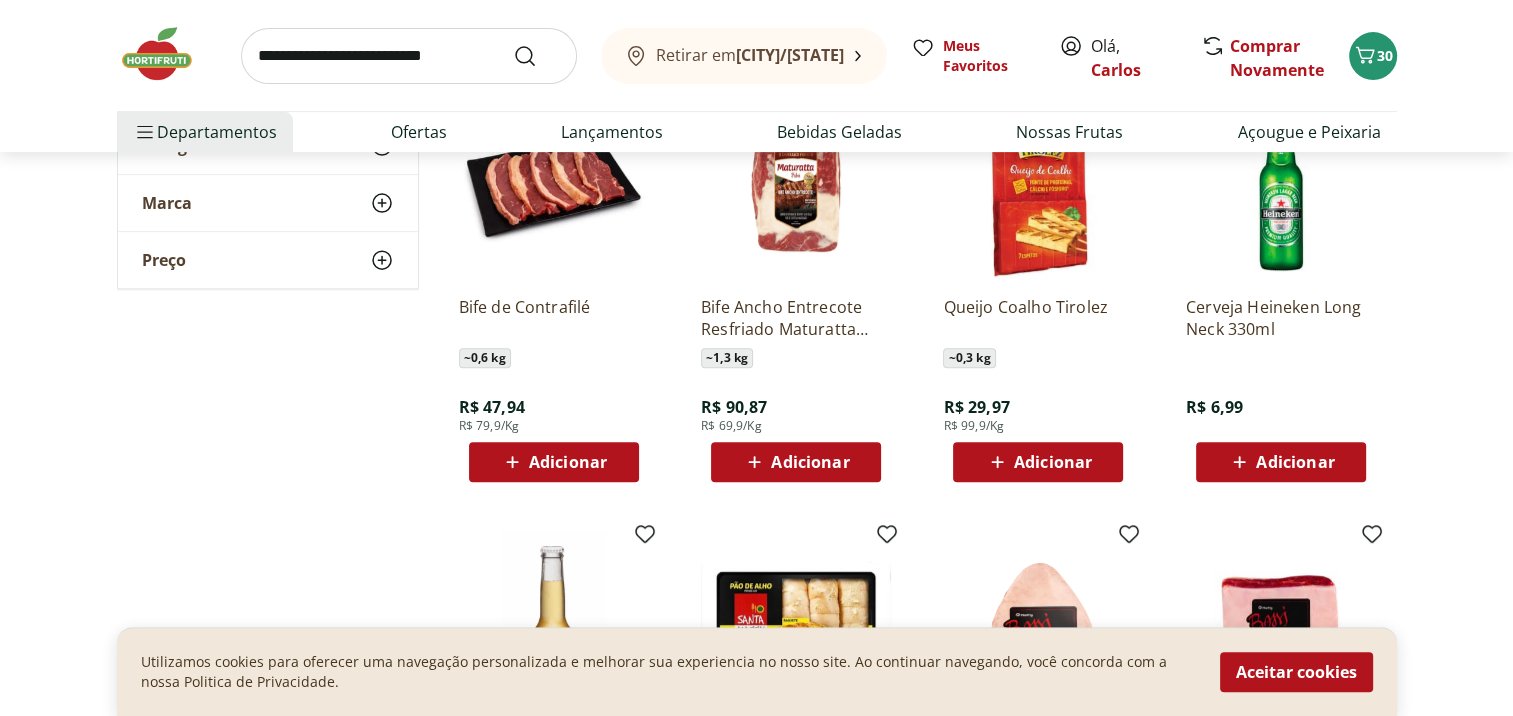 click on "Cerveja Heineken Long Neck 330ml R$ 6,99 Adicionar" at bounding box center [1281, 381] 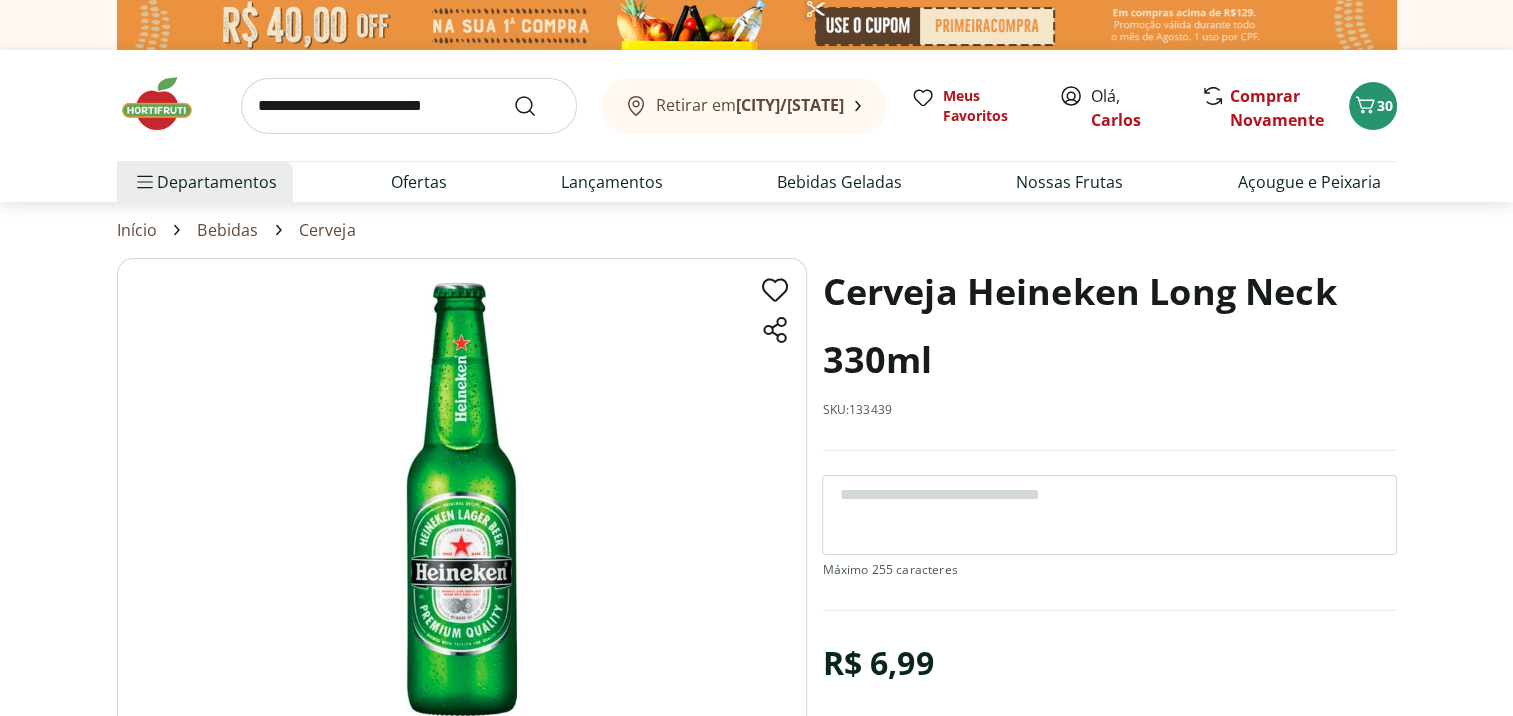 click on "Cerveja" at bounding box center (327, 230) 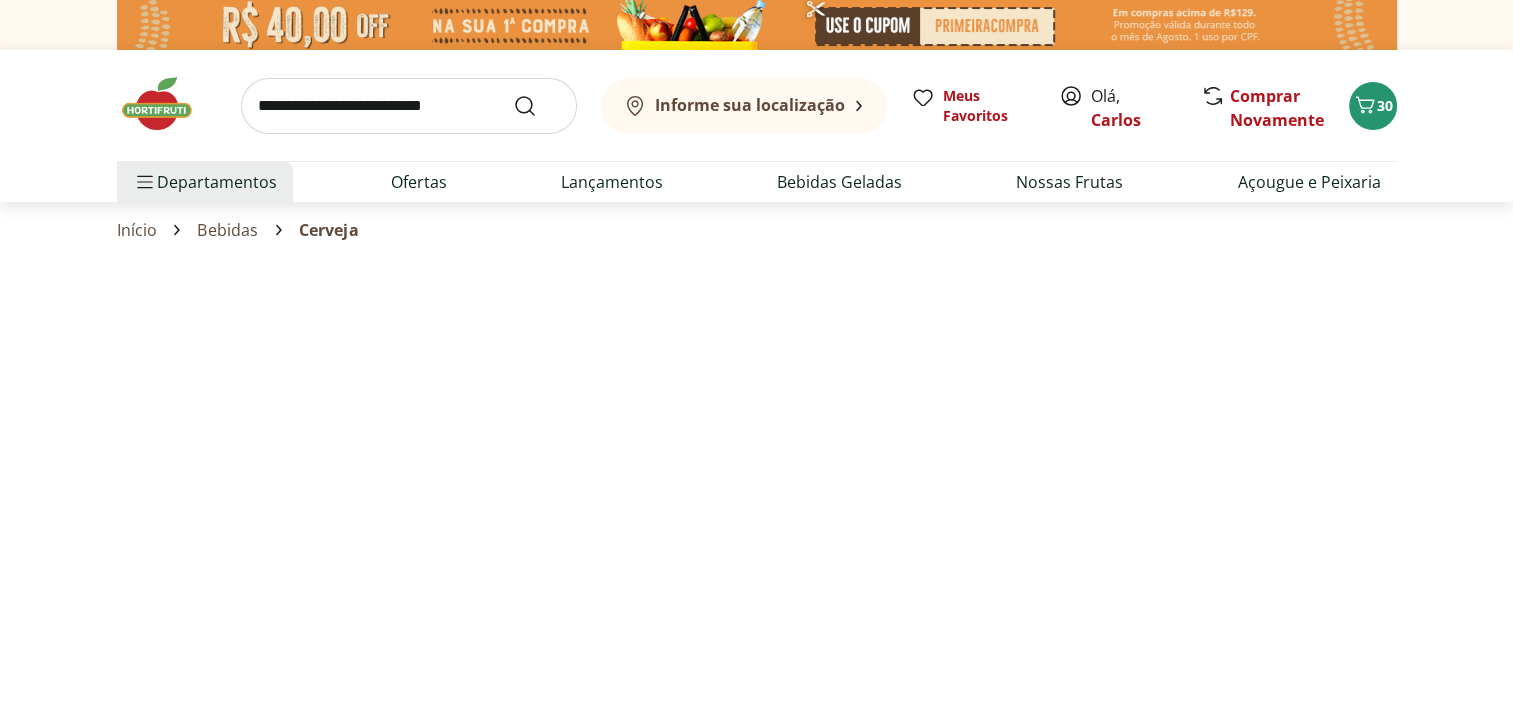 select on "**********" 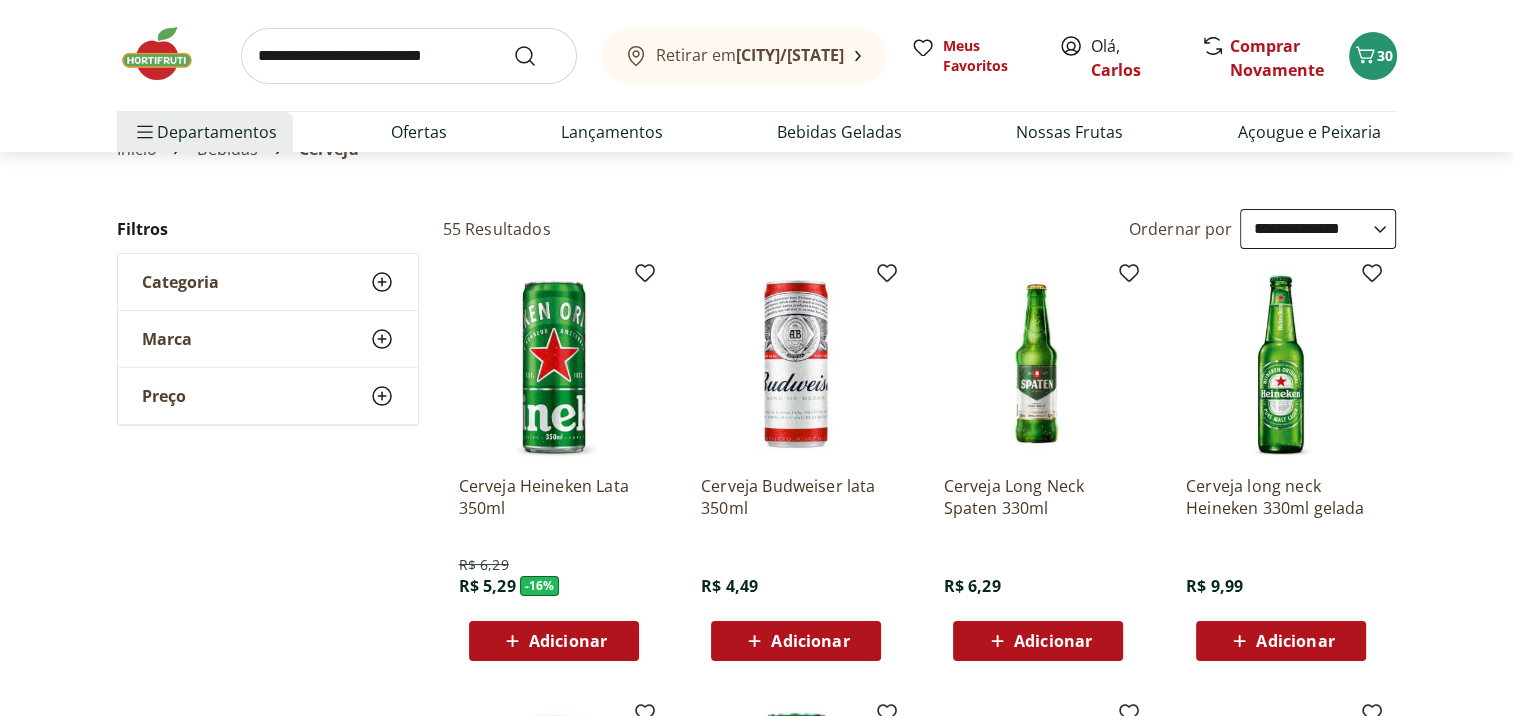 scroll, scrollTop: 100, scrollLeft: 0, axis: vertical 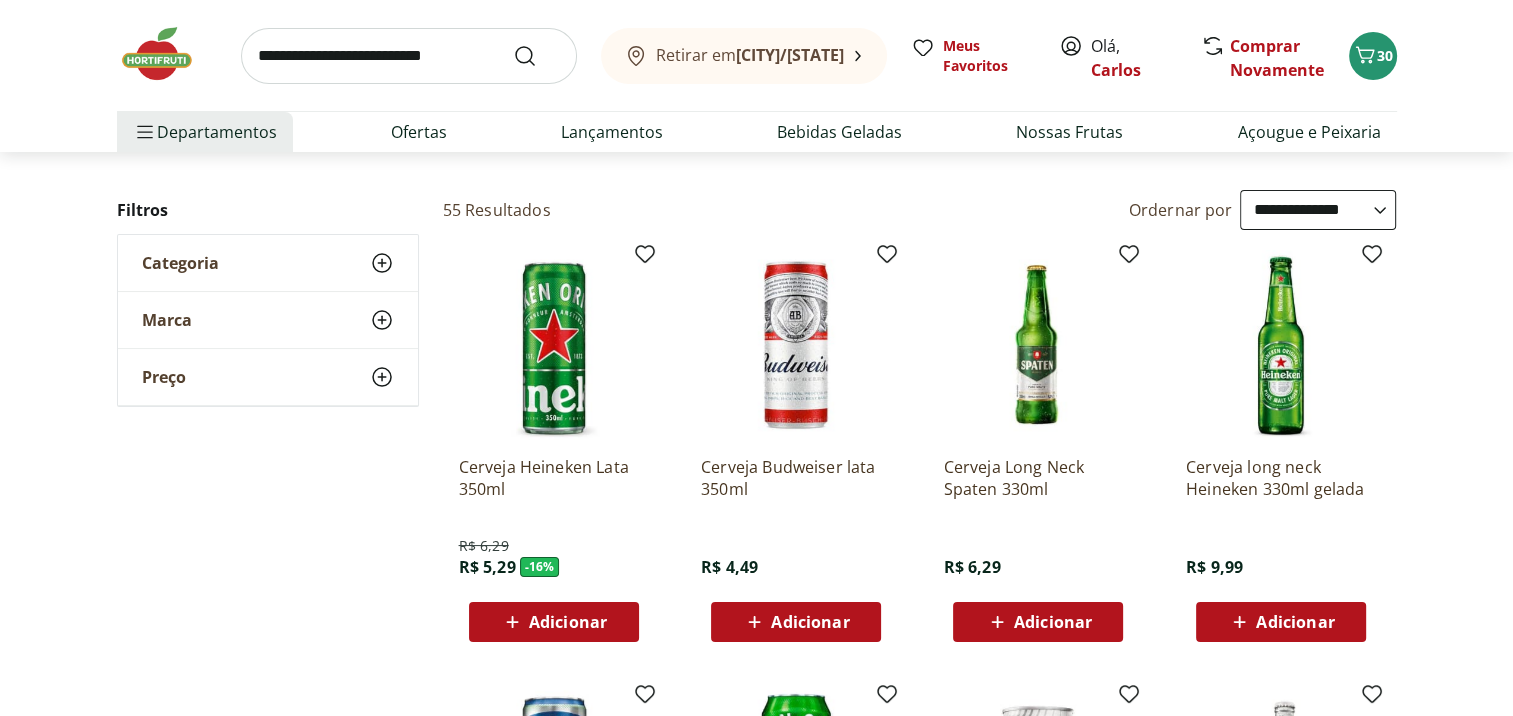 click 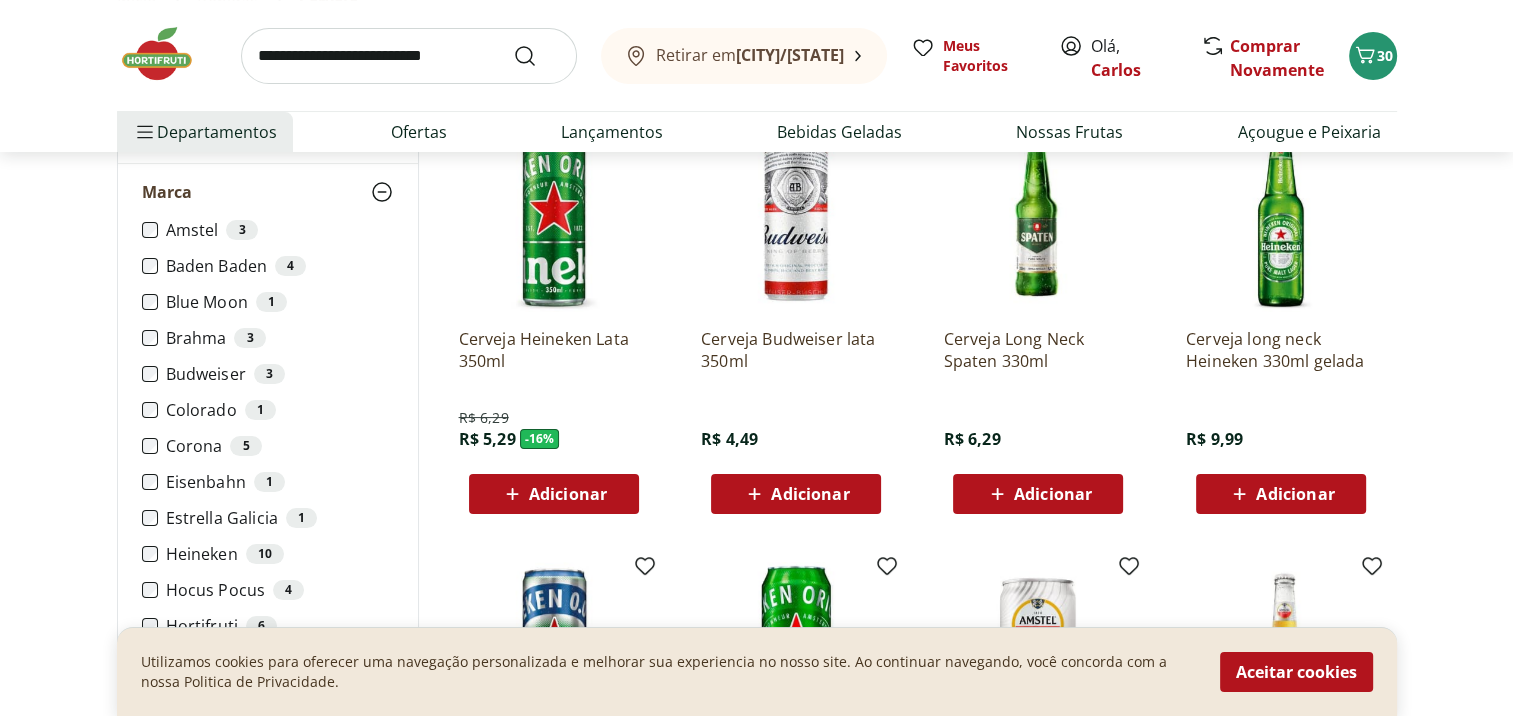 scroll, scrollTop: 300, scrollLeft: 0, axis: vertical 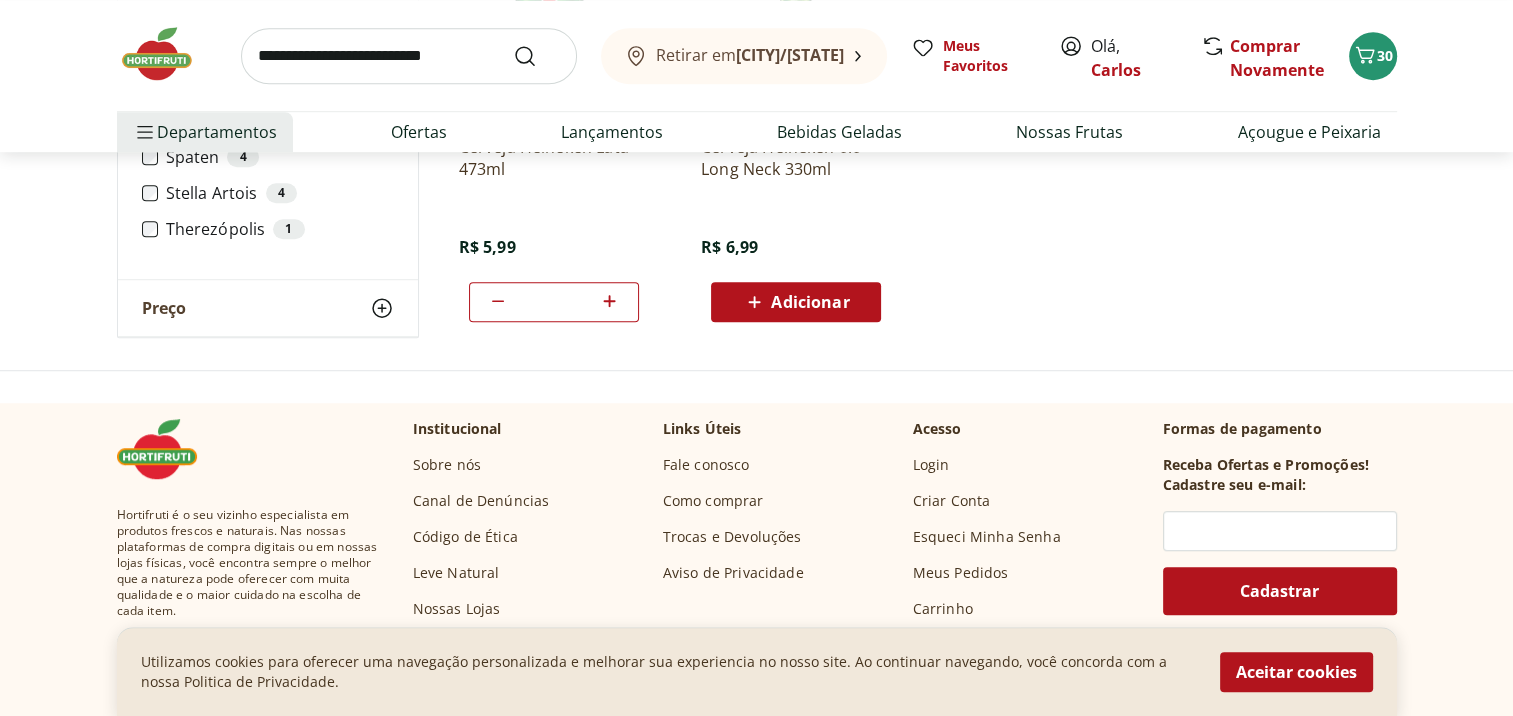 click 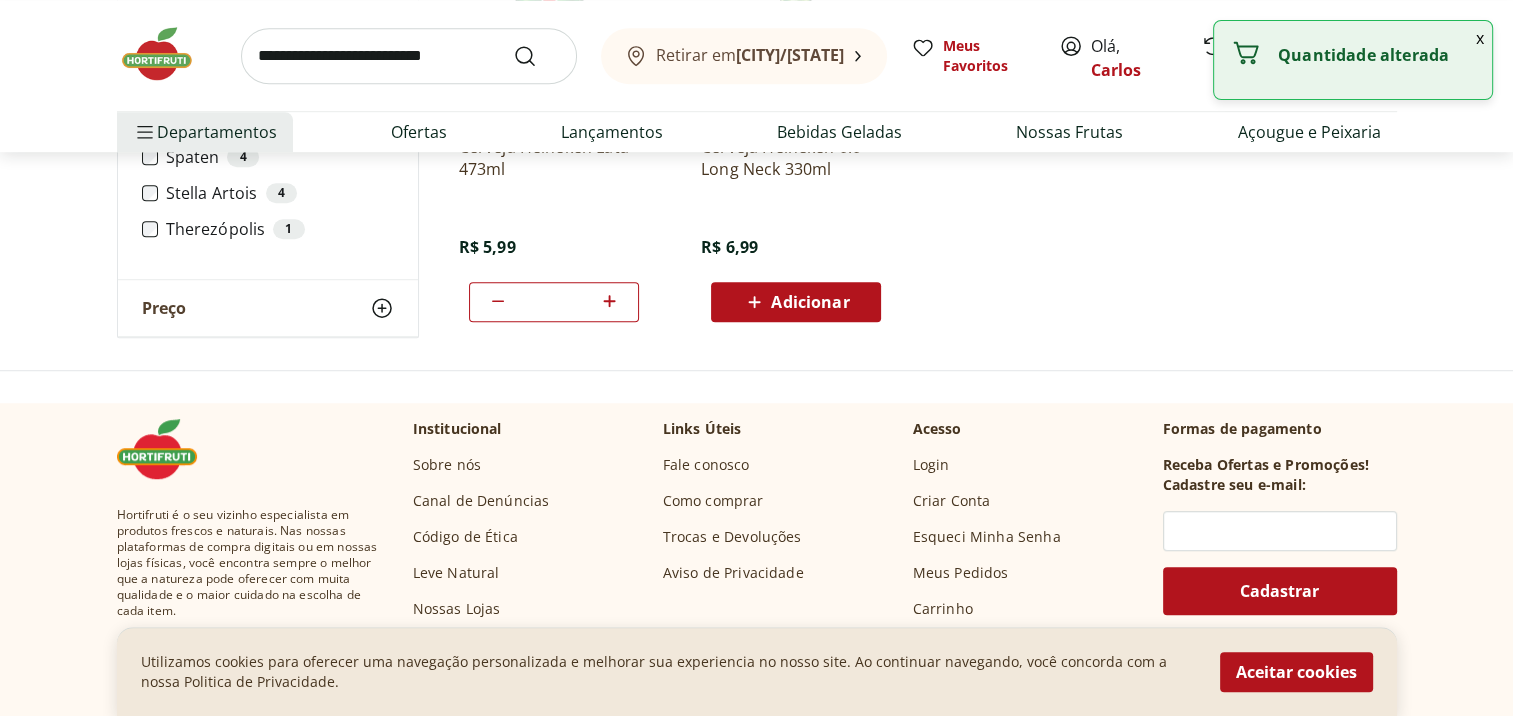 click 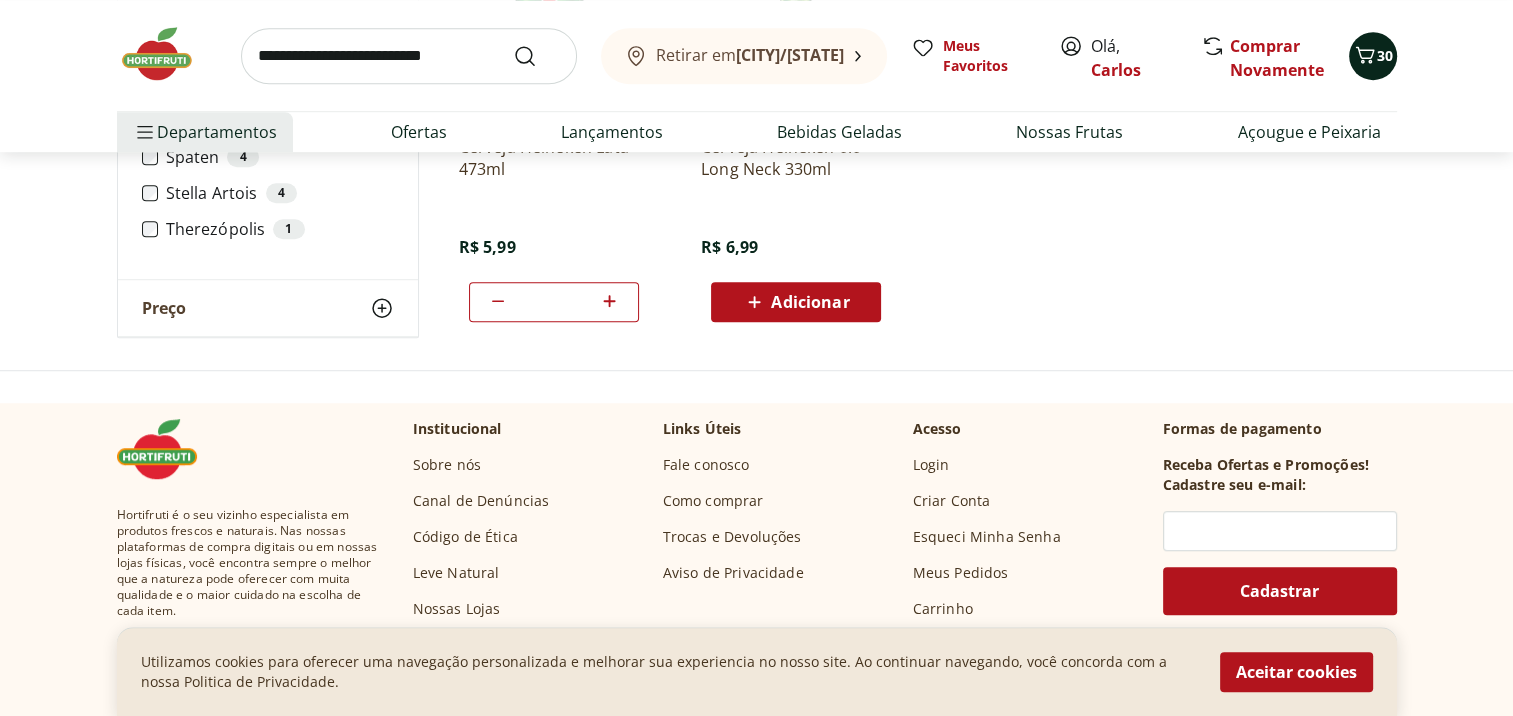 click 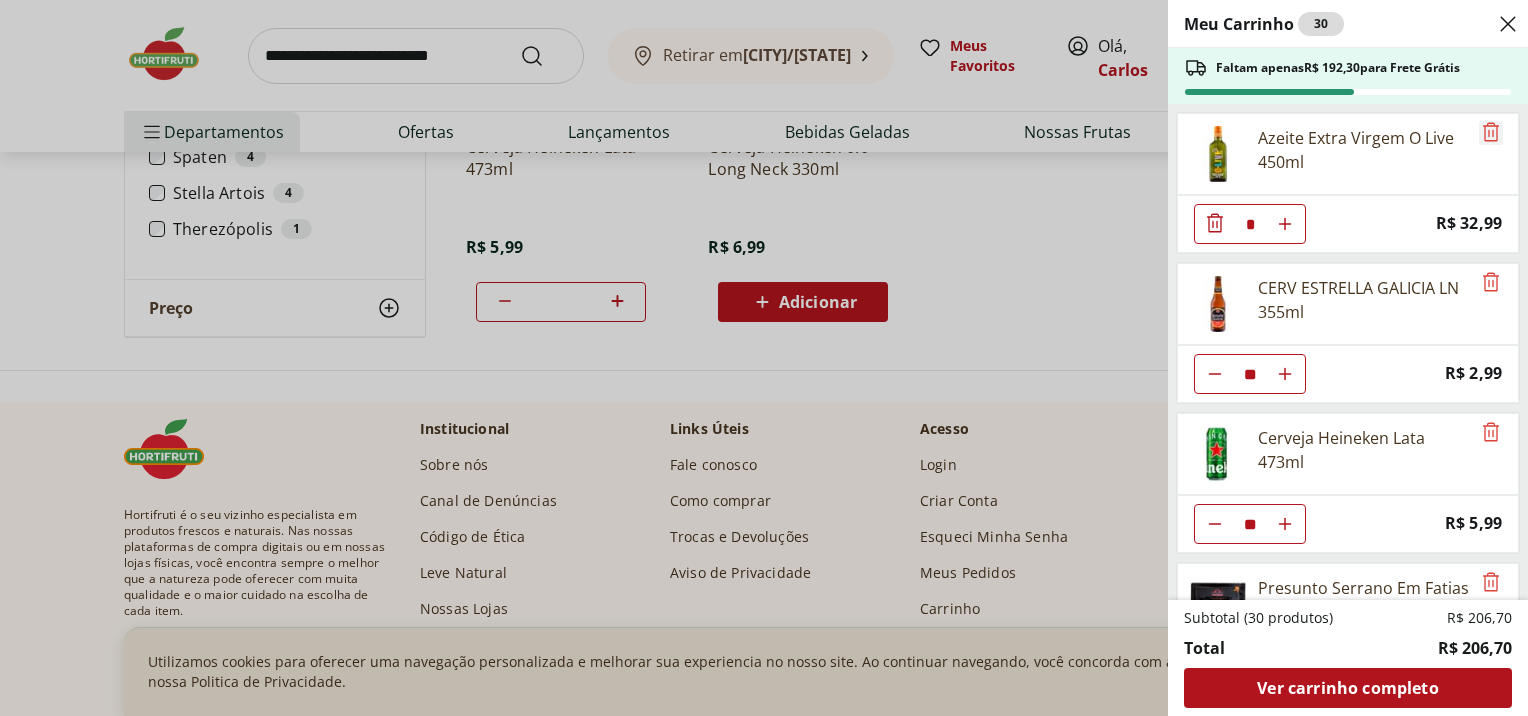 click 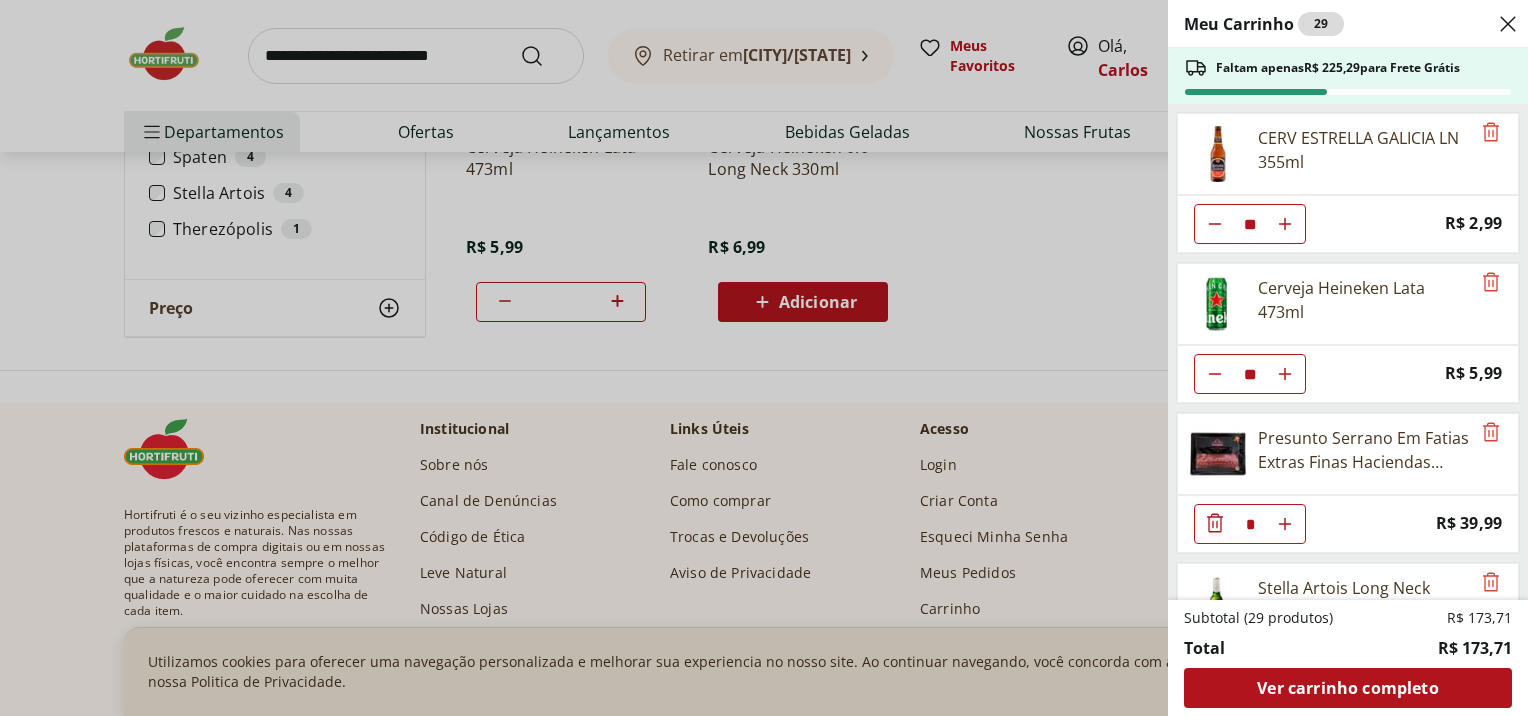 click at bounding box center (1218, 154) 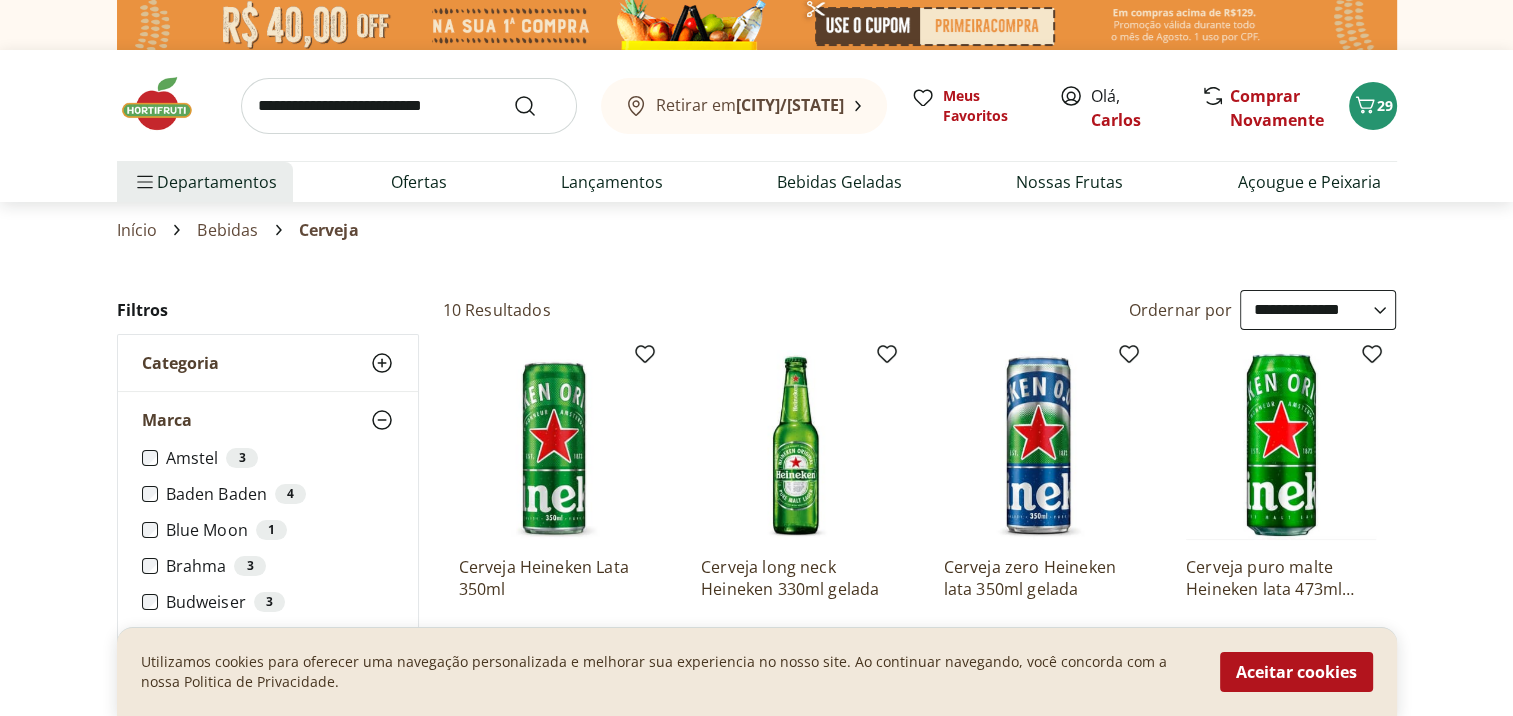 scroll, scrollTop: 500, scrollLeft: 0, axis: vertical 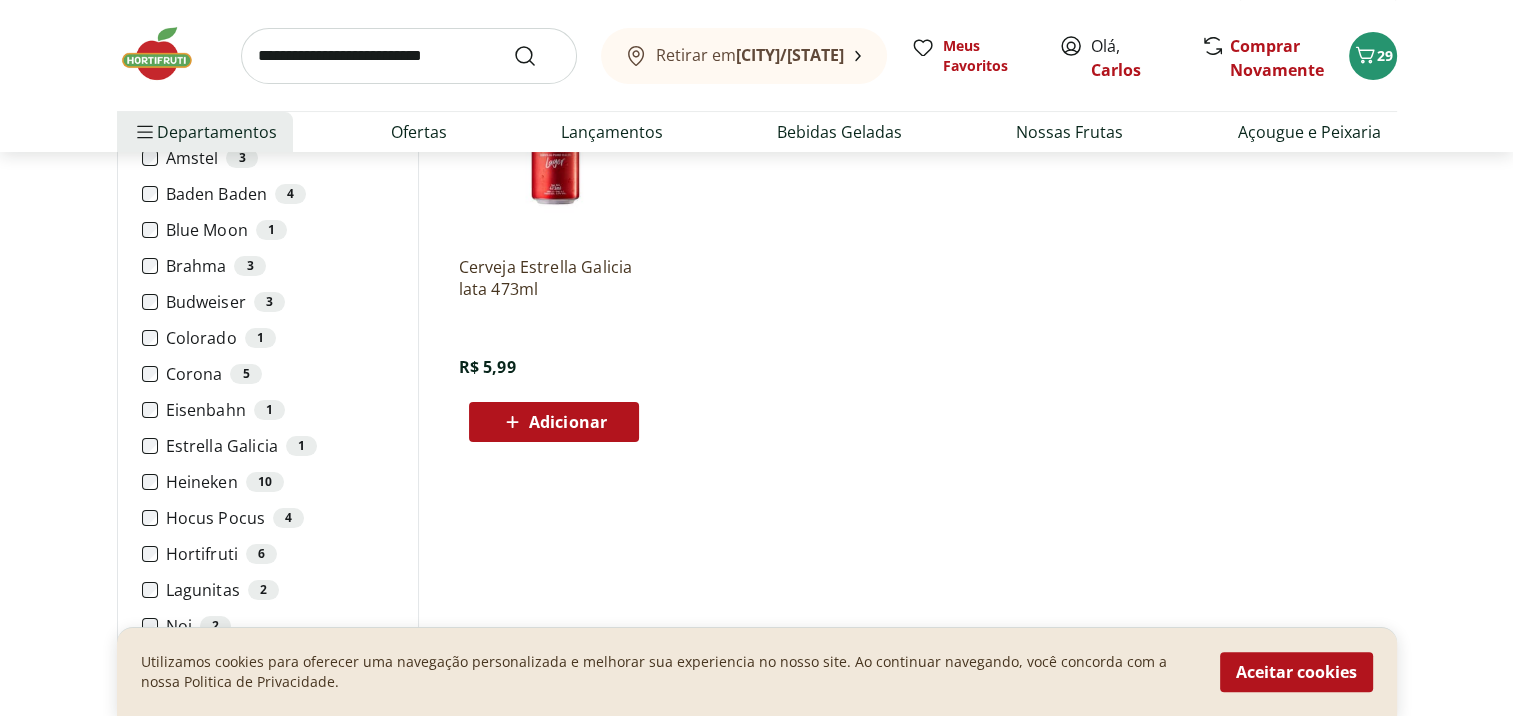 click 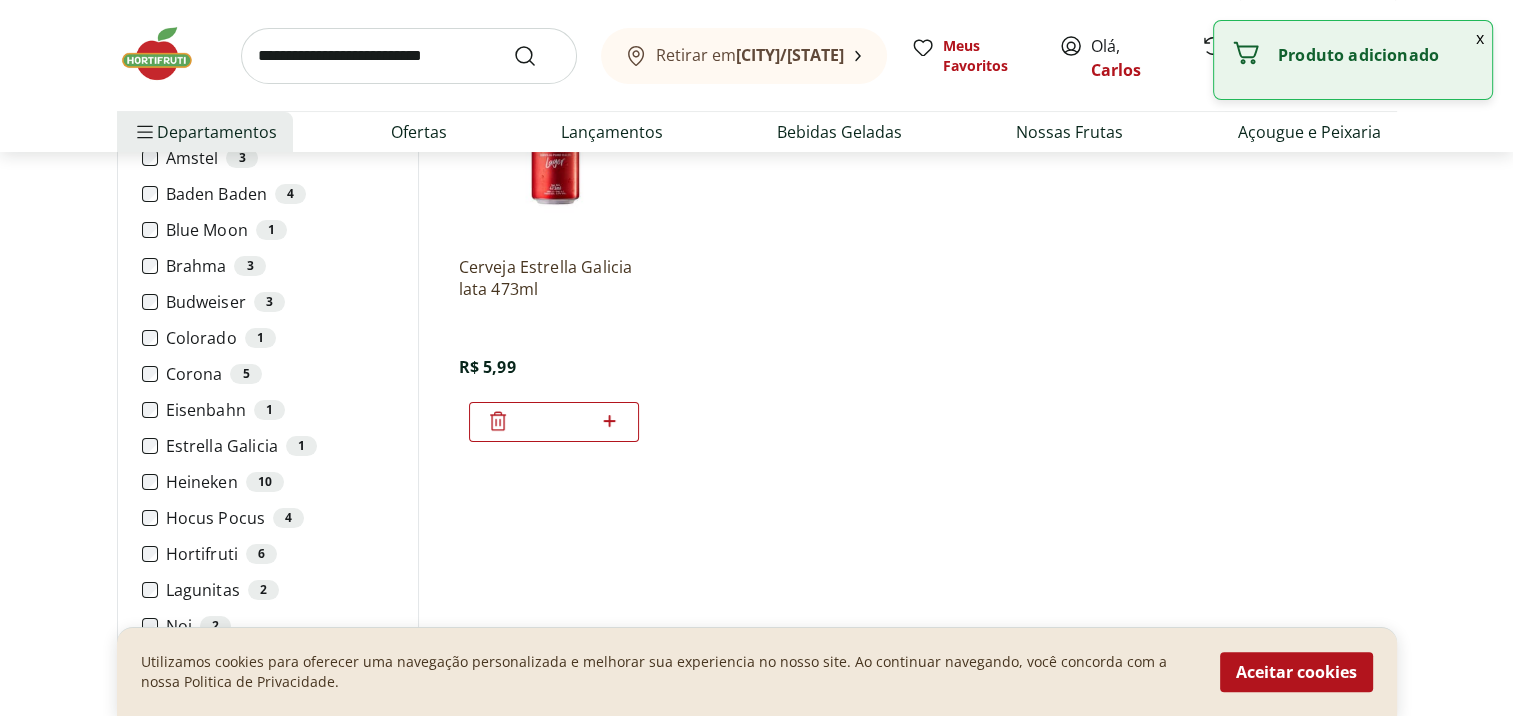 click 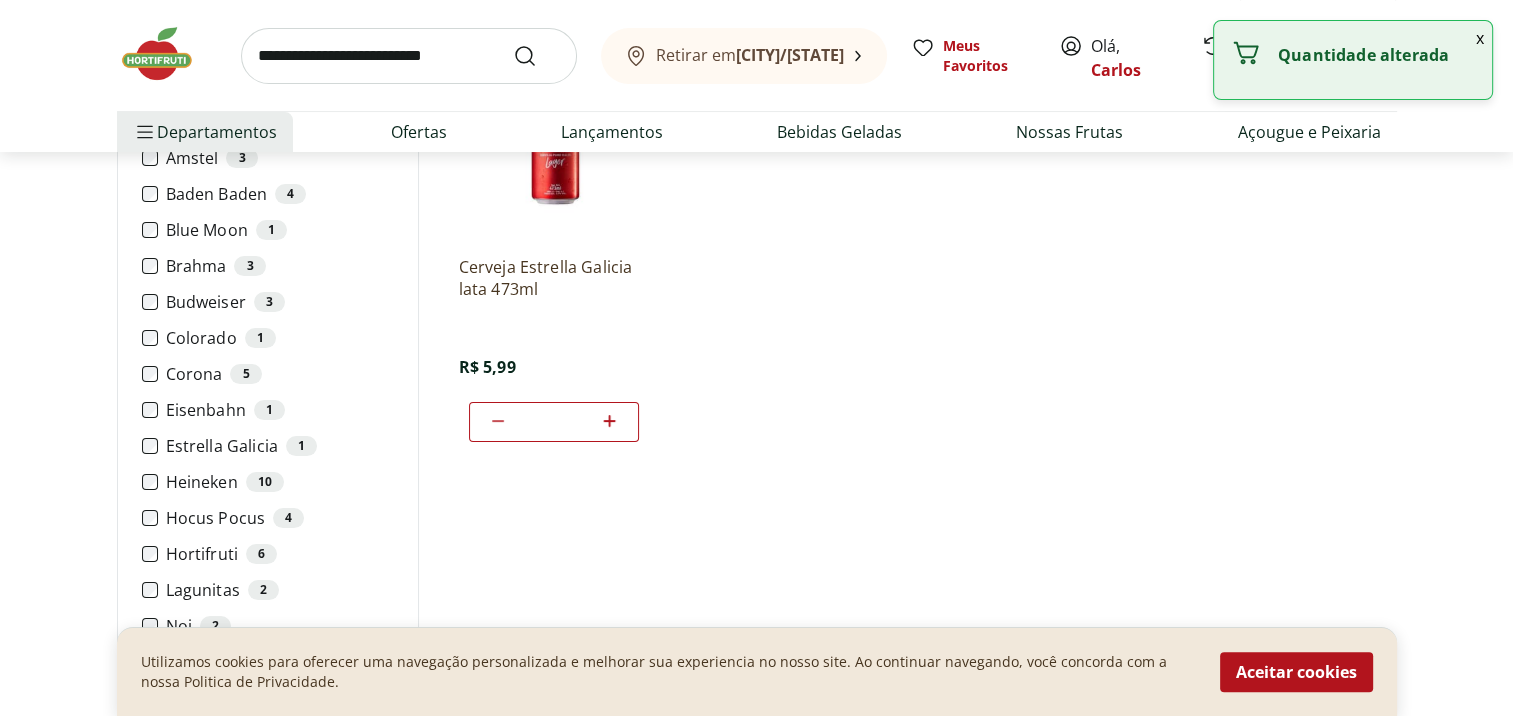 click 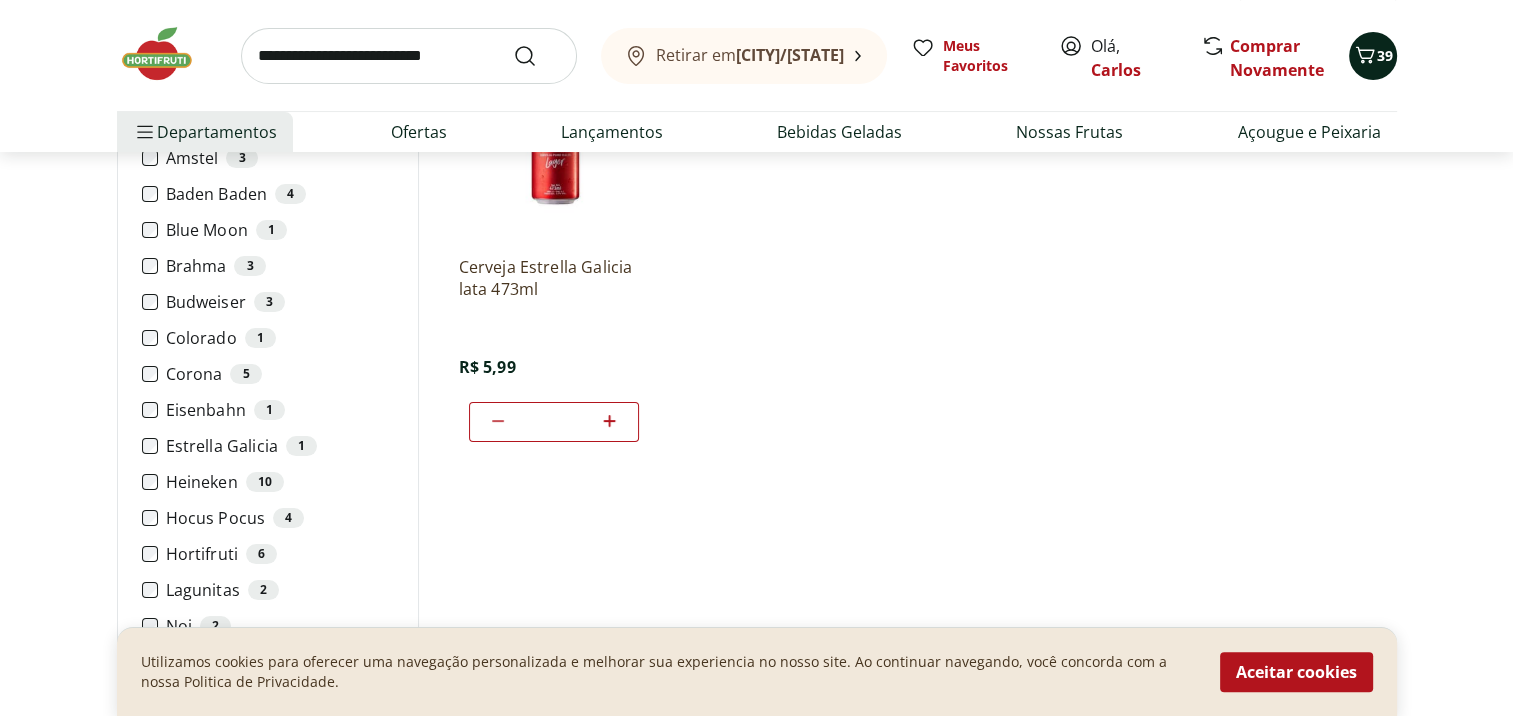 click on "39" at bounding box center [1385, 55] 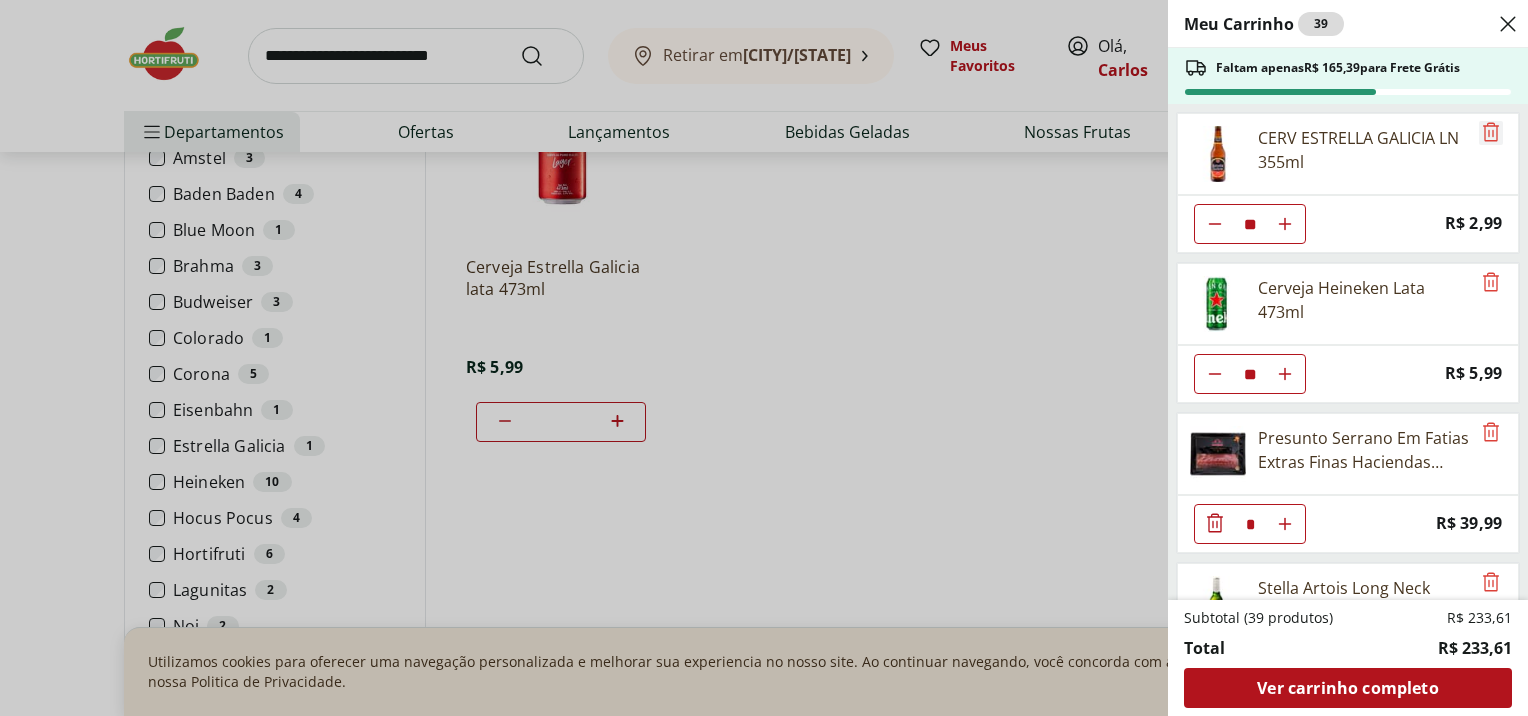 click 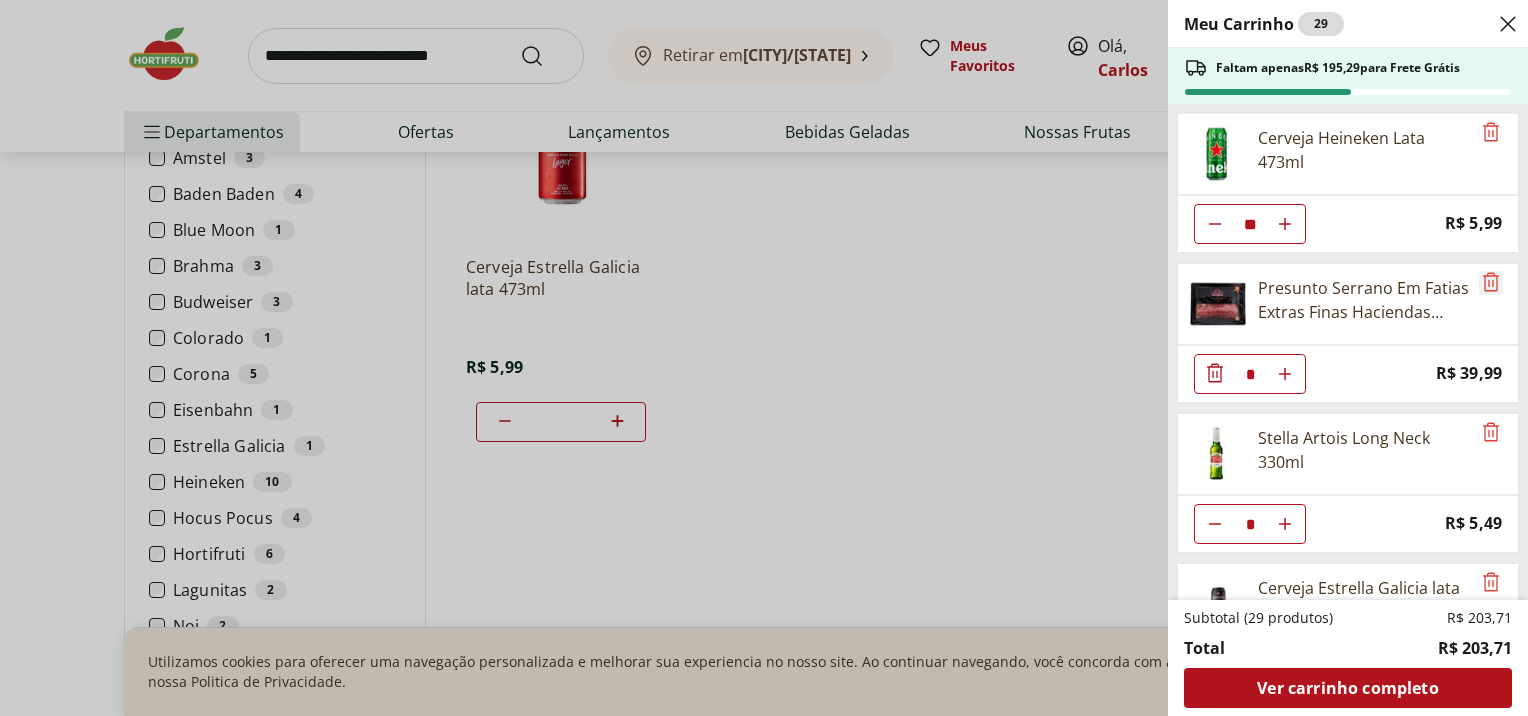 click 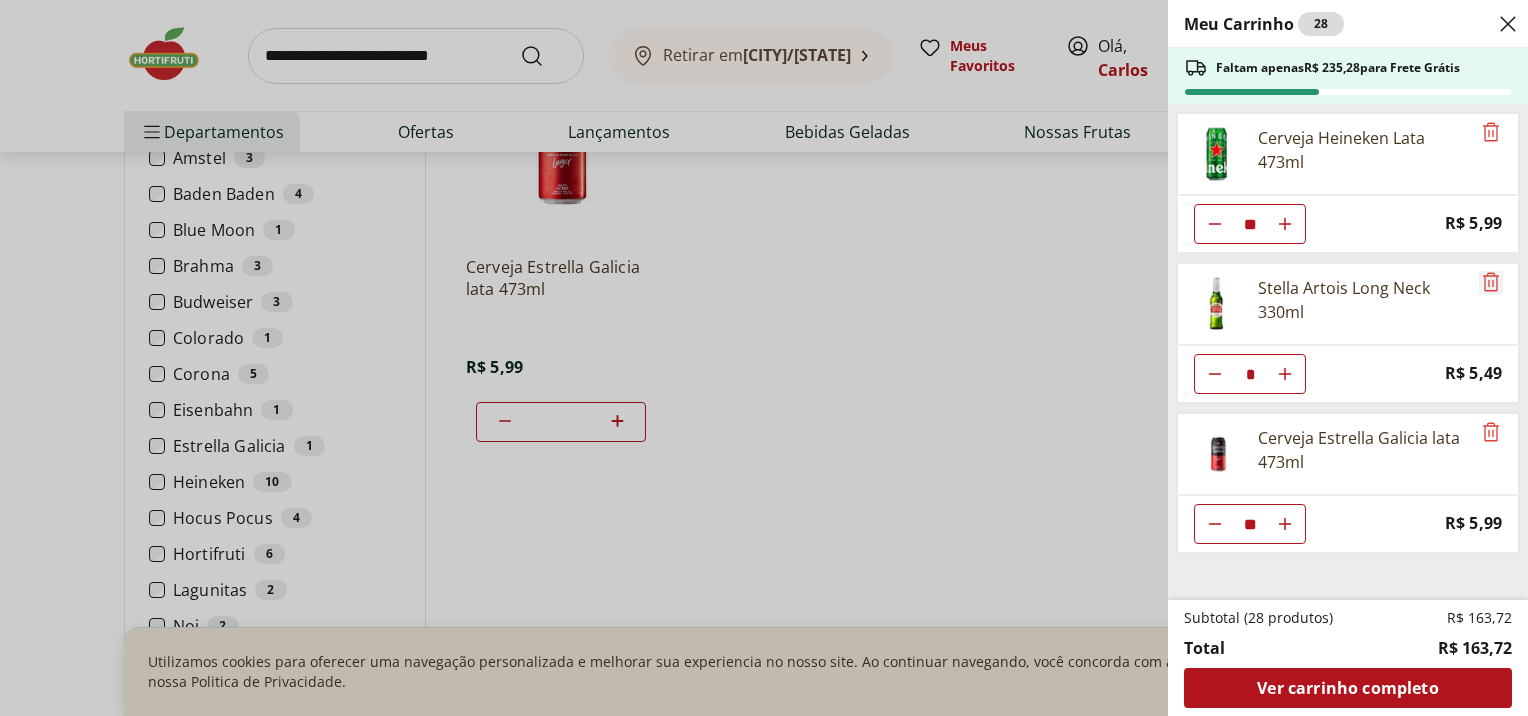 click 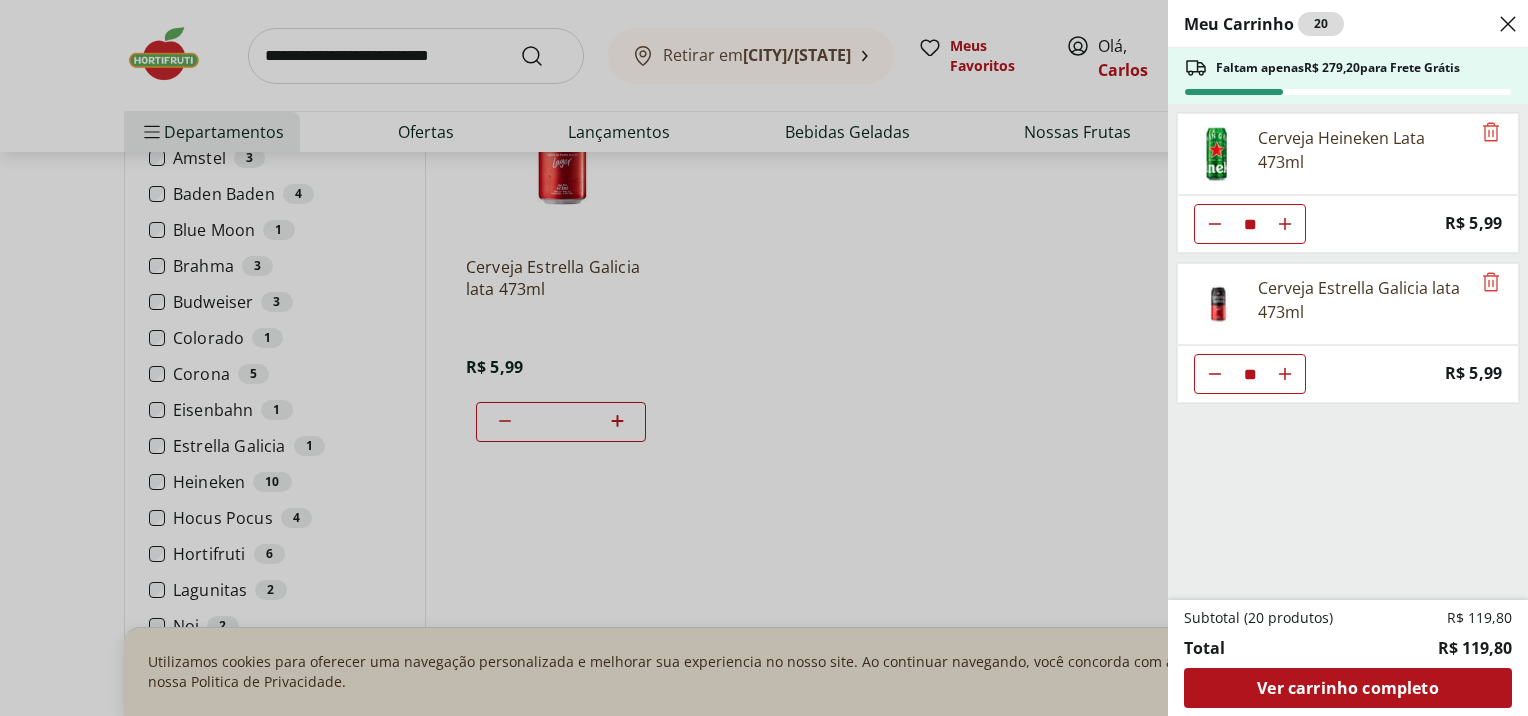 click on "Meu Carrinho 20 Faltam apenas  R$ 279,20  para Frete Grátis Cerveja Heineken Lata 473ml ** Price: R$ 5,99 Cerveja Estrella Galicia lata 473ml ** Price: R$ 5,99 Subtotal (20 produtos) R$ 119,80 Total R$ 119,80 Ver carrinho completo" at bounding box center (764, 358) 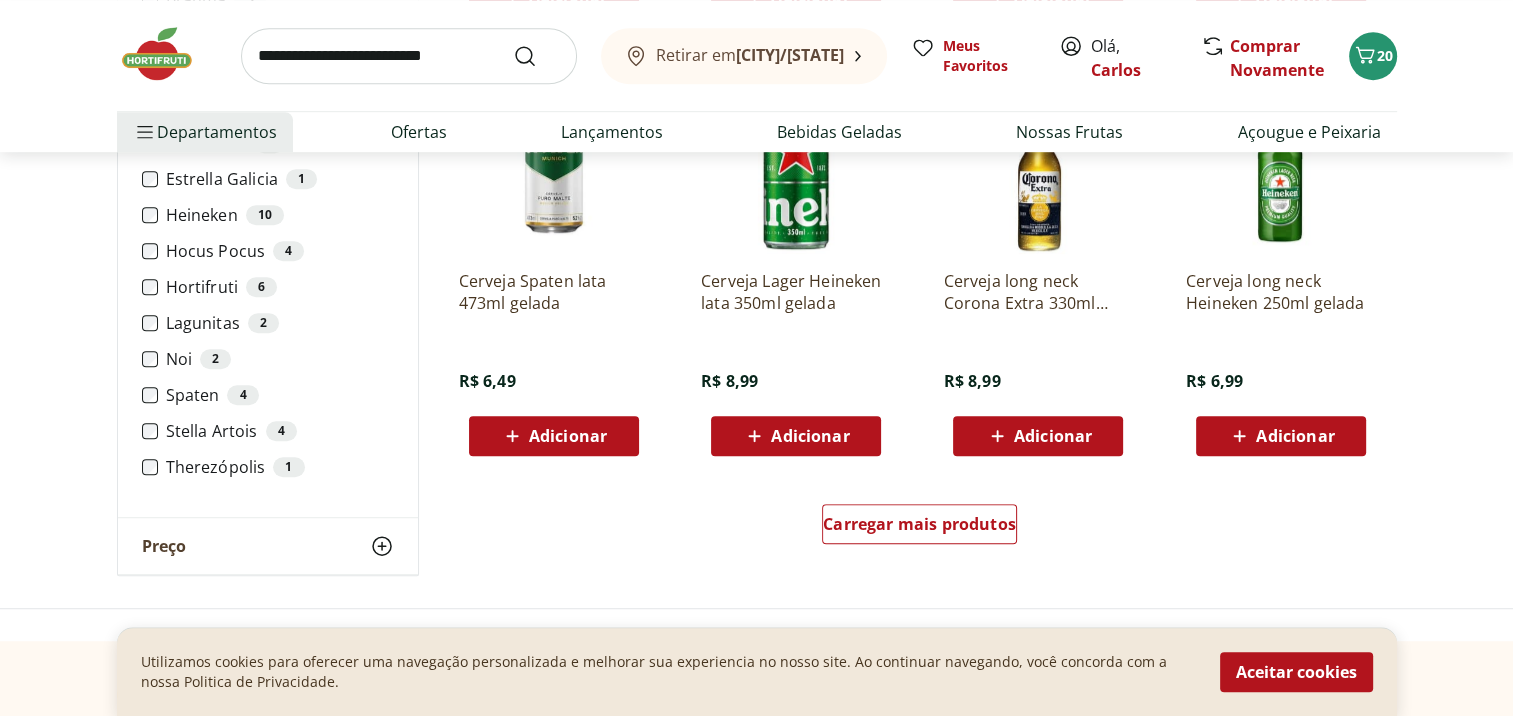 scroll, scrollTop: 1200, scrollLeft: 0, axis: vertical 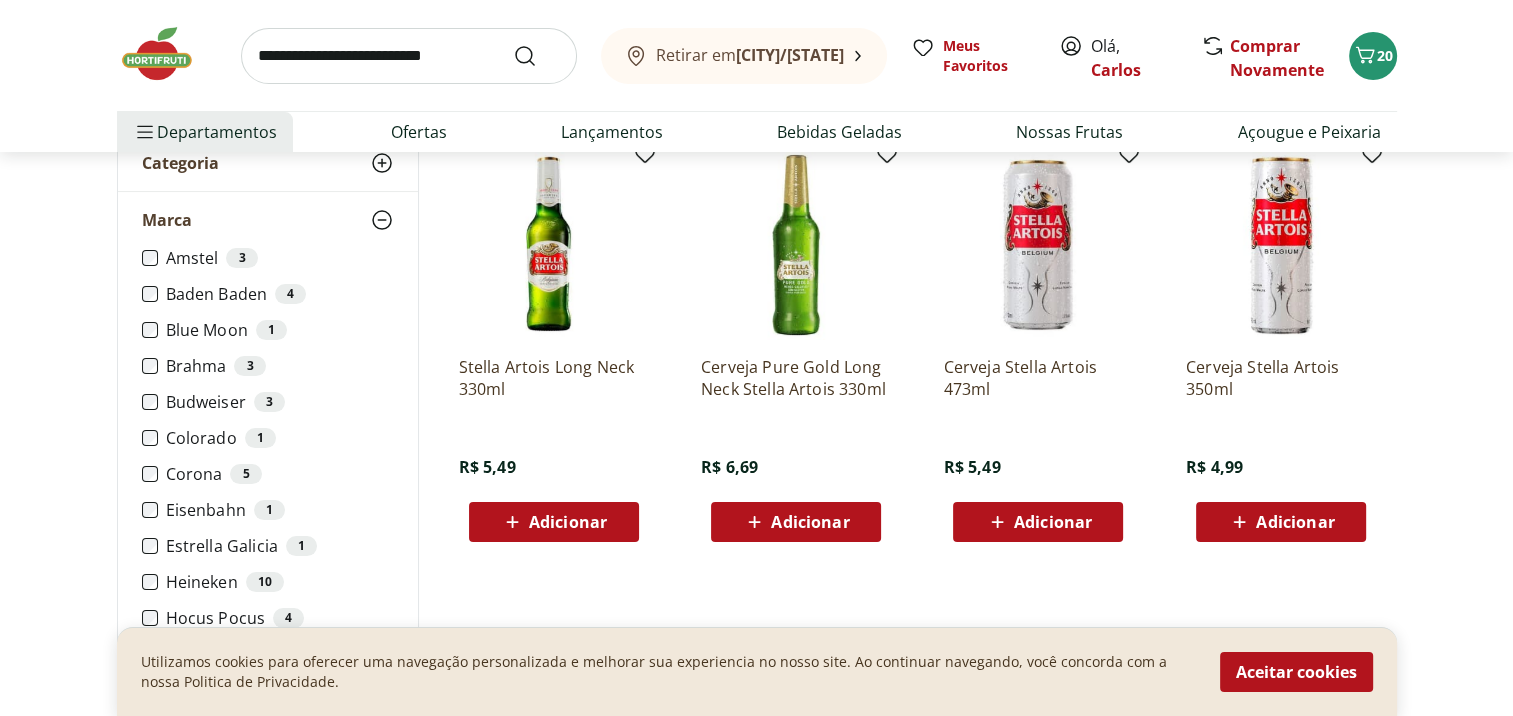 click on "Adicionar" at bounding box center [1038, 522] 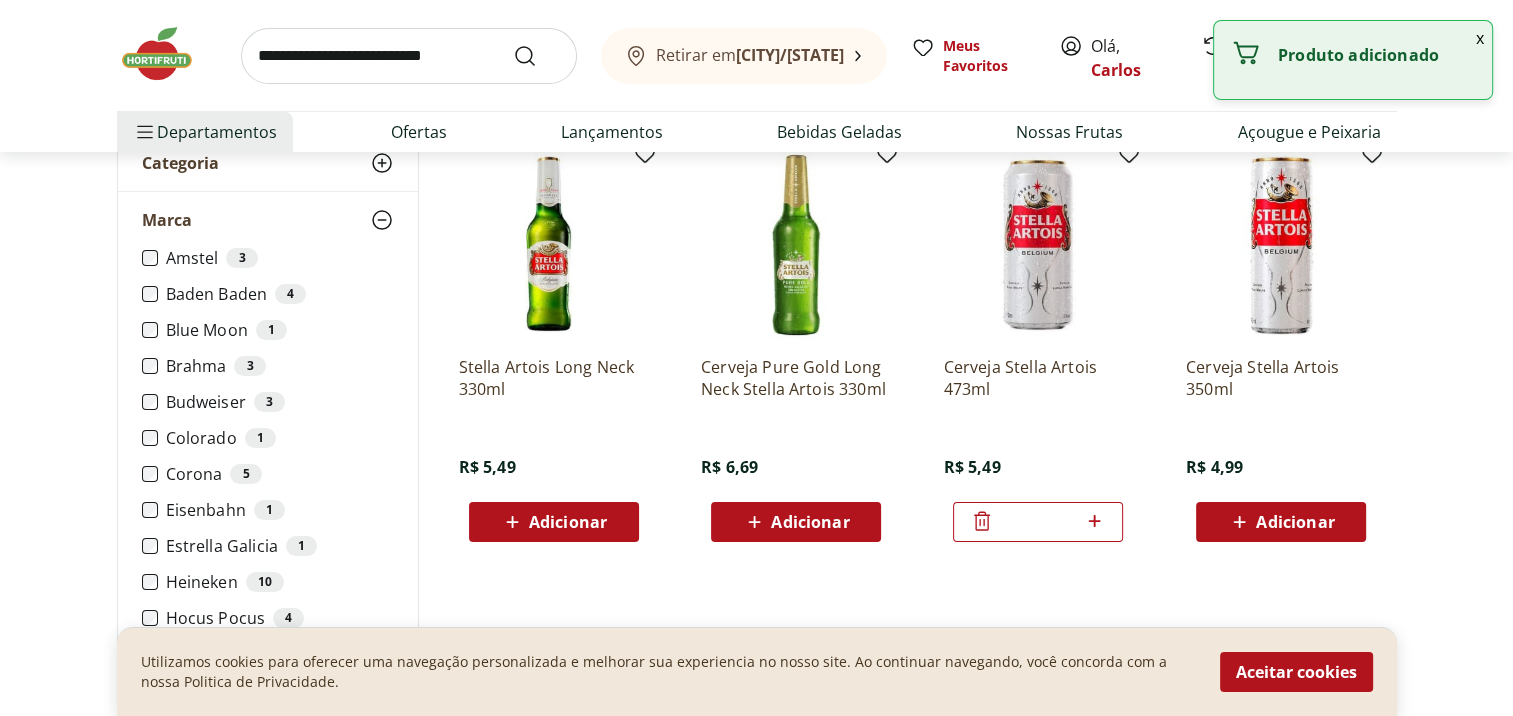 click on "*" at bounding box center (1038, 522) 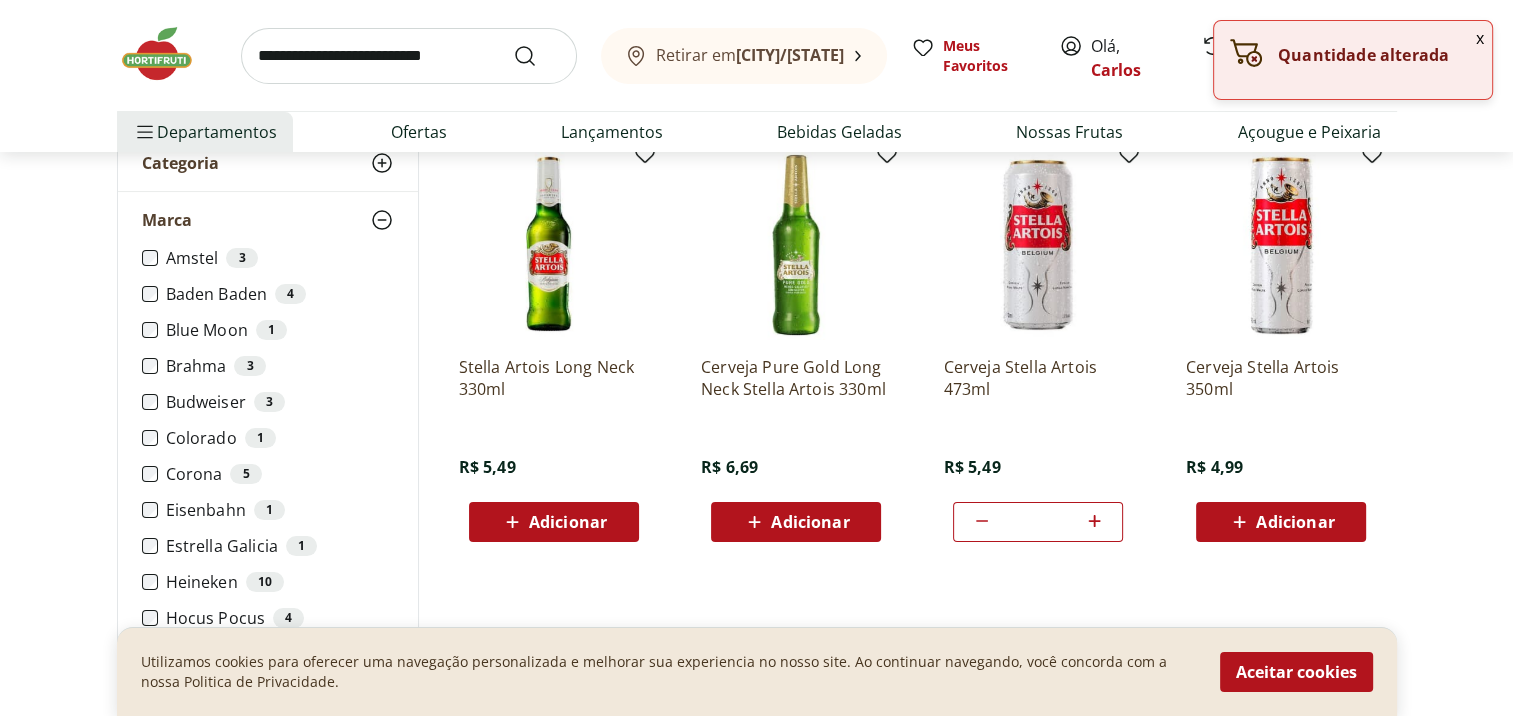 click on "Retirar em  Volta Redonda/RJ Olá,  Carlos 30 Retirar em  Volta Redonda/RJ Meus Favoritos Olá,  Carlos Comprar Novamente 30  Departamentos Nossa Marca Nossa Marca Ver tudo do departamento Açougue & Peixaria Congelados e Refrigerados Frutas, Legumes e Verduras Orgânicos Mercearia Sorvetes Hortifruti Hortifruti Ver tudo do departamento Cogumelos Frutas Legumes Ovos Temperos Frescos Verduras Orgânicos Orgânicos Ver tudo do departamento Bebidas Orgânicas Frutas Orgânicas Legumes Orgânicos Ovos Orgânicos Perecíveis Orgânicos Verduras Orgânicas Temperos Frescos Açougue e Peixaria Açougue e Peixaria Ver tudo do departamento Aves Bovinos Exóticos Frutos do Mar Linguiça e Salsicha Peixes Salgados e Defumados Suínos Prontinhos Prontinhos Ver tudo do departamento Frutas Cortadinhas Pré Preparados Prontos para Consumo Saladas Sucos e Água de Coco Padaria Padaria Ver tudo do departamento Bolos e Mini Bolos Doces Pão Padaria Própria Salgados Torradas Bebidas Bebidas Ver tudo do departamento Água Café" at bounding box center (756, 76) 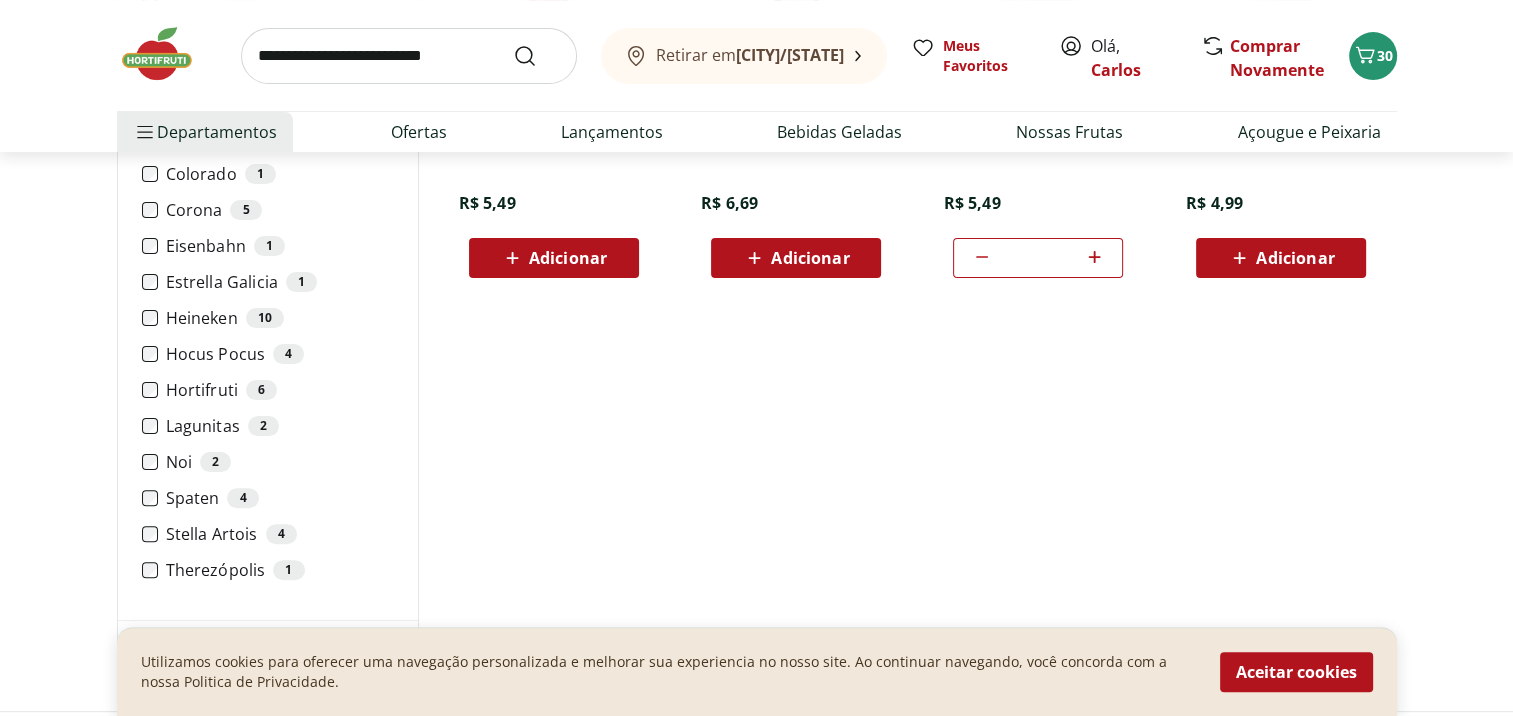 scroll, scrollTop: 600, scrollLeft: 0, axis: vertical 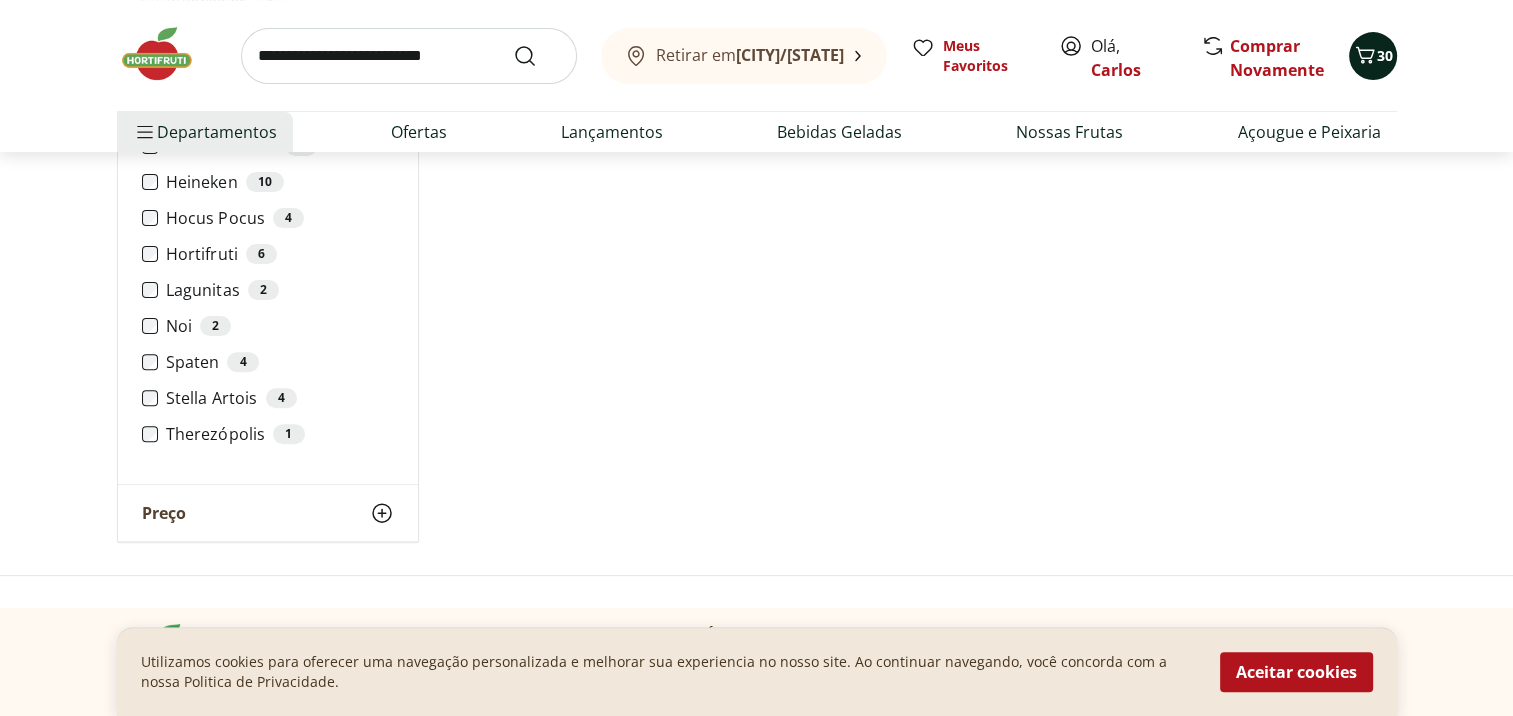 click on "30" at bounding box center (1385, 55) 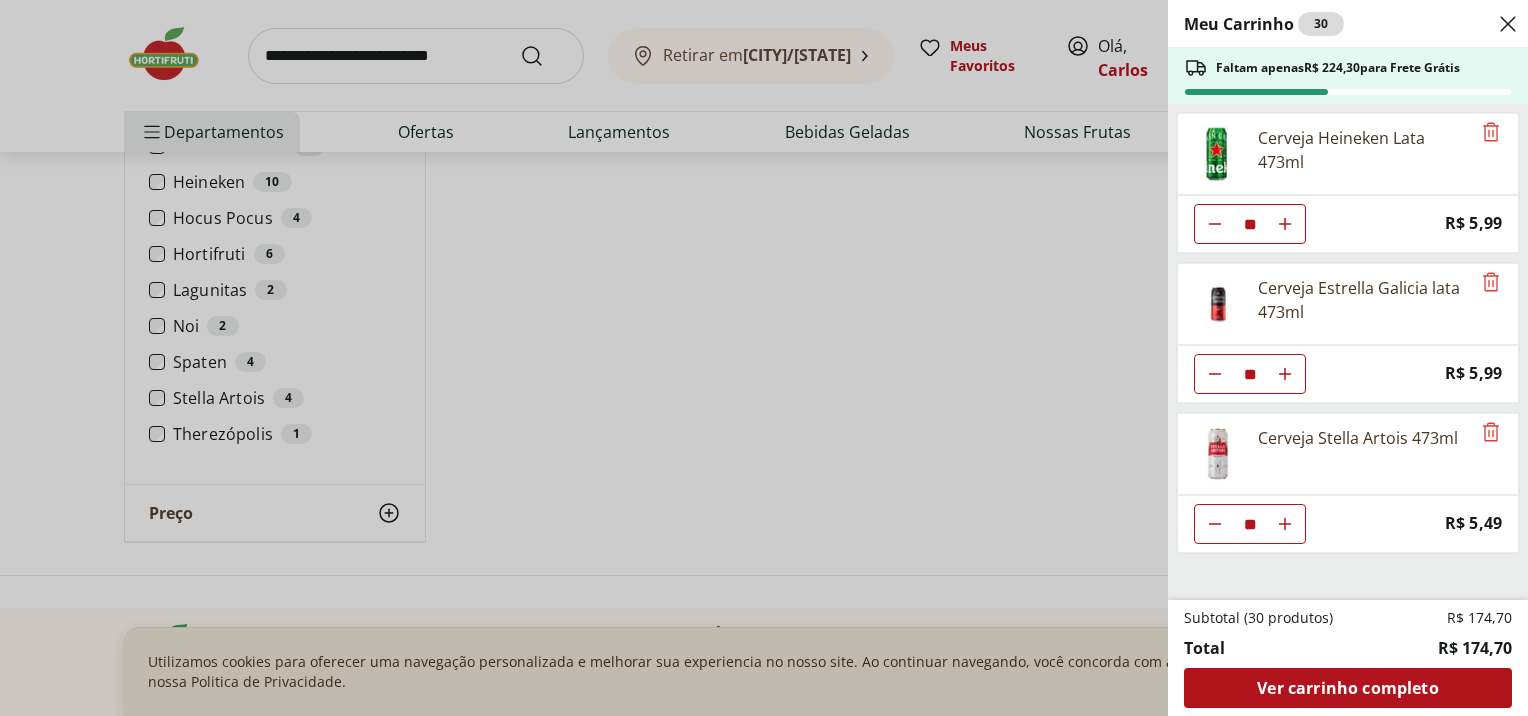 click on "Meu Carrinho 30 Faltam apenas  R$ 224,30  para Frete Grátis Cerveja Heineken Lata 473ml ** Price: R$ 5,99 Cerveja Estrella Galicia lata 473ml ** Price: R$ 5,99 Cerveja Stella Artois 473ml ** Price: R$ 5,49 Subtotal (30 produtos) R$ 174,70 Total R$ 174,70 Ver carrinho completo" at bounding box center [764, 358] 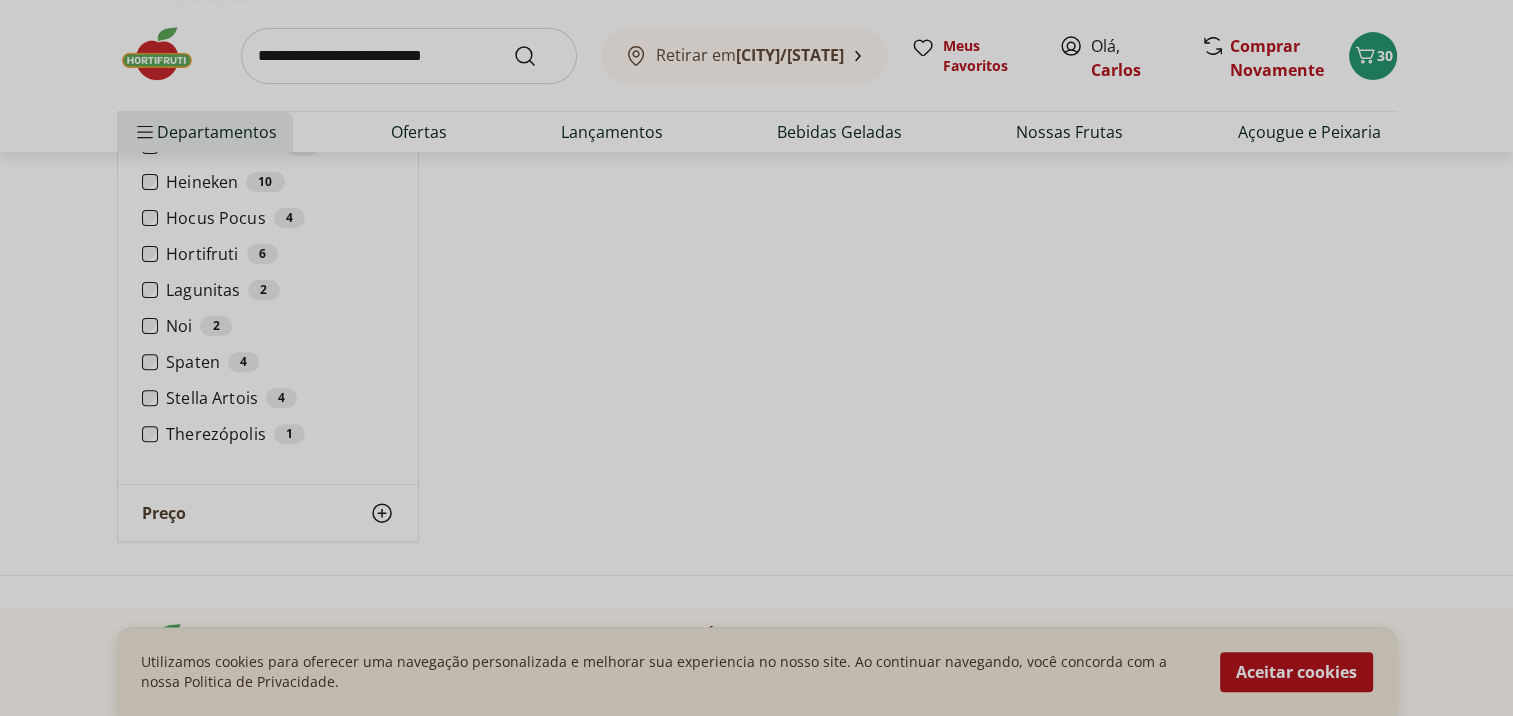click at bounding box center [167, 54] 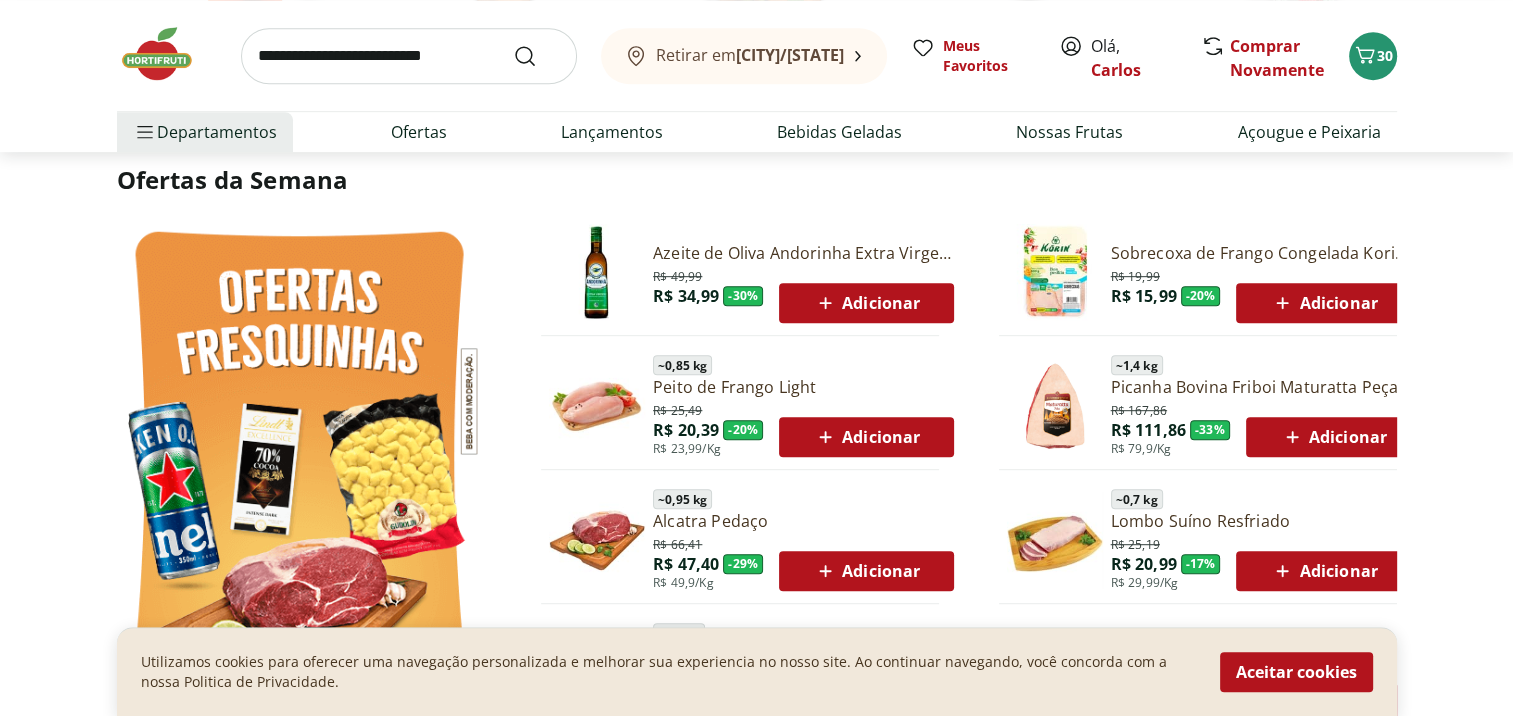 scroll, scrollTop: 300, scrollLeft: 0, axis: vertical 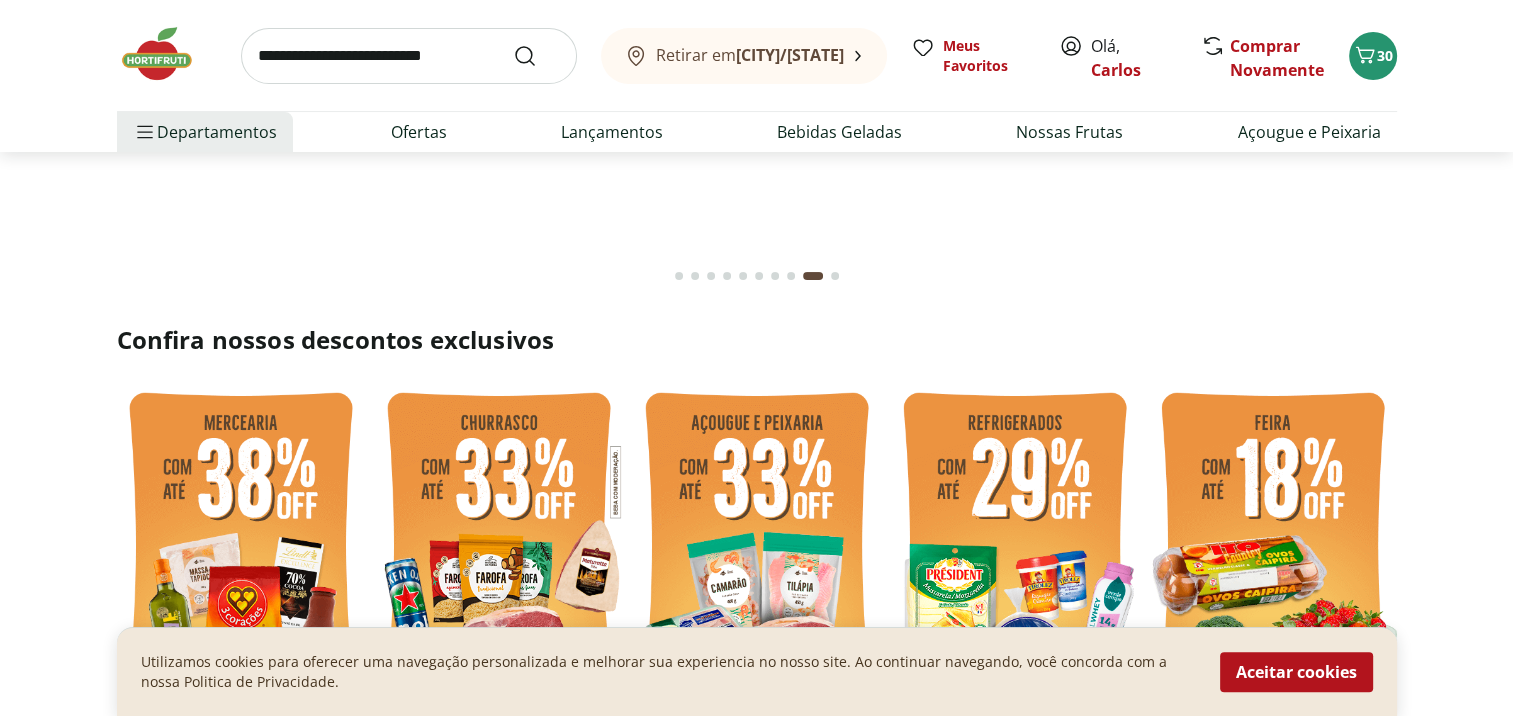 click at bounding box center (409, 56) 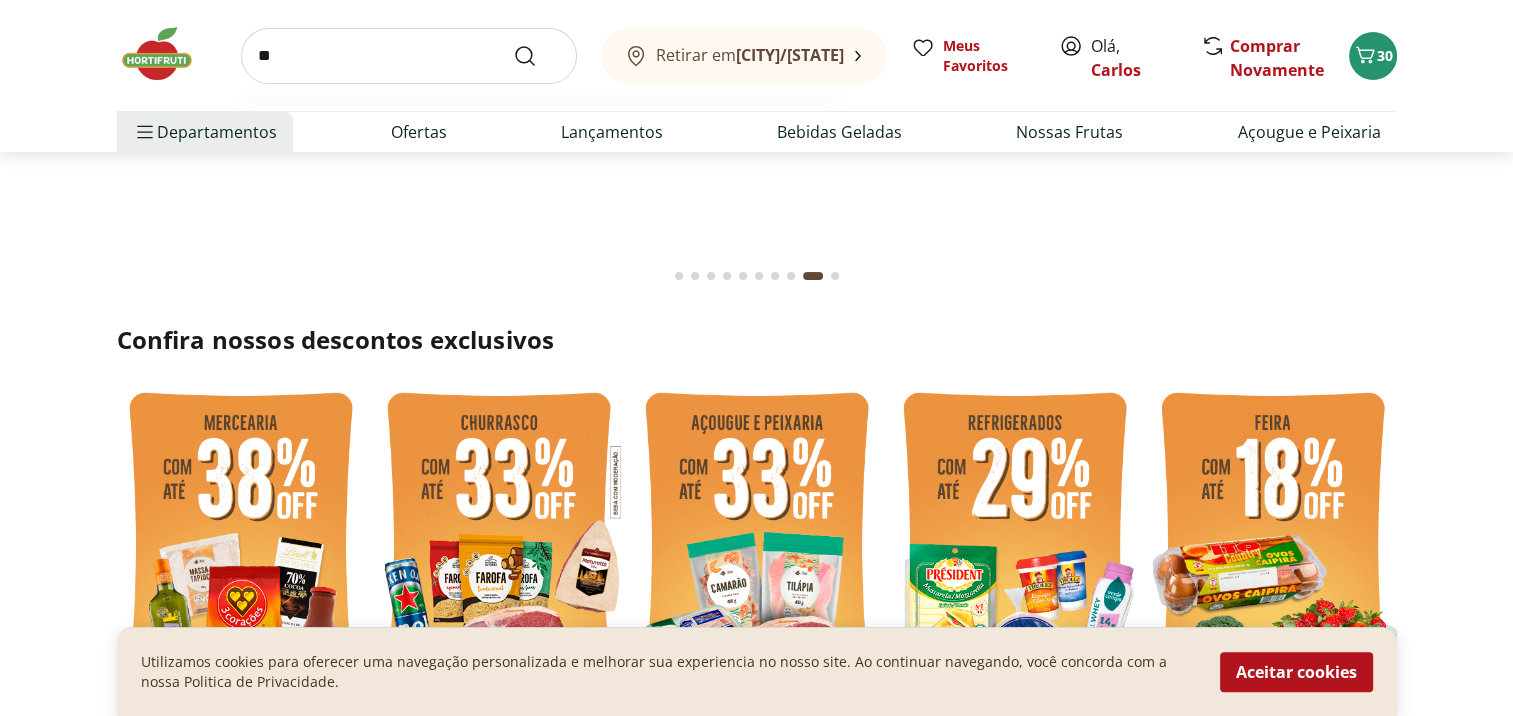 type on "*" 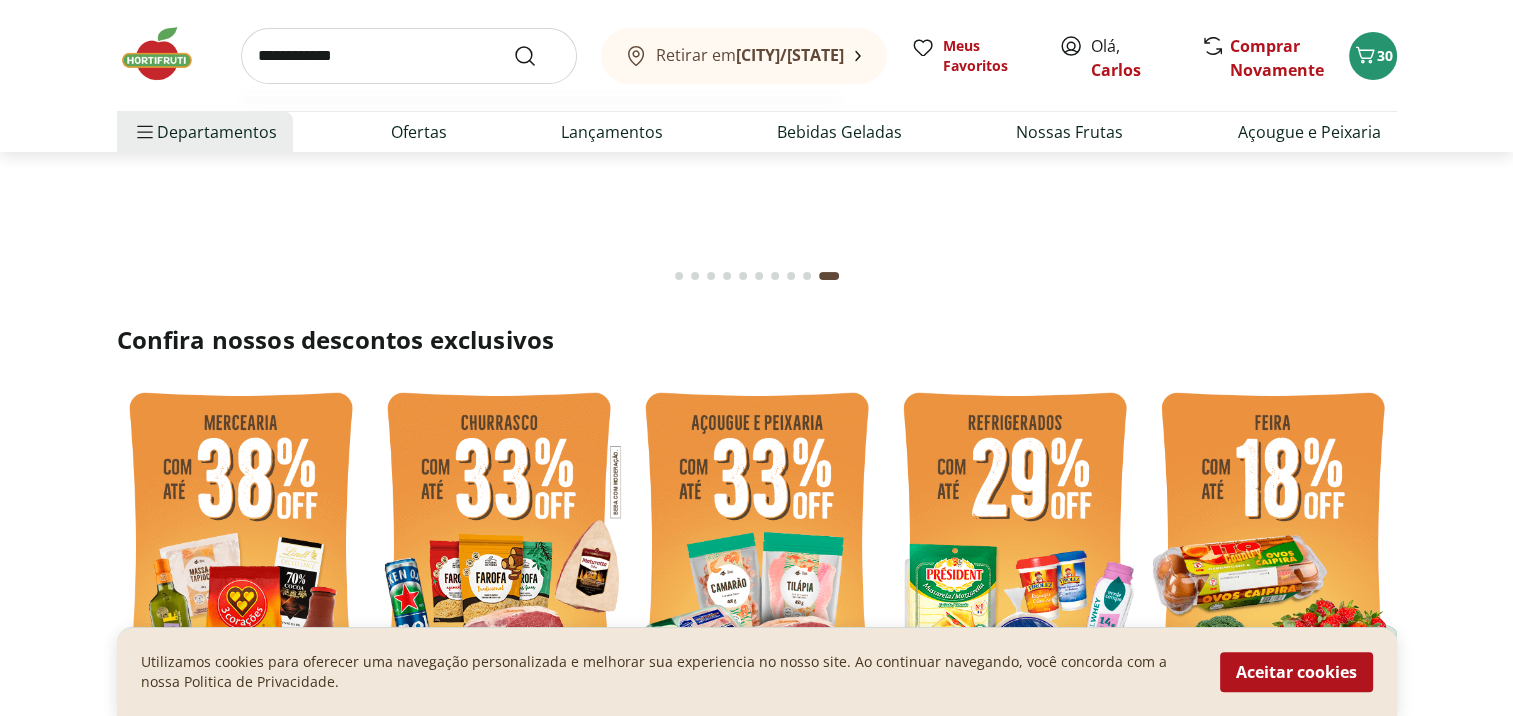 type on "**********" 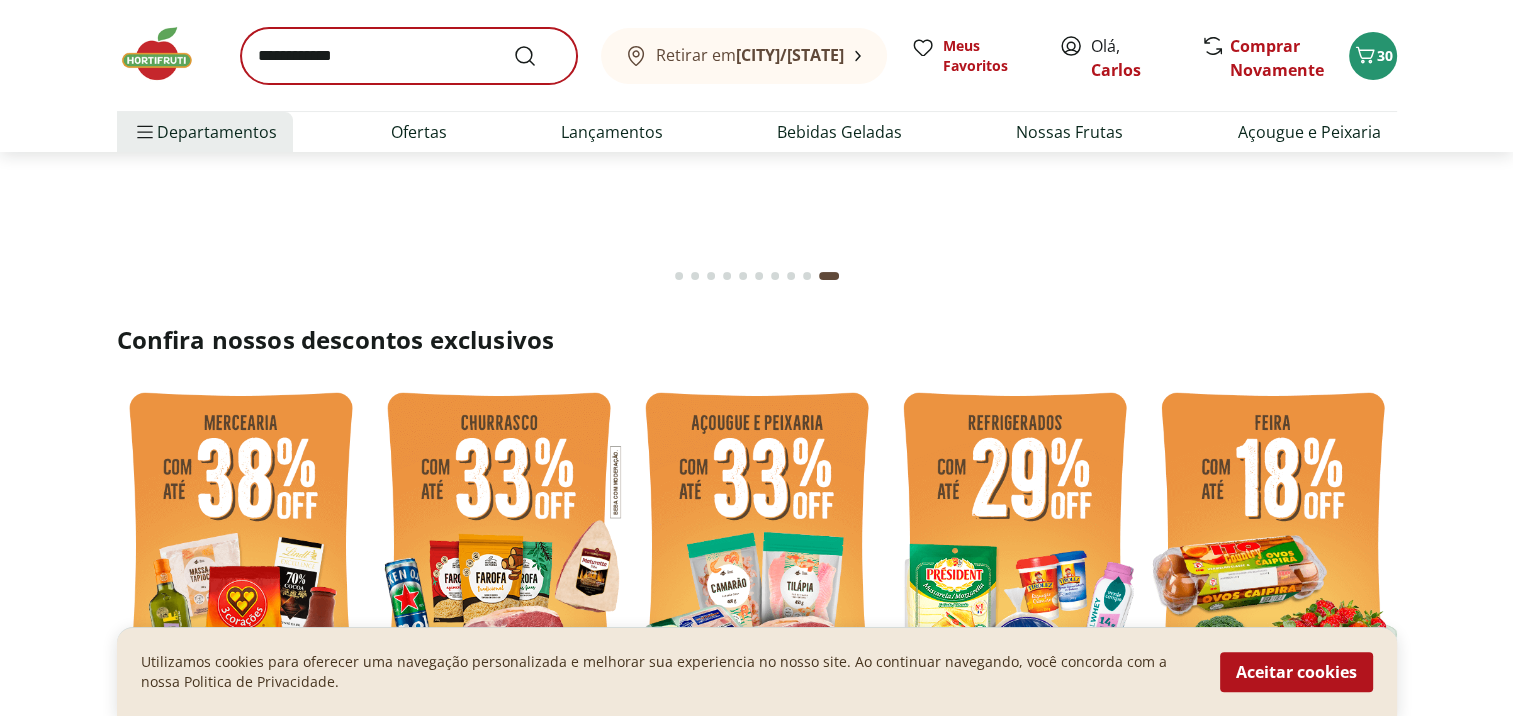 scroll, scrollTop: 0, scrollLeft: 0, axis: both 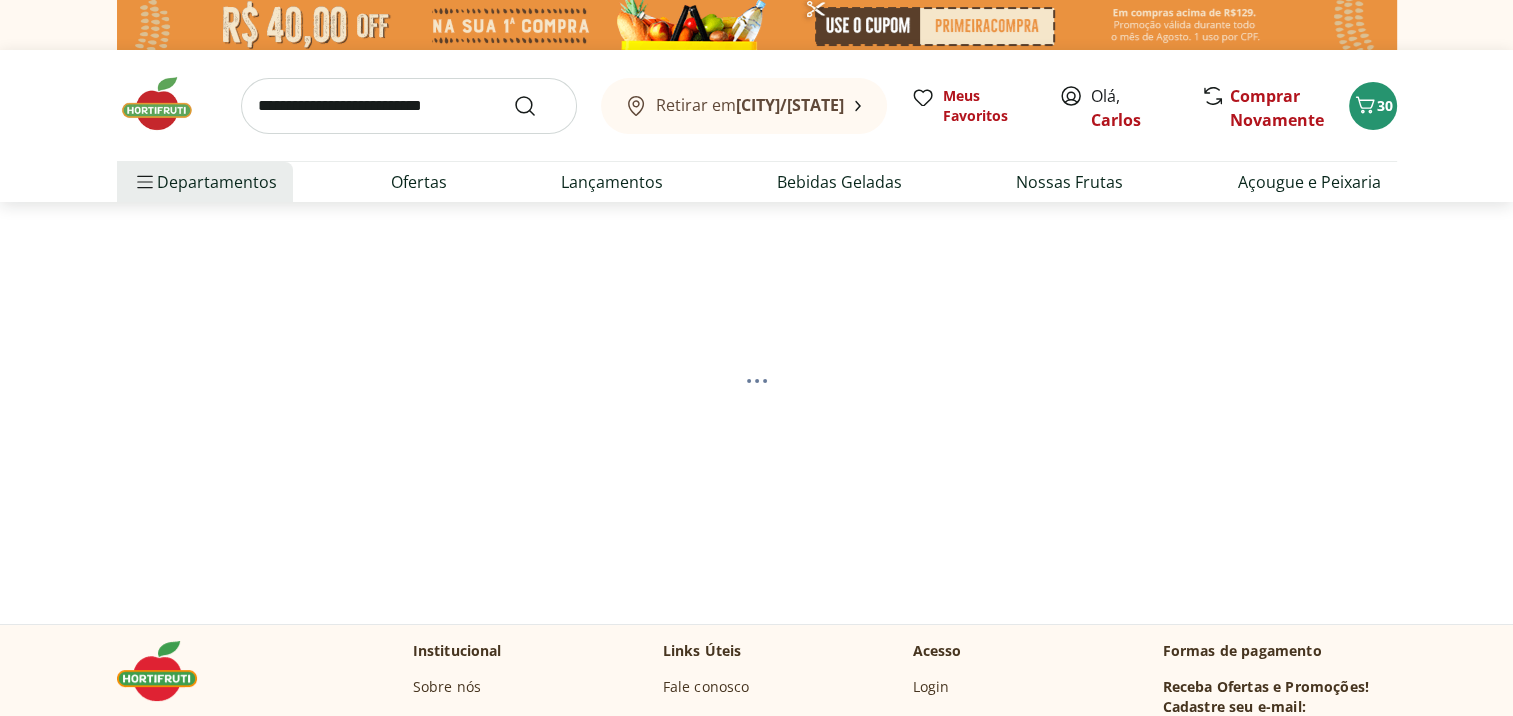 select on "**********" 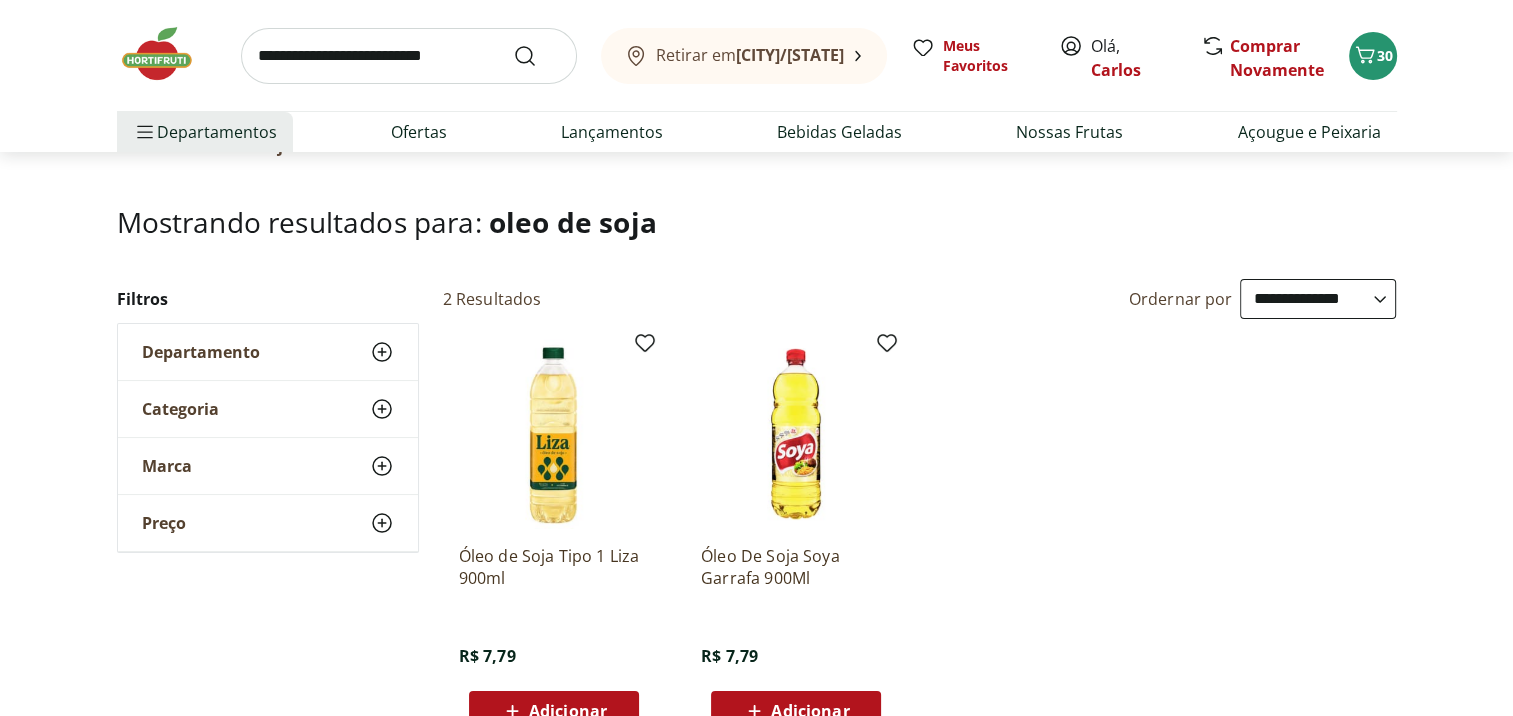 scroll, scrollTop: 0, scrollLeft: 0, axis: both 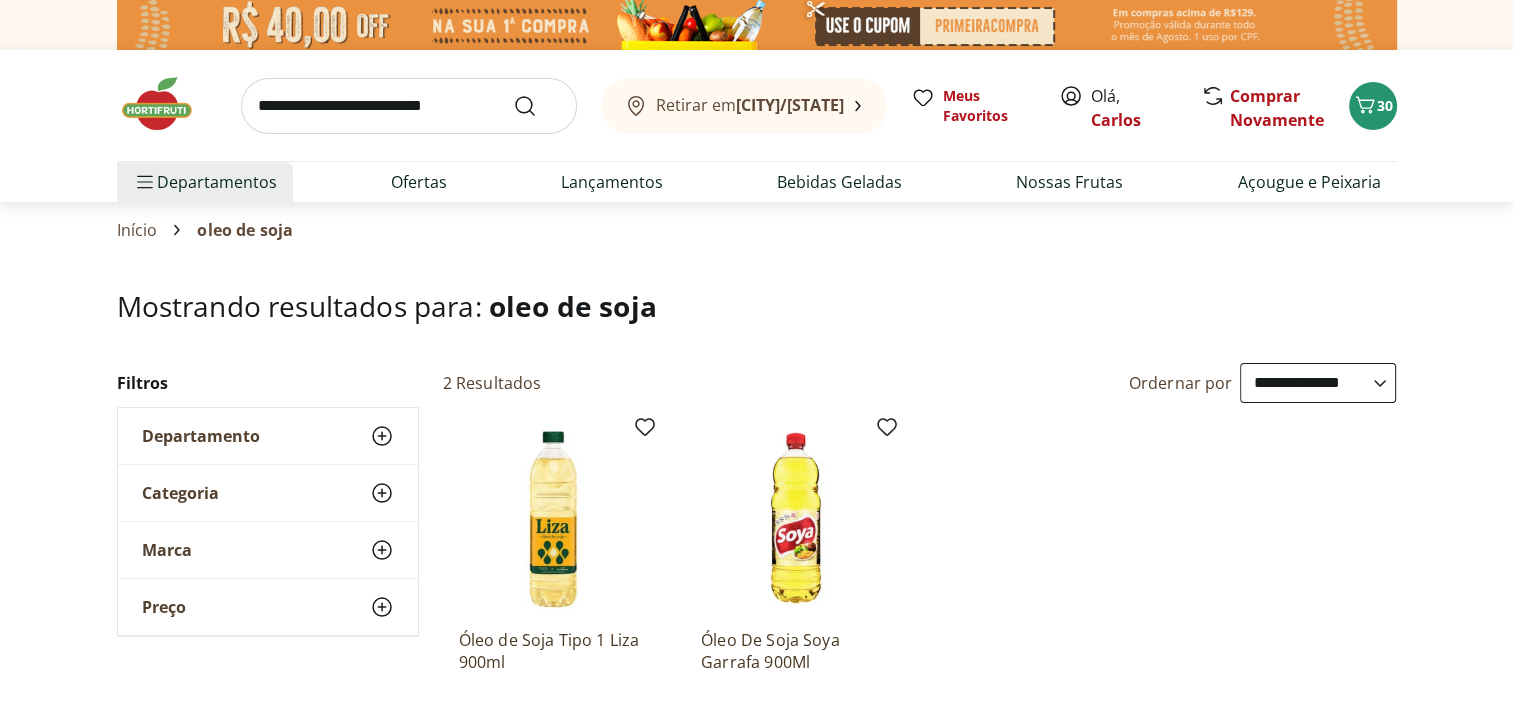 click at bounding box center (409, 106) 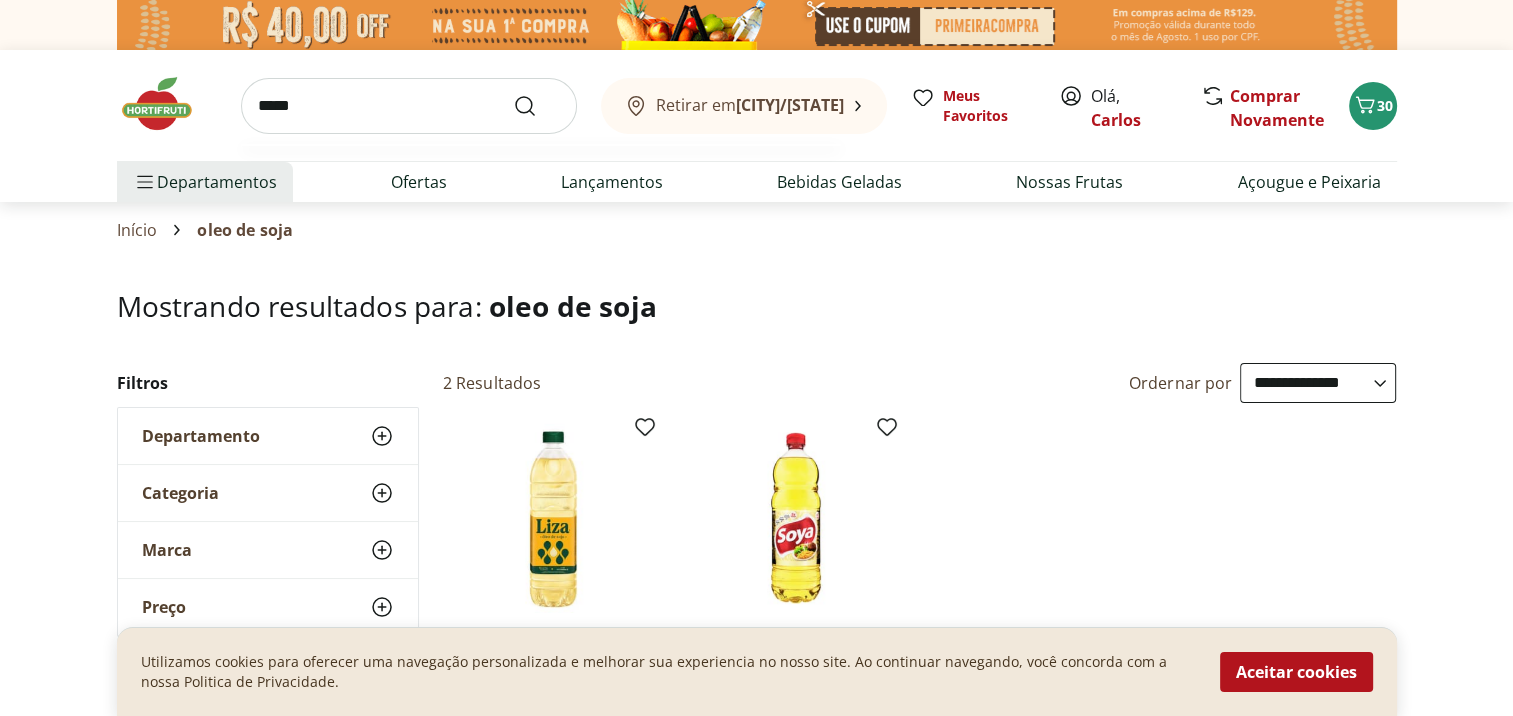 type on "*****" 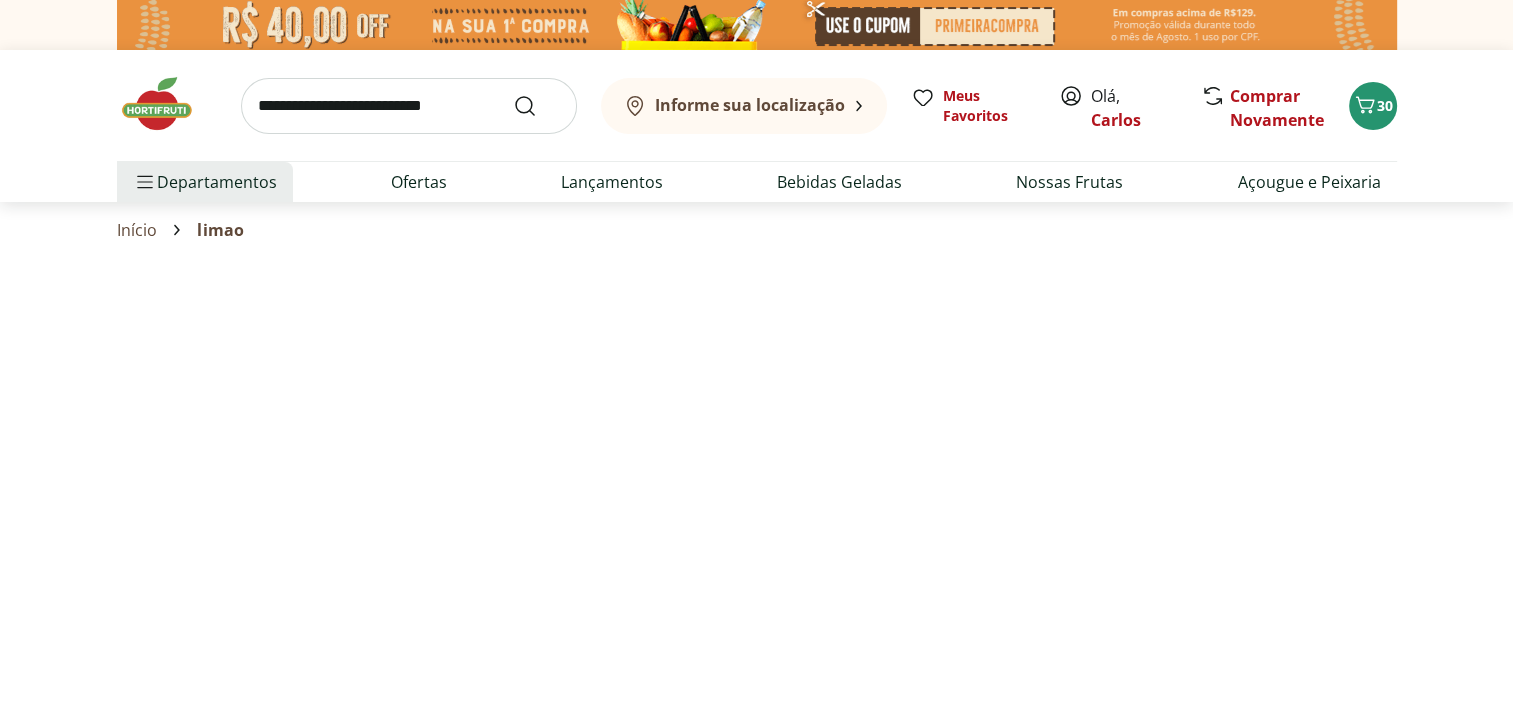 select on "**********" 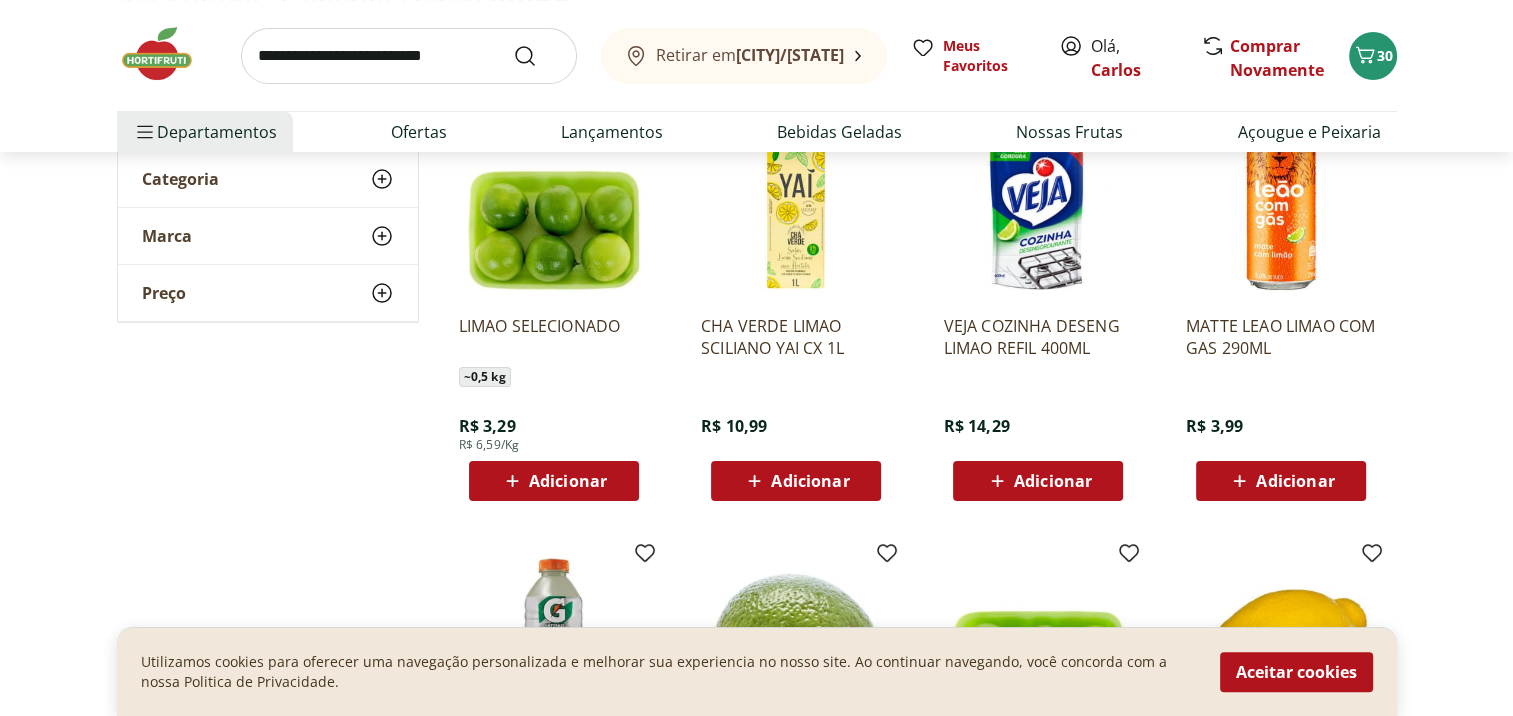 scroll, scrollTop: 300, scrollLeft: 0, axis: vertical 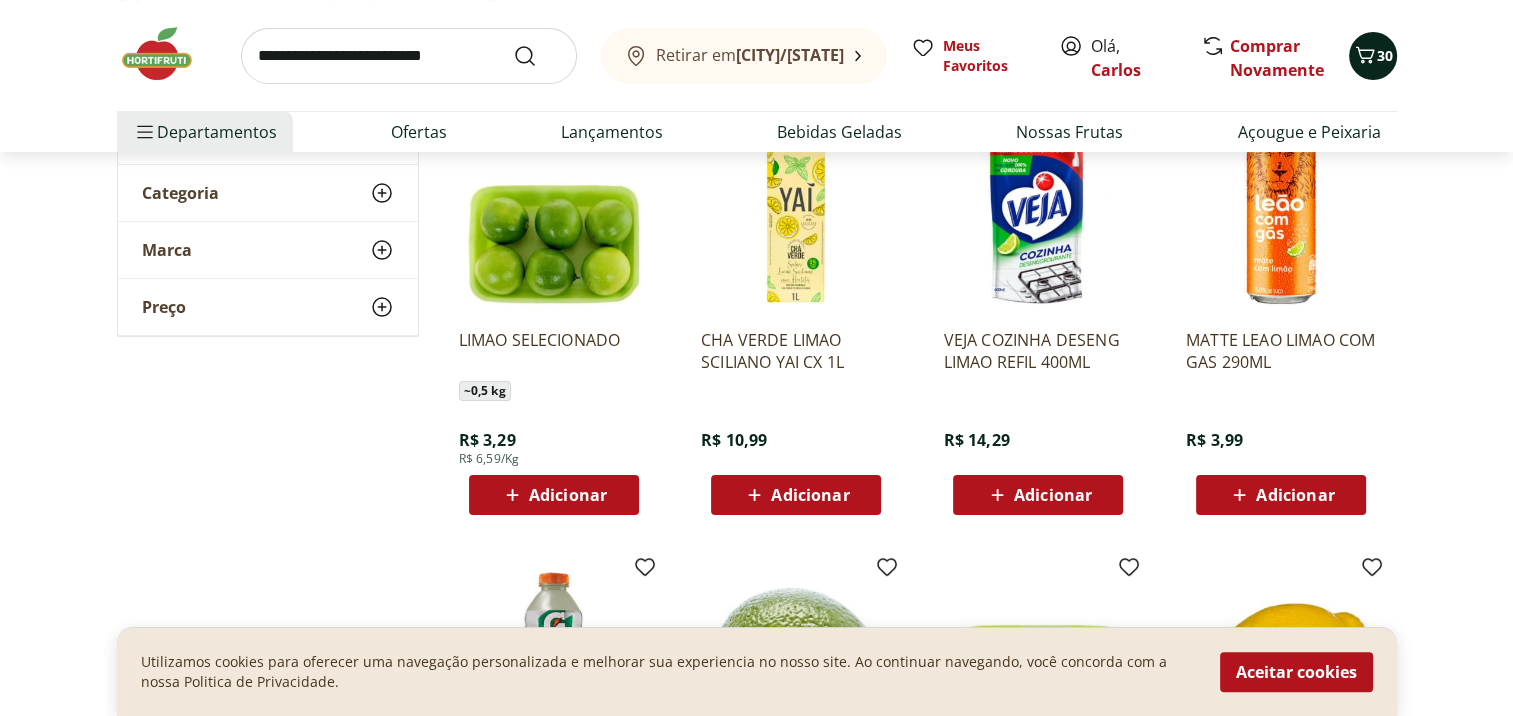 click 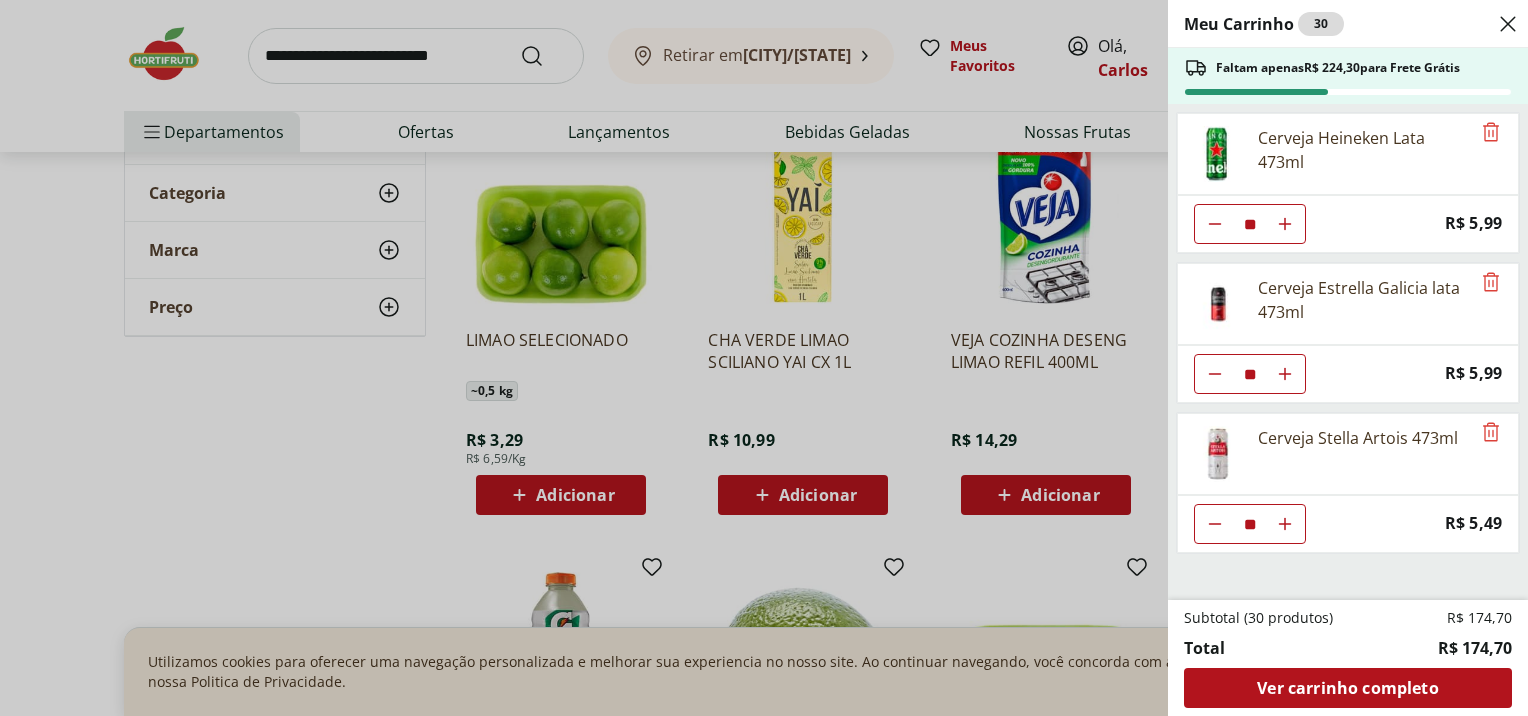 click on "Meu Carrinho 30 Faltam apenas  R$ 224,30  para Frete Grátis Cerveja Heineken Lata 473ml ** Price: R$ 5,99 Cerveja Estrella Galicia lata 473ml ** Price: R$ 5,99 Cerveja Stella Artois 473ml ** Price: R$ 5,49 Subtotal (30 produtos) R$ 174,70 Total R$ 174,70 Ver carrinho completo" at bounding box center (764, 358) 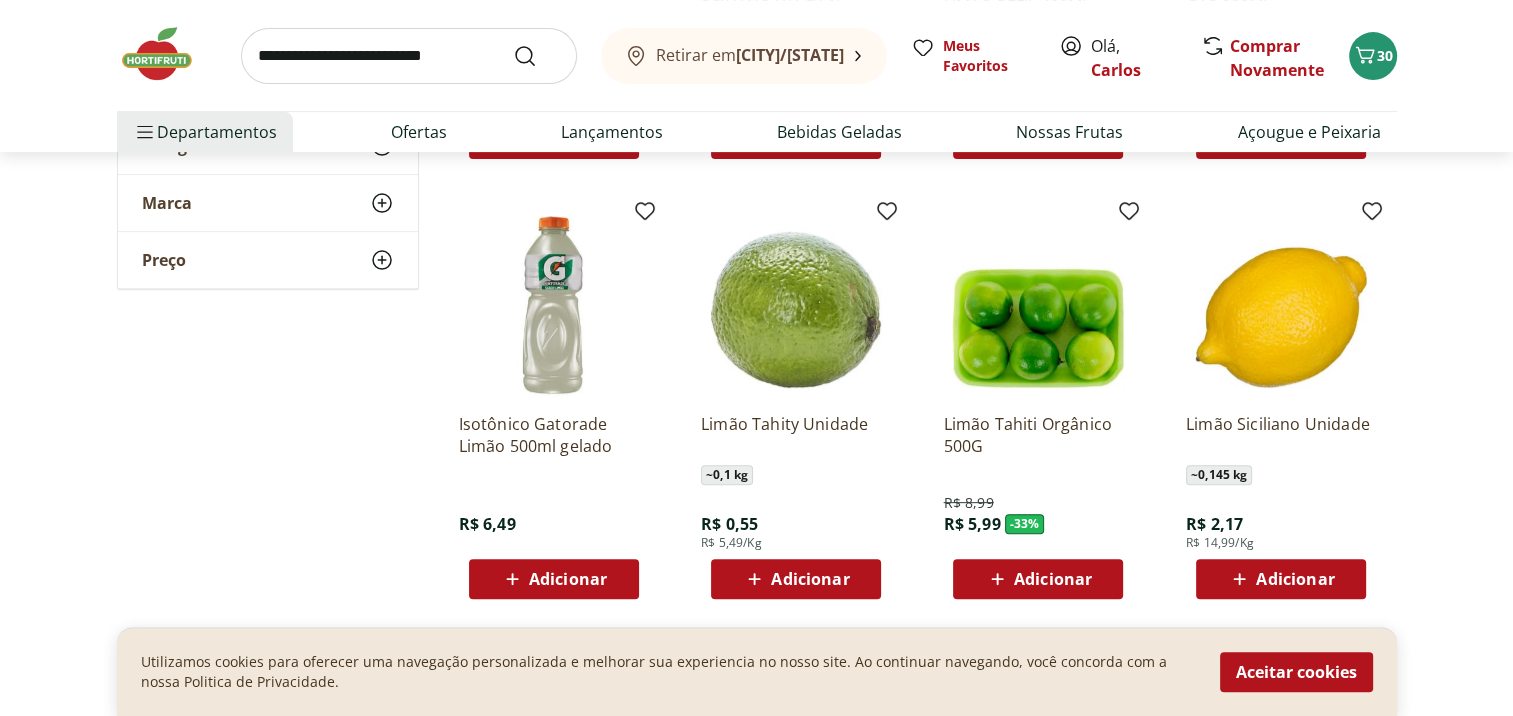 scroll, scrollTop: 700, scrollLeft: 0, axis: vertical 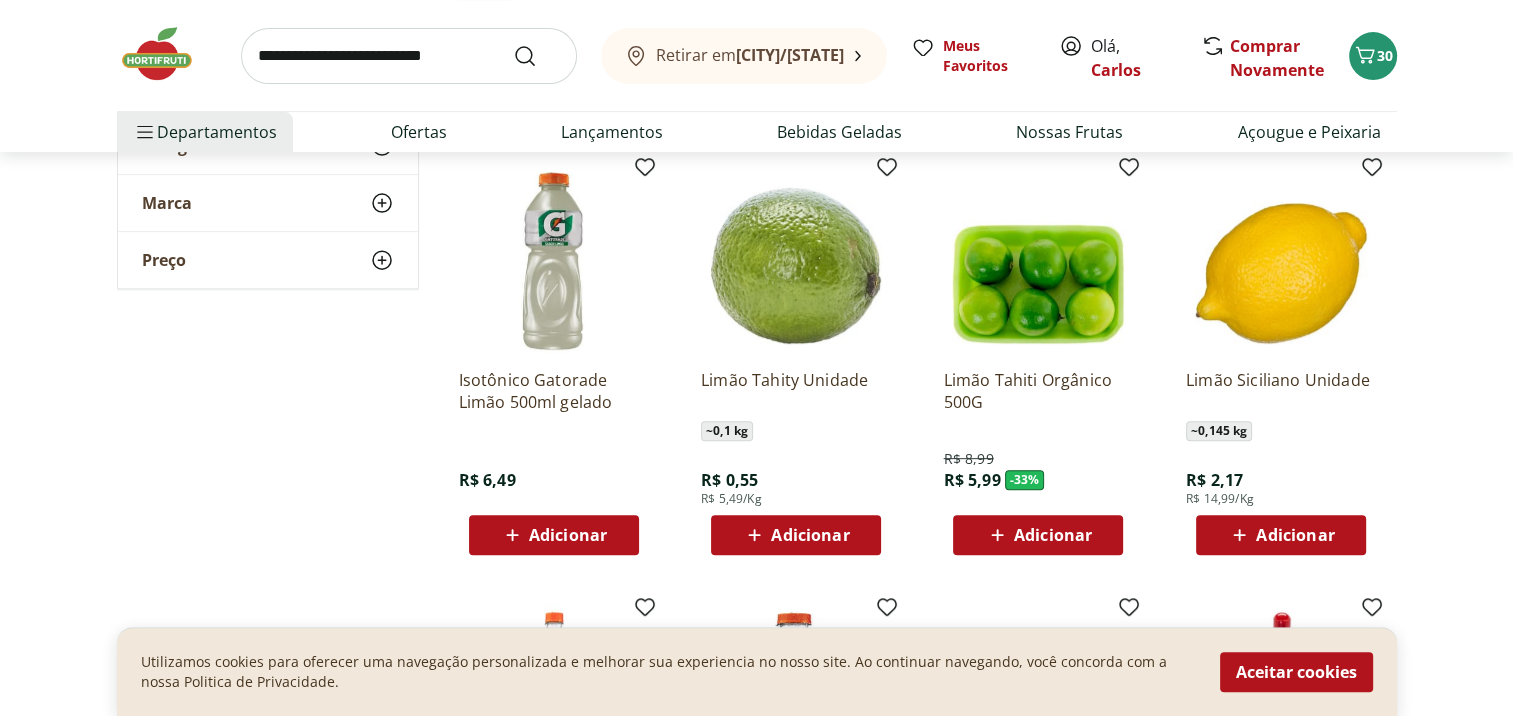 click on "Adicionar" at bounding box center (810, 535) 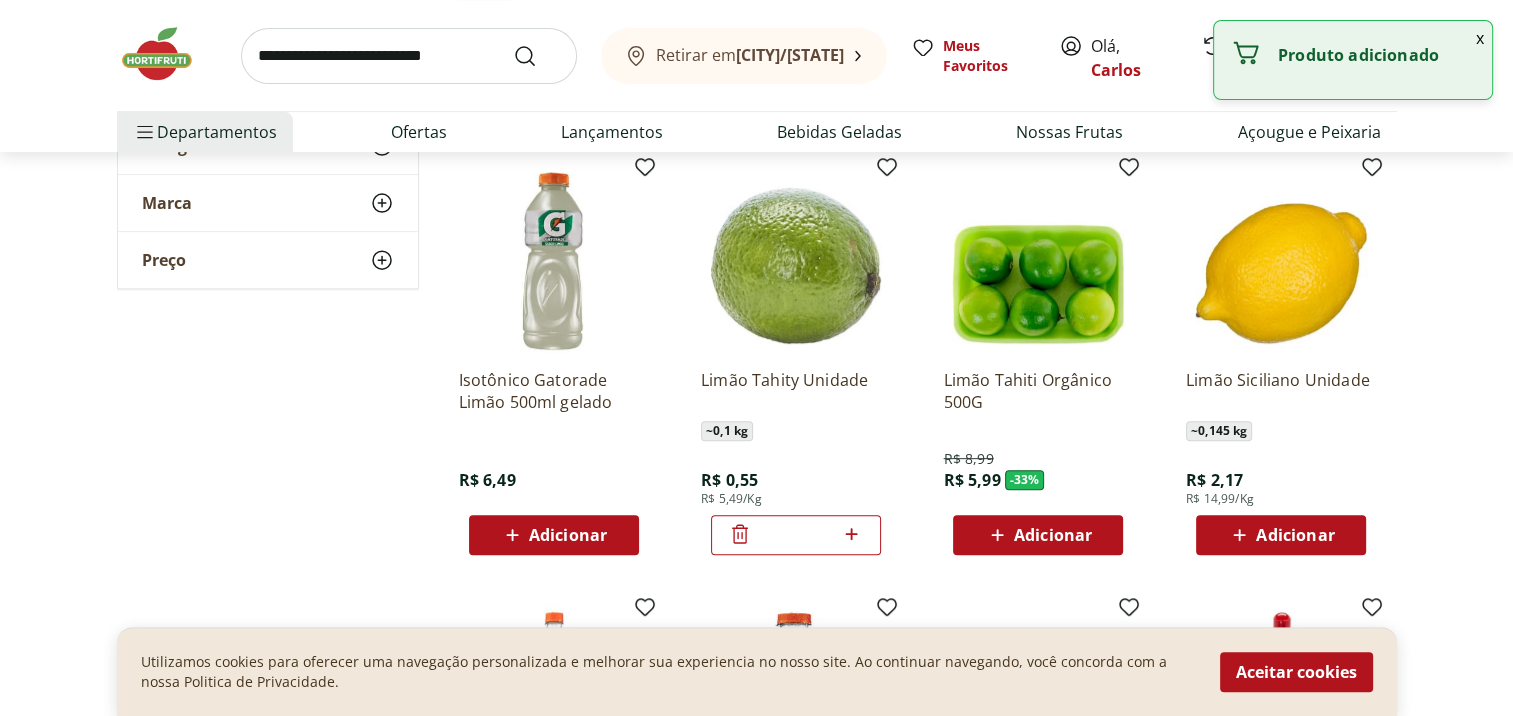 click 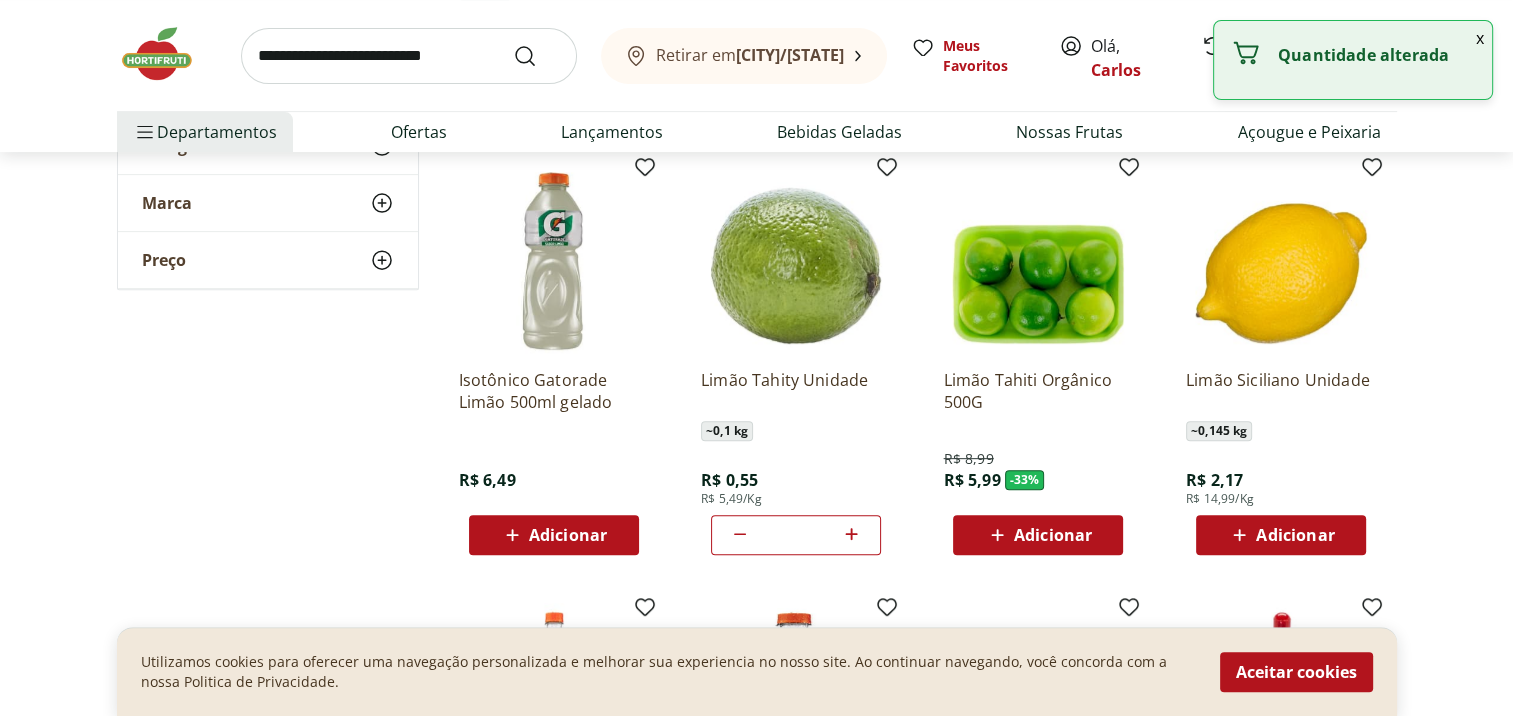 click 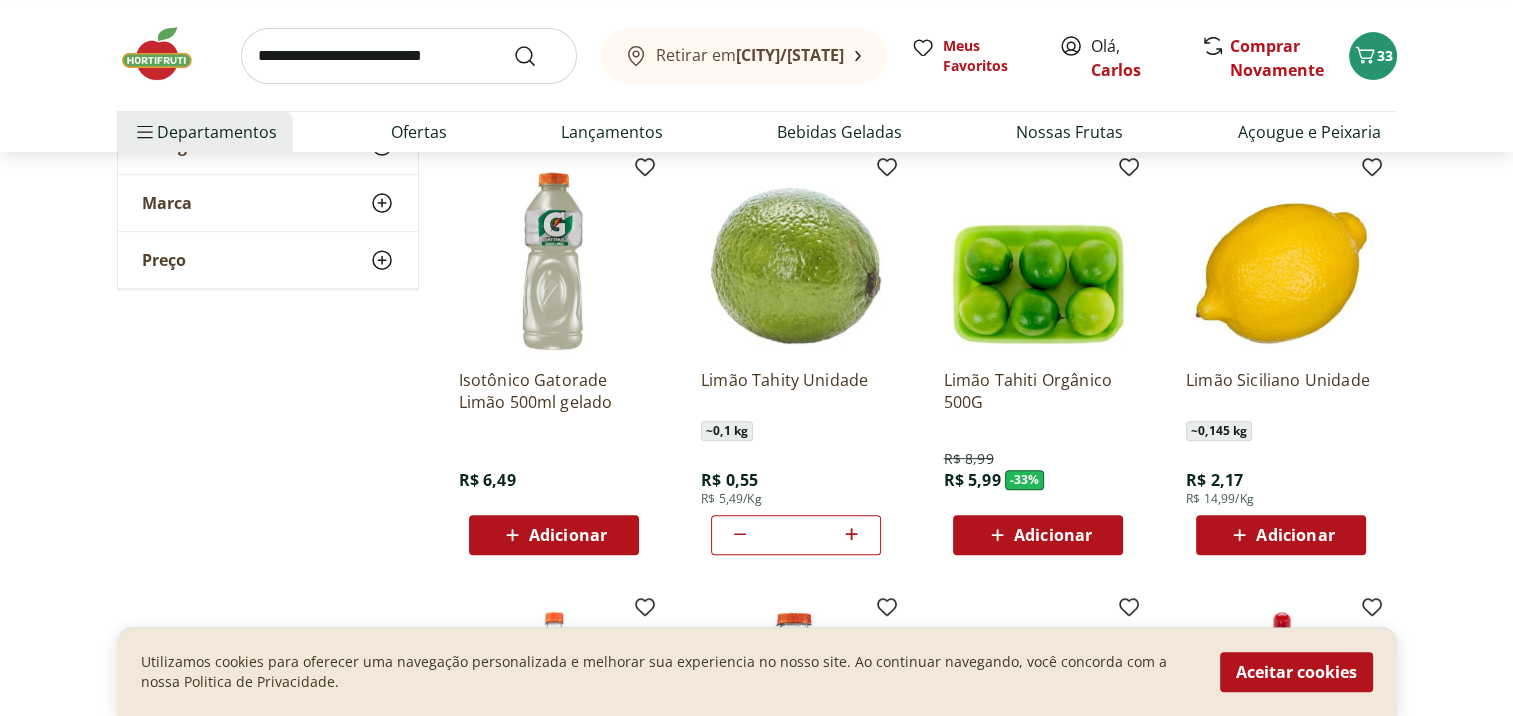 scroll, scrollTop: 0, scrollLeft: 0, axis: both 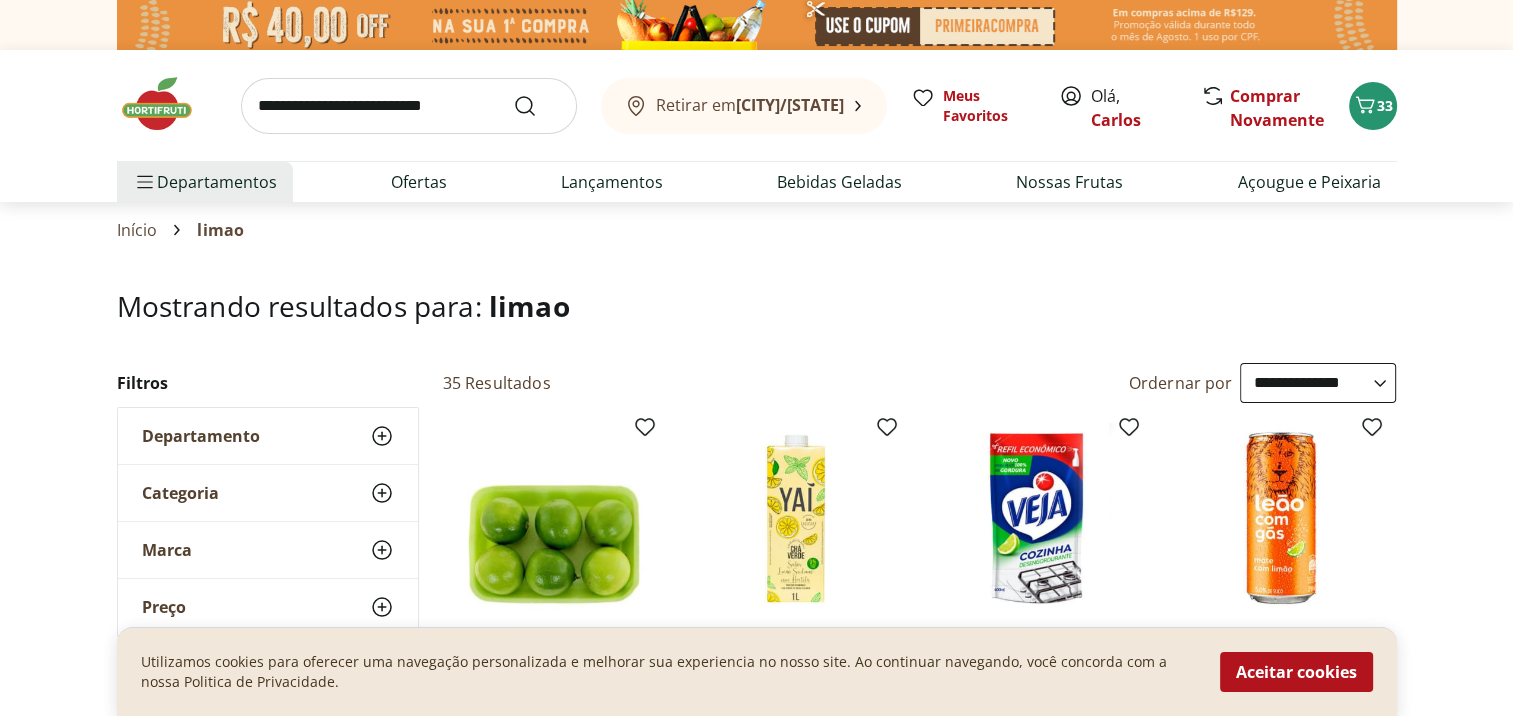 click at bounding box center (409, 106) 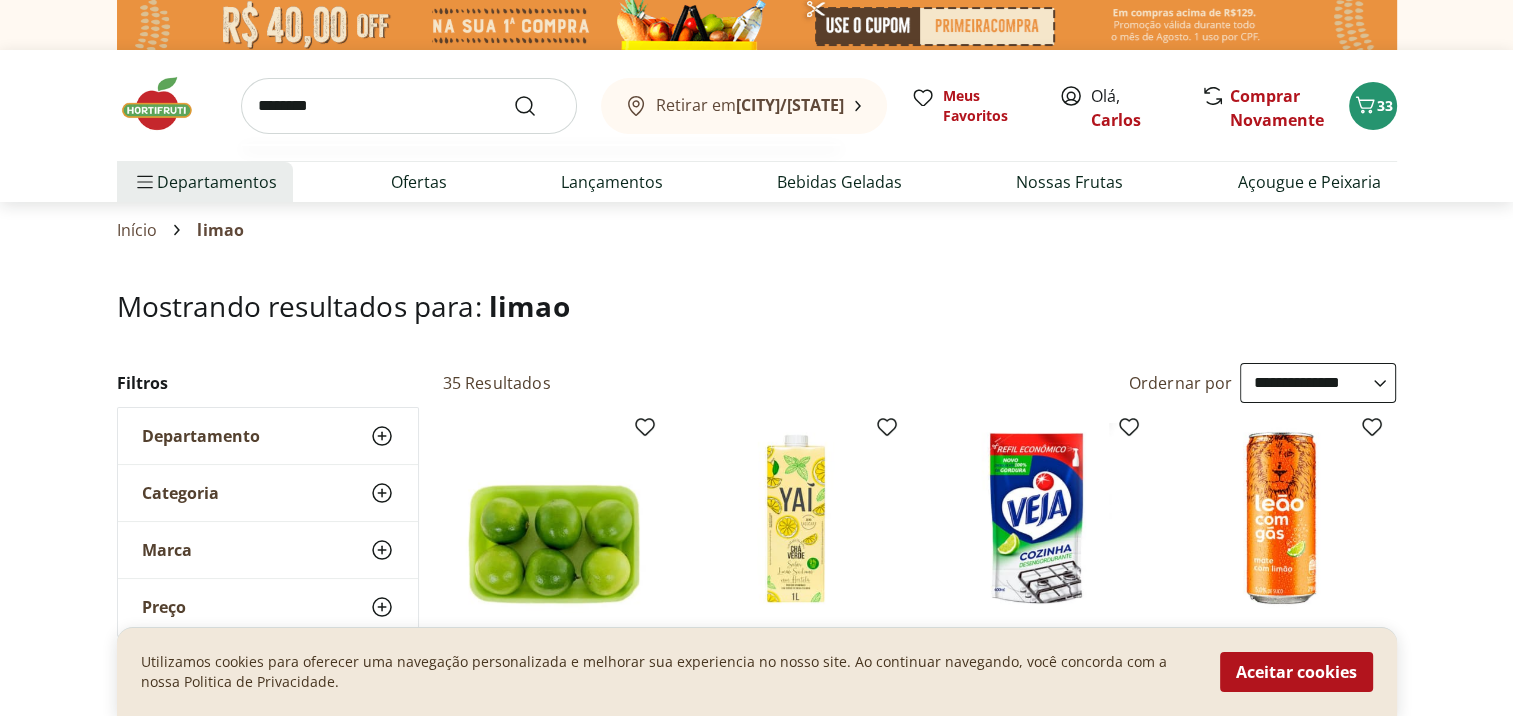 type on "********" 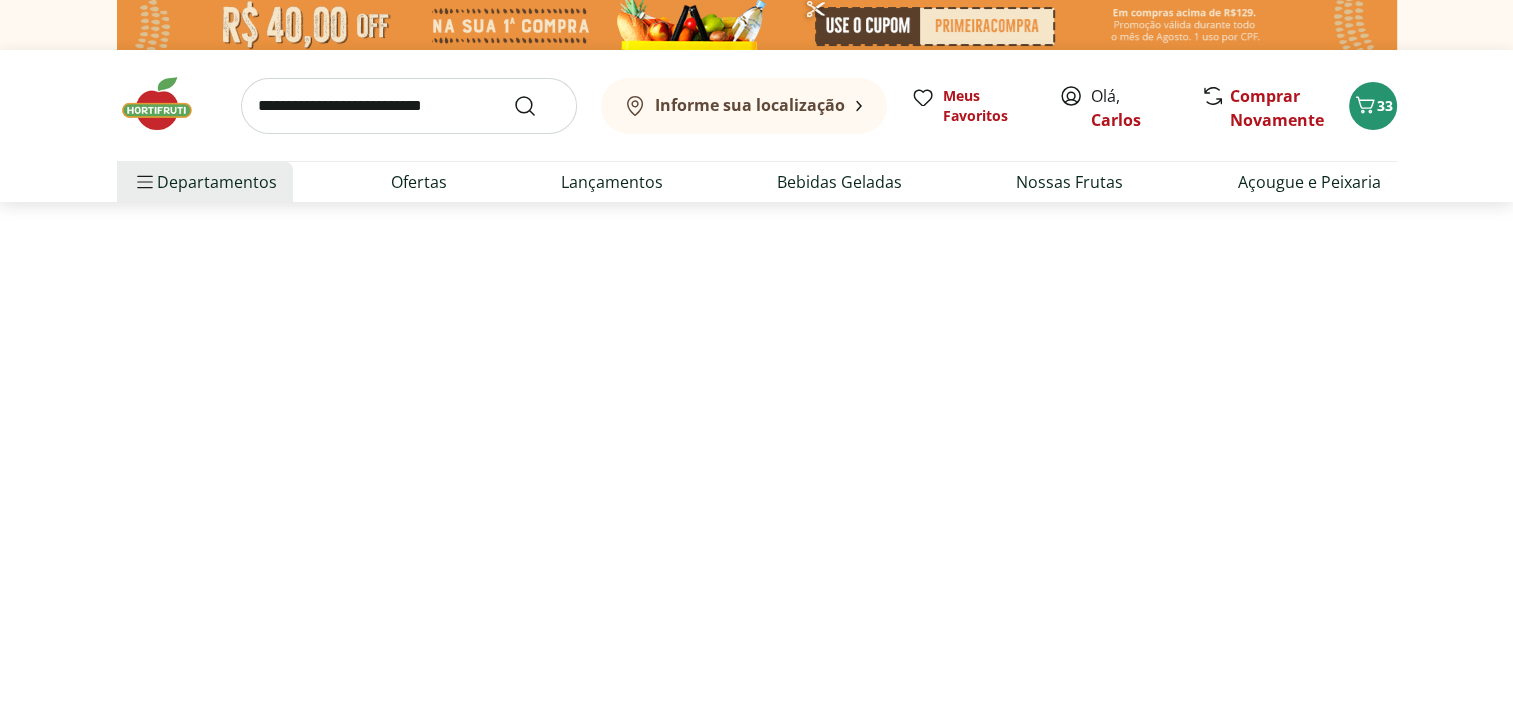 select on "**********" 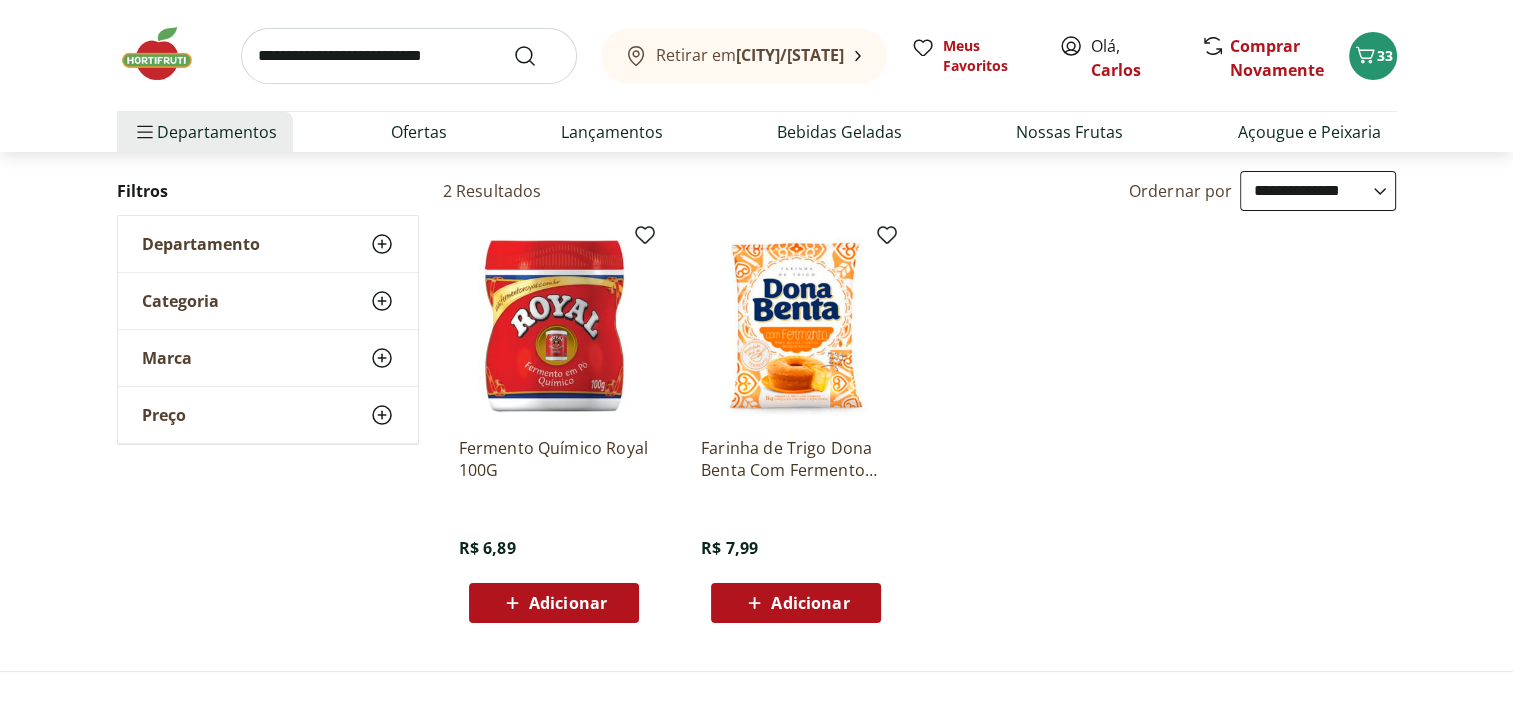 scroll, scrollTop: 200, scrollLeft: 0, axis: vertical 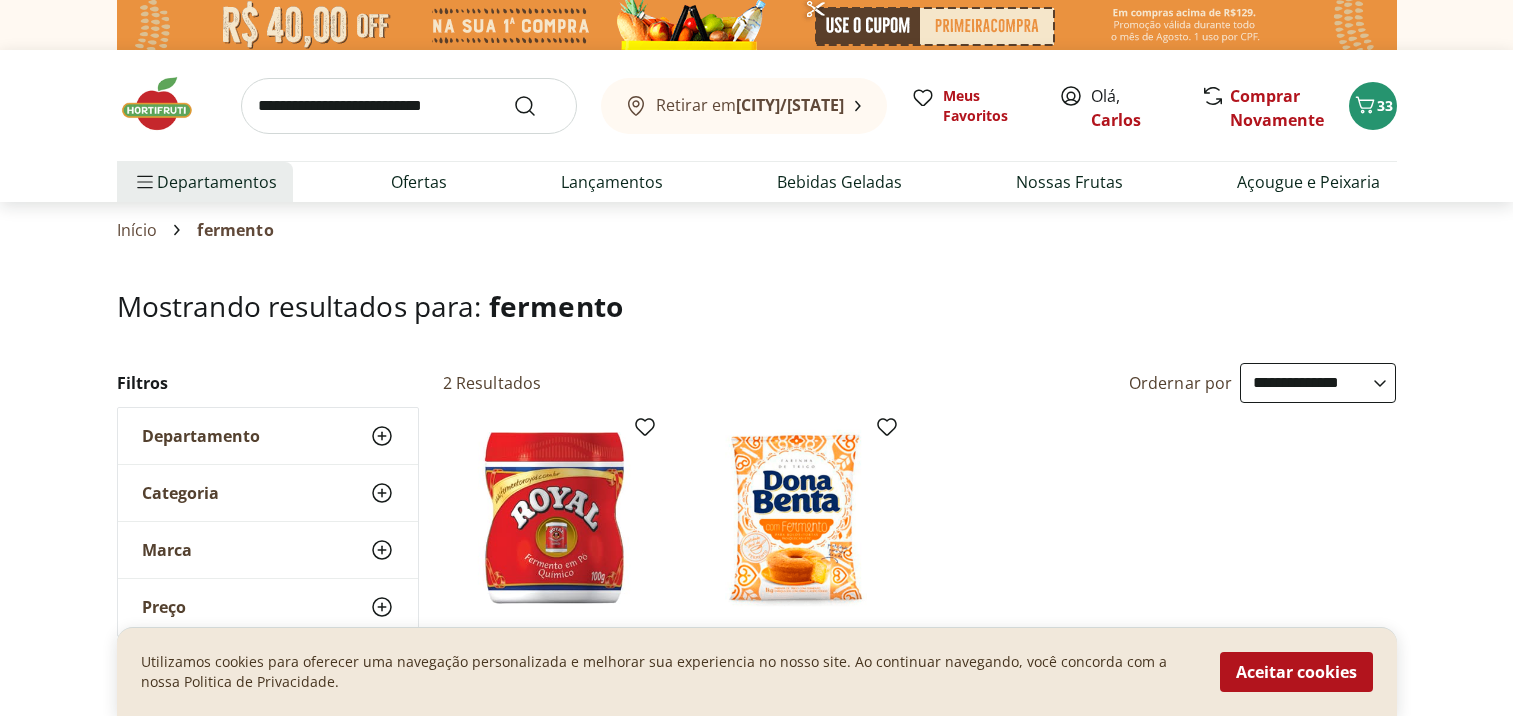select on "**********" 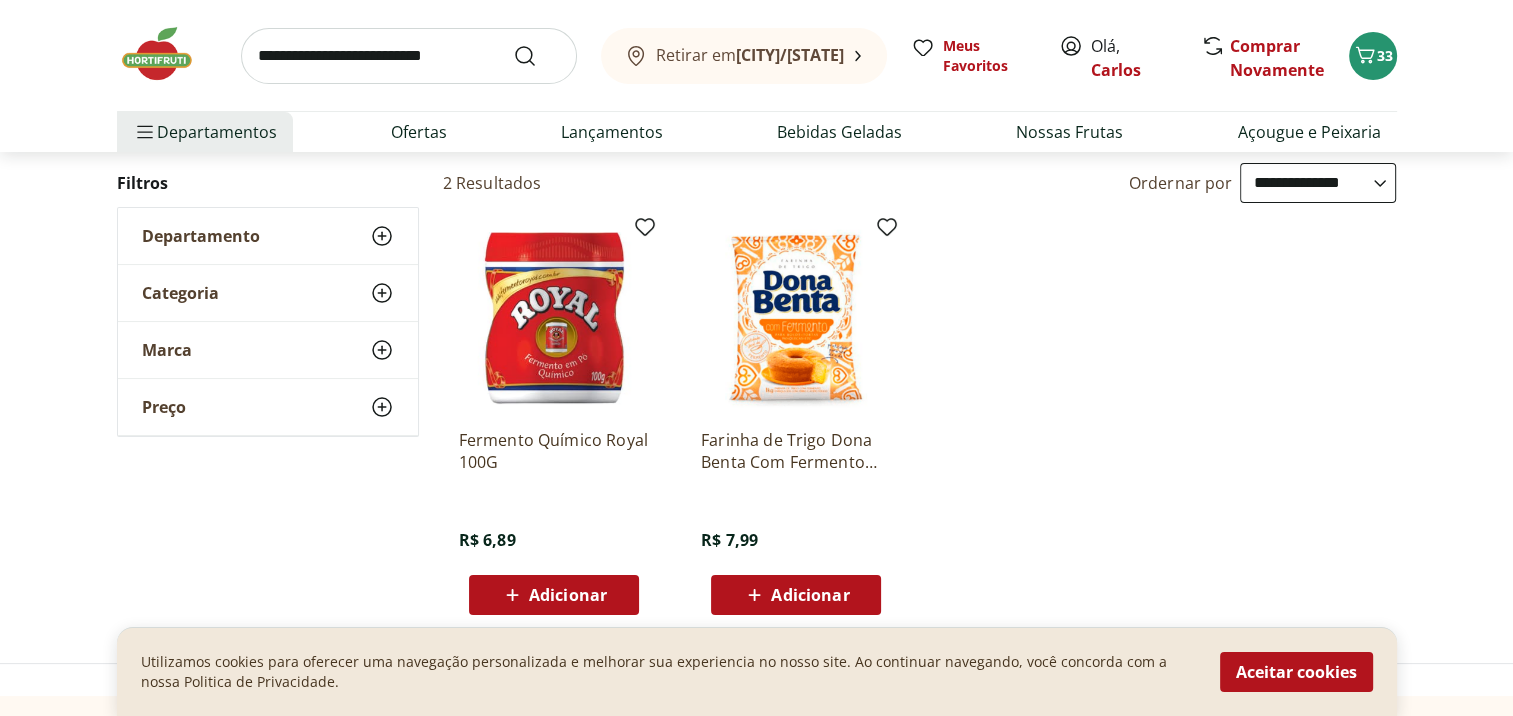 scroll, scrollTop: 0, scrollLeft: 0, axis: both 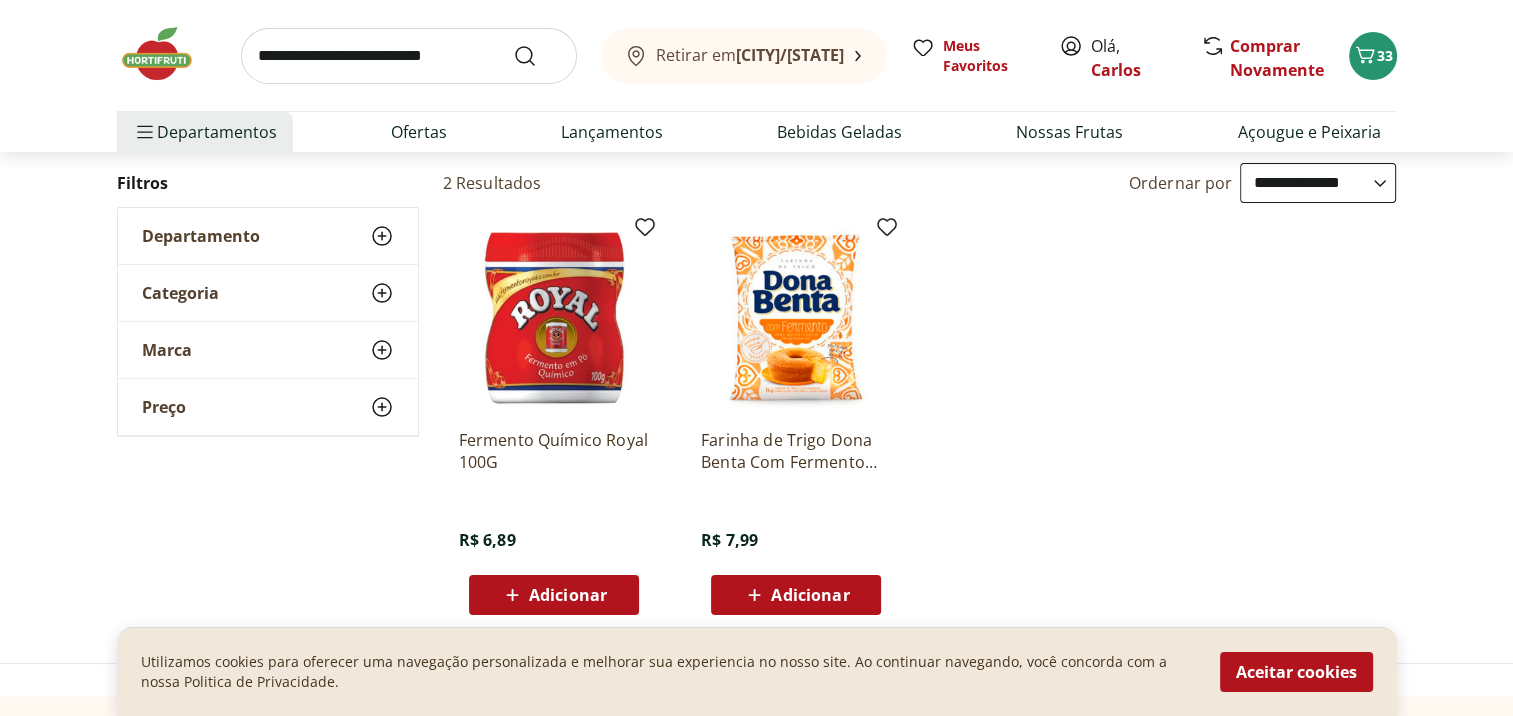 click at bounding box center (554, 318) 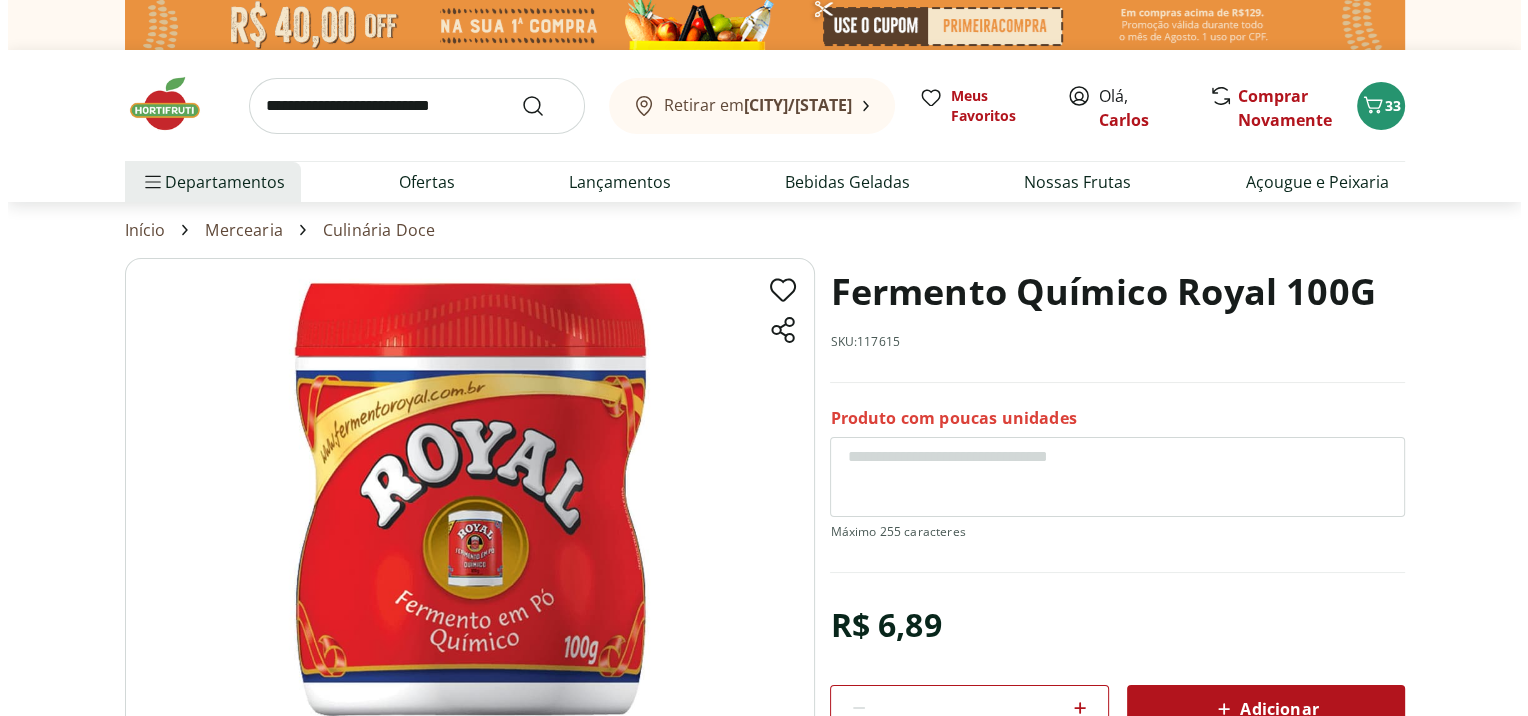 scroll, scrollTop: 200, scrollLeft: 0, axis: vertical 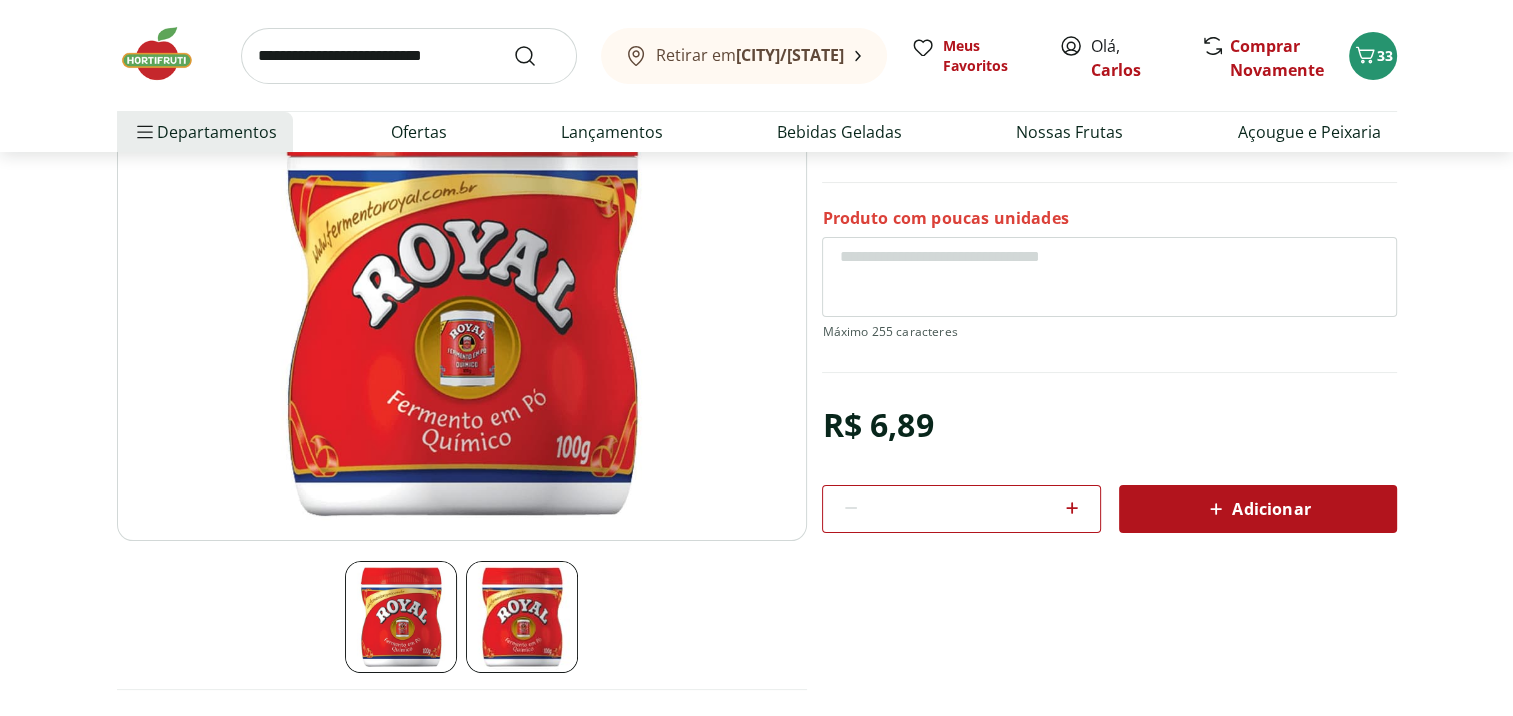 click on "Adicionar" at bounding box center [1258, 509] 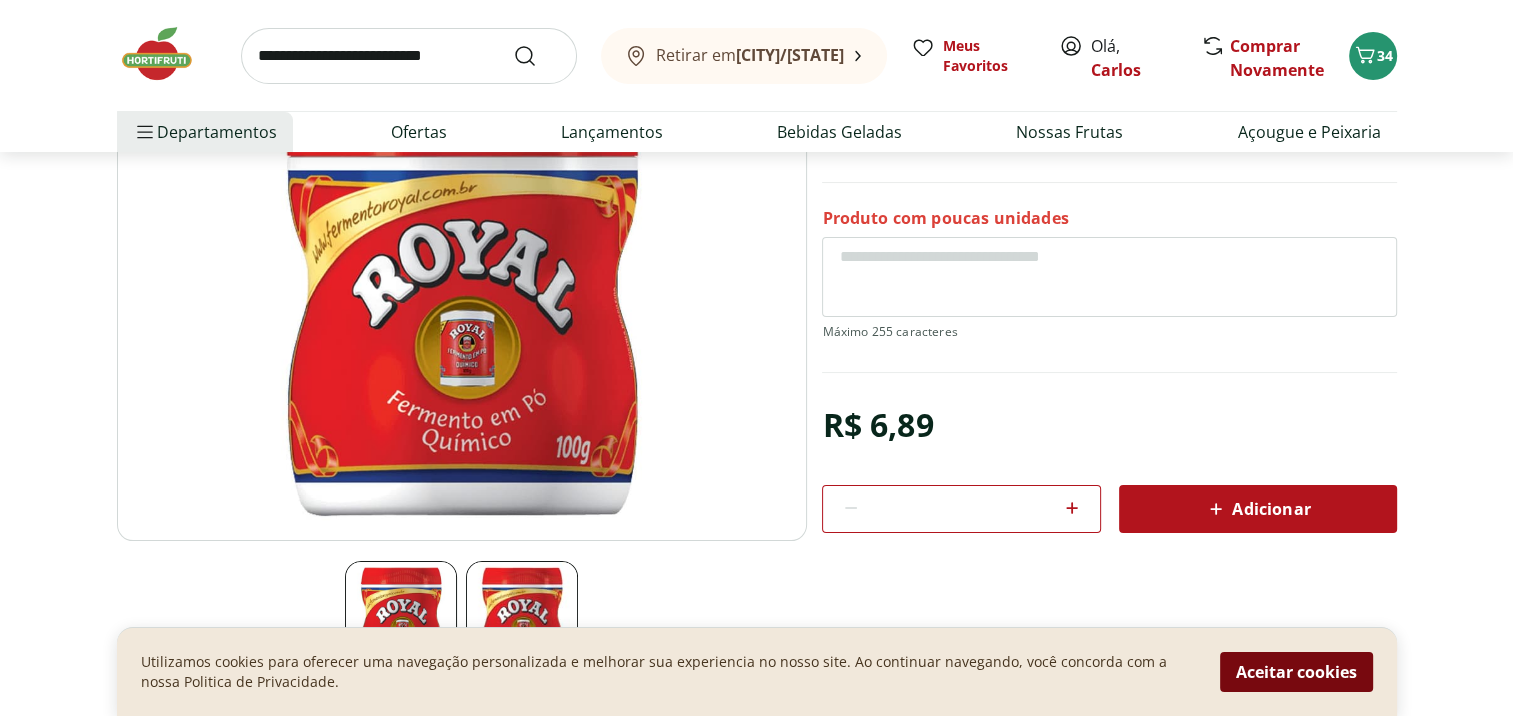 click on "Aceitar cookies" at bounding box center [1296, 672] 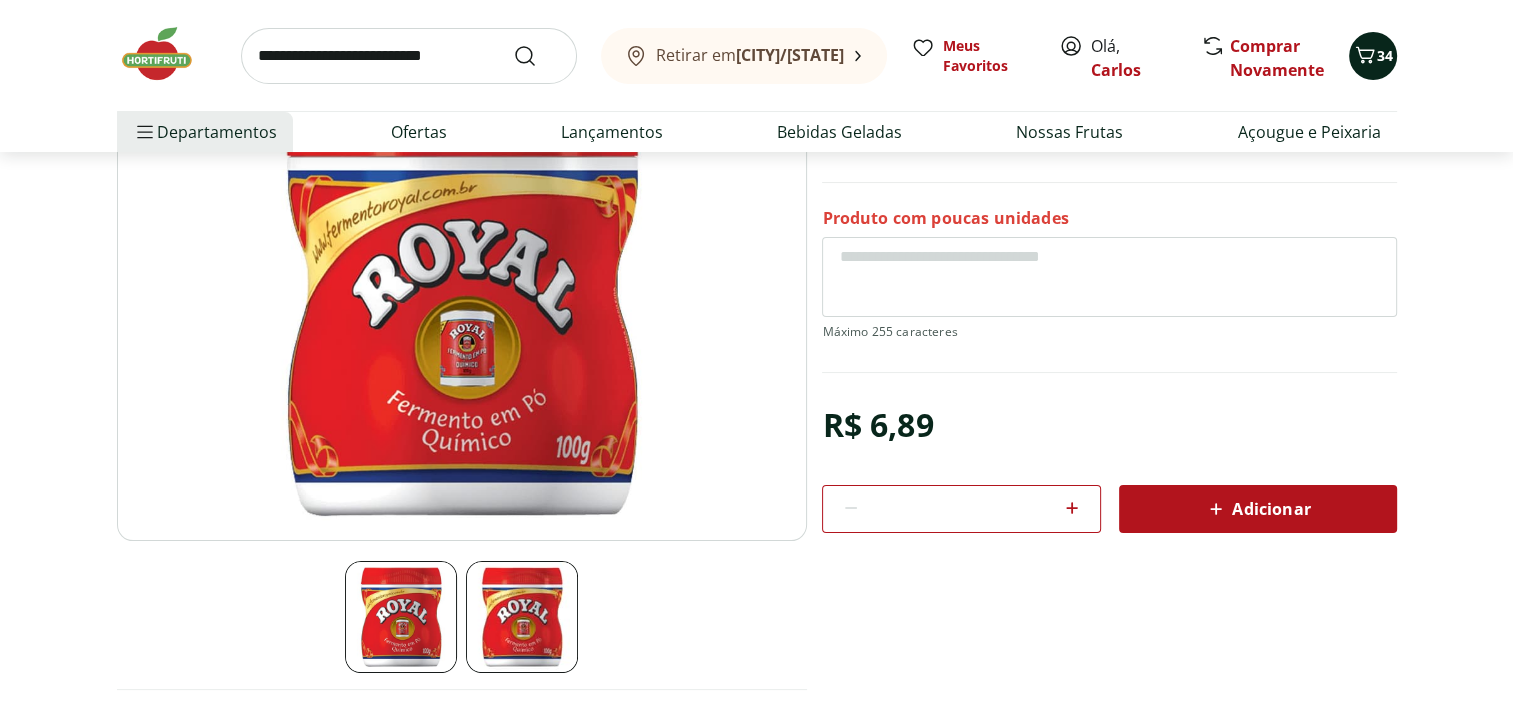 click on "34" at bounding box center (1385, 55) 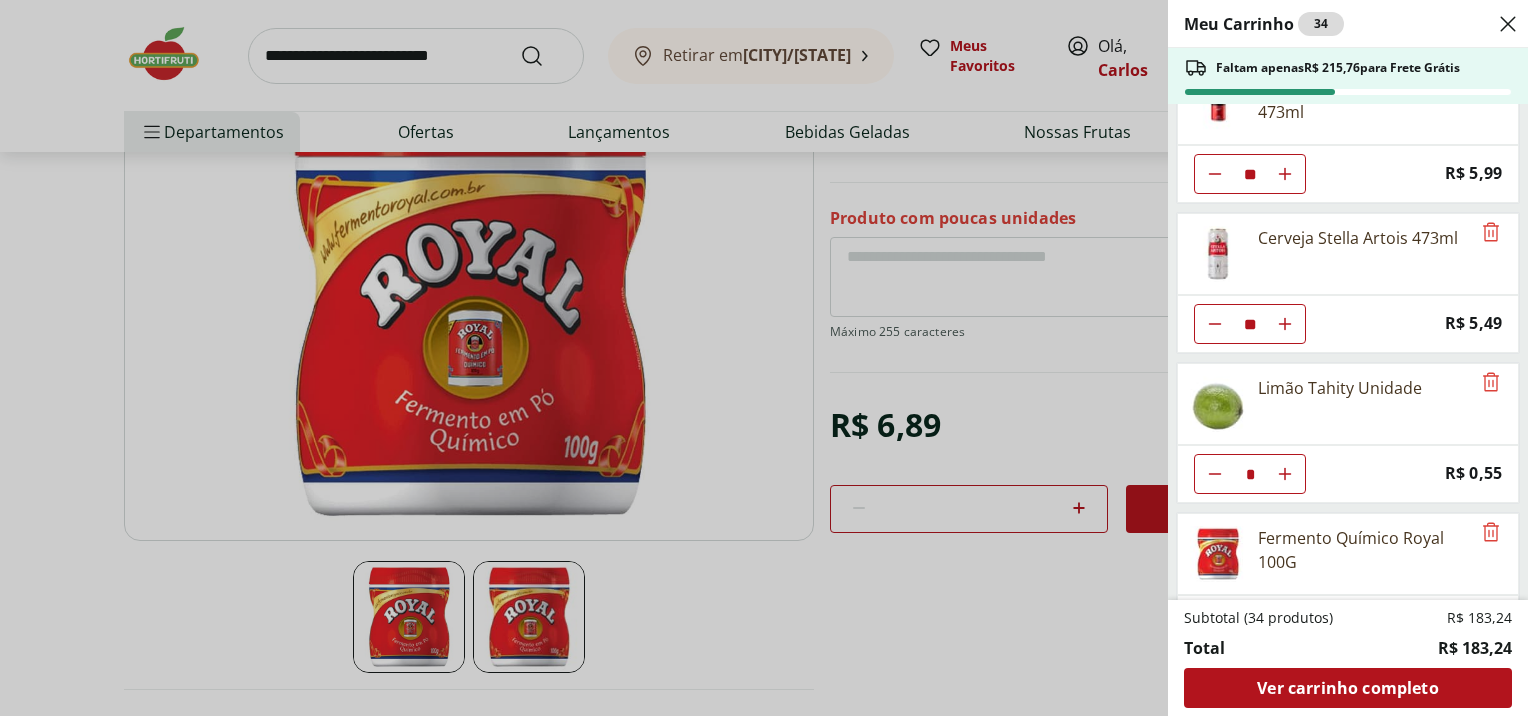 scroll, scrollTop: 256, scrollLeft: 0, axis: vertical 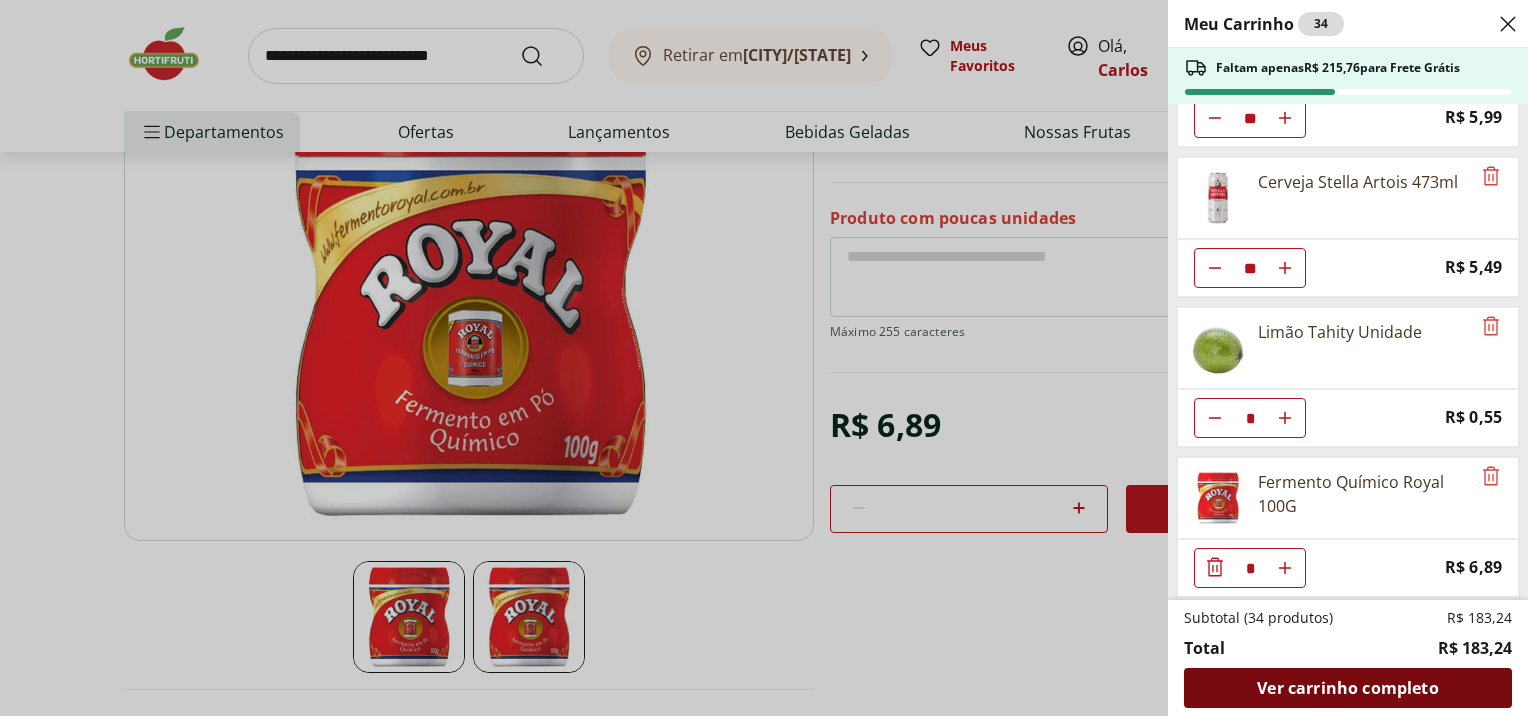 click on "Ver carrinho completo" at bounding box center (1347, 688) 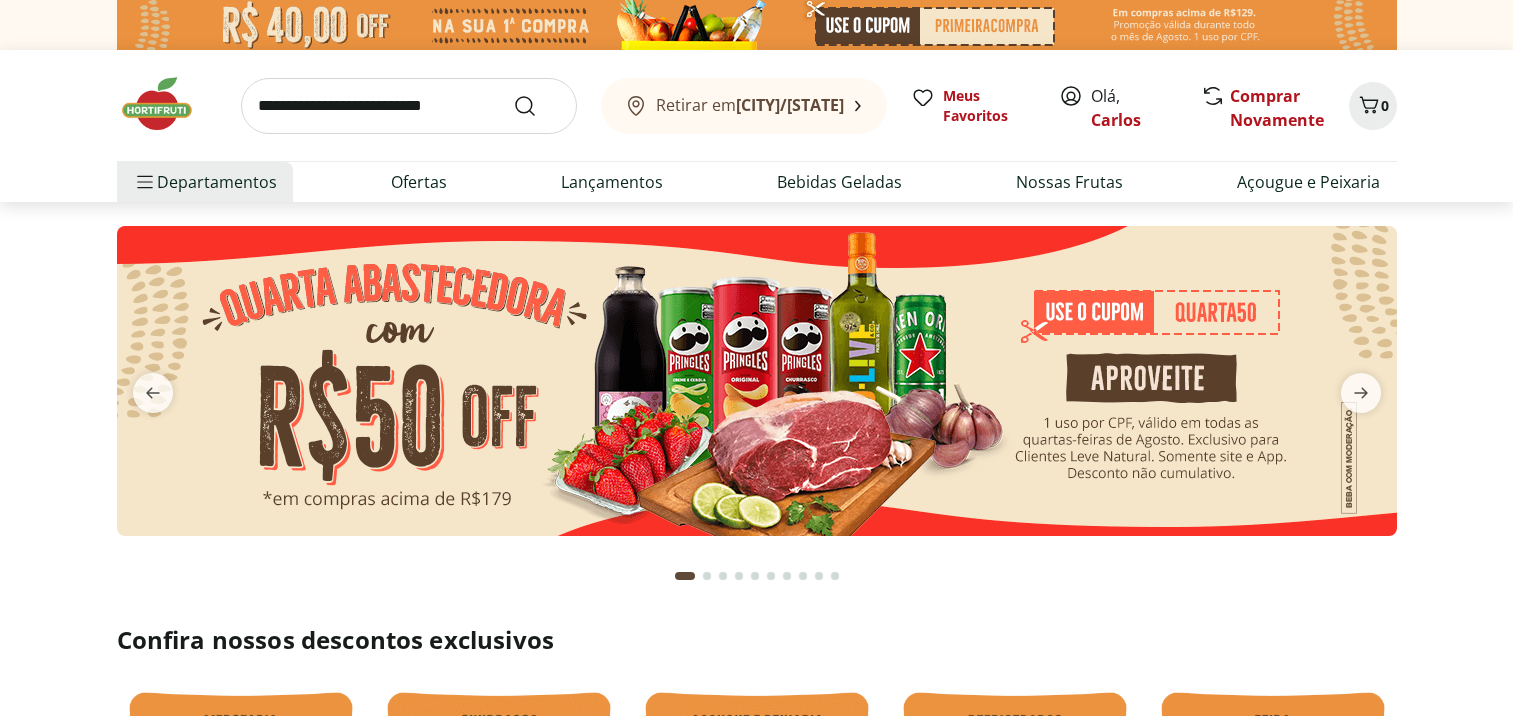 scroll, scrollTop: 0, scrollLeft: 0, axis: both 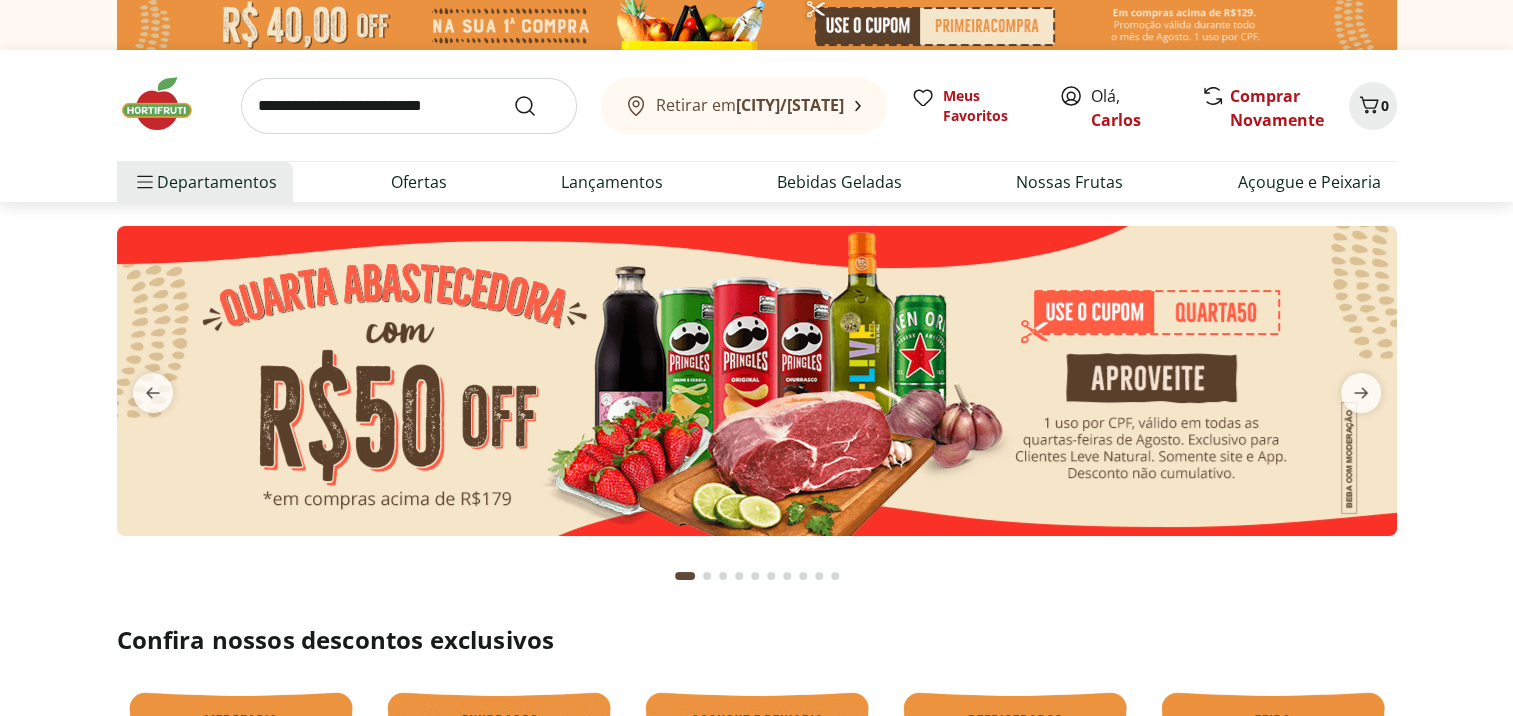 click at bounding box center (409, 106) 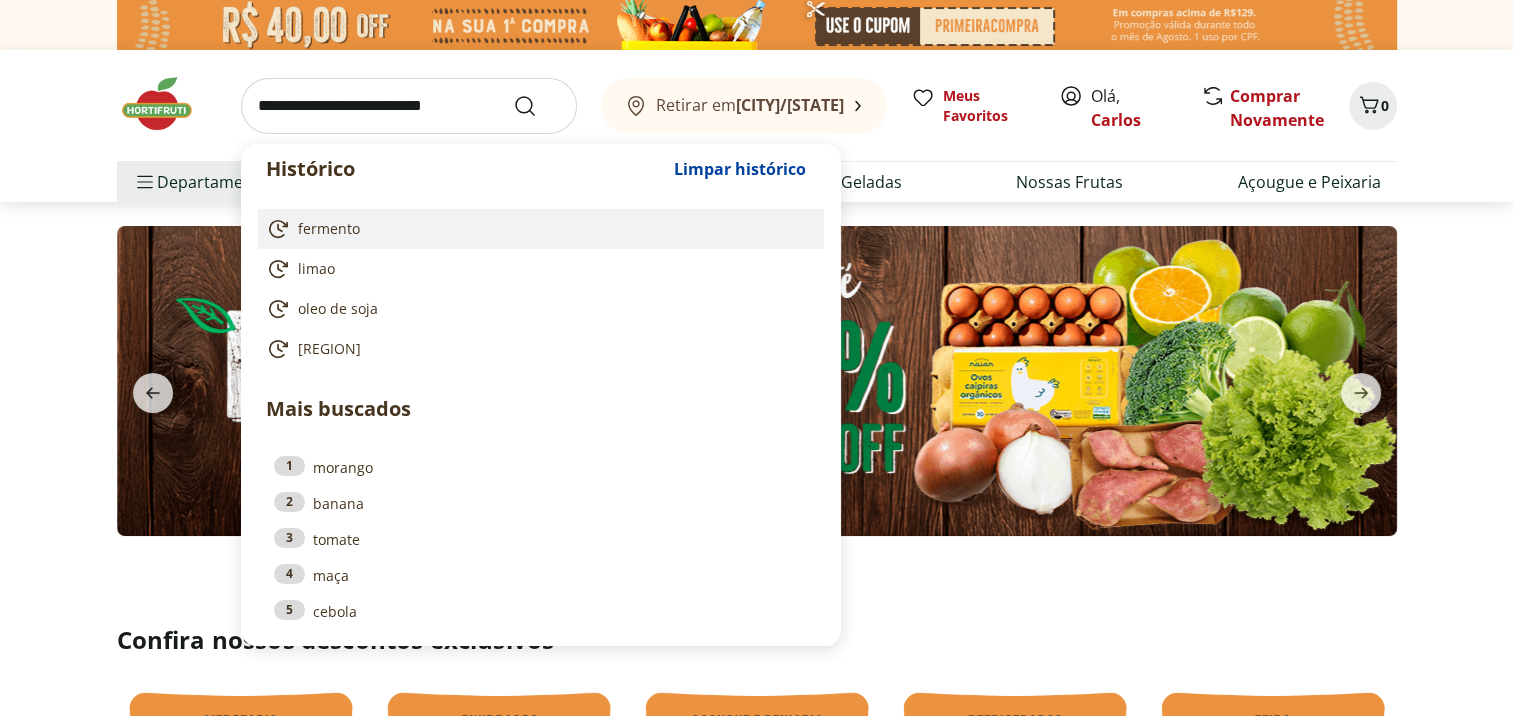 click on "fermento" at bounding box center [537, 229] 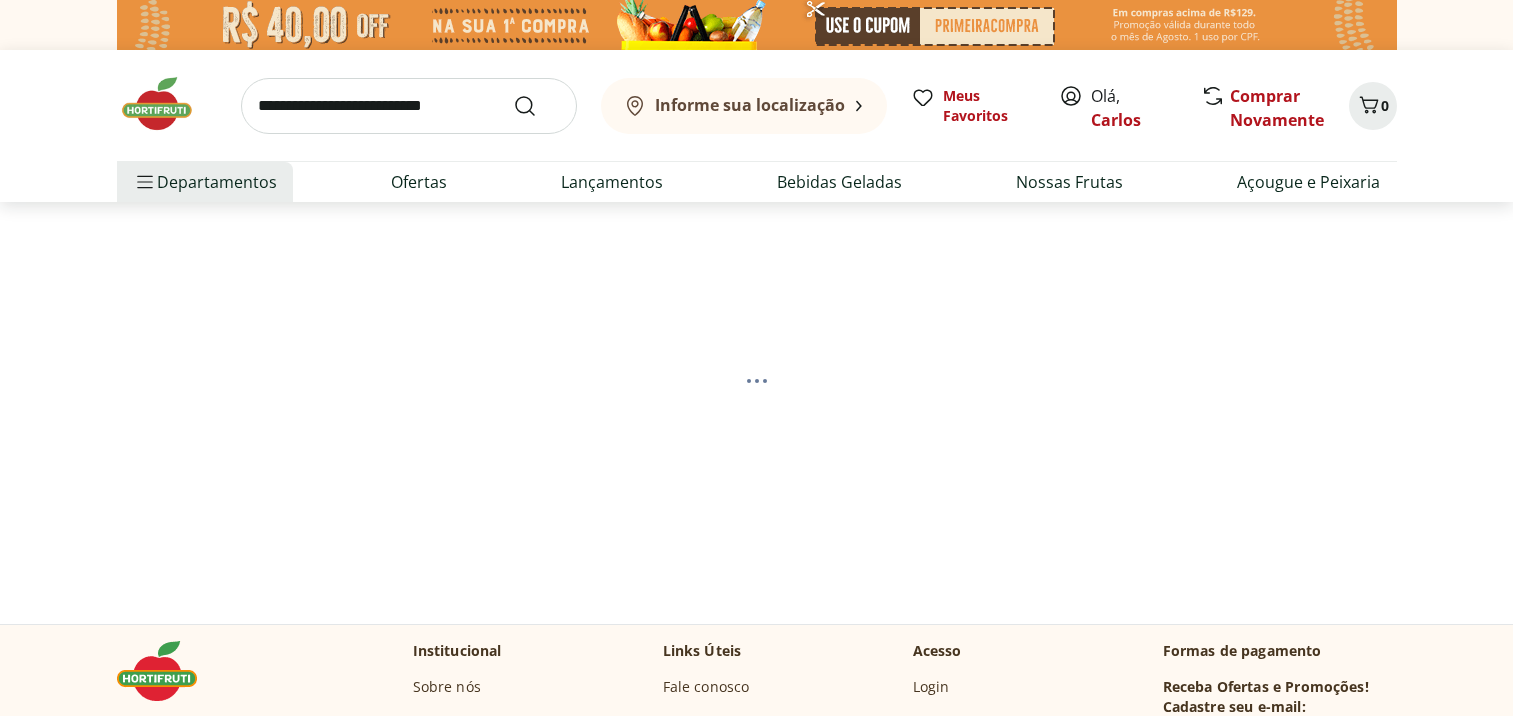 scroll, scrollTop: 0, scrollLeft: 0, axis: both 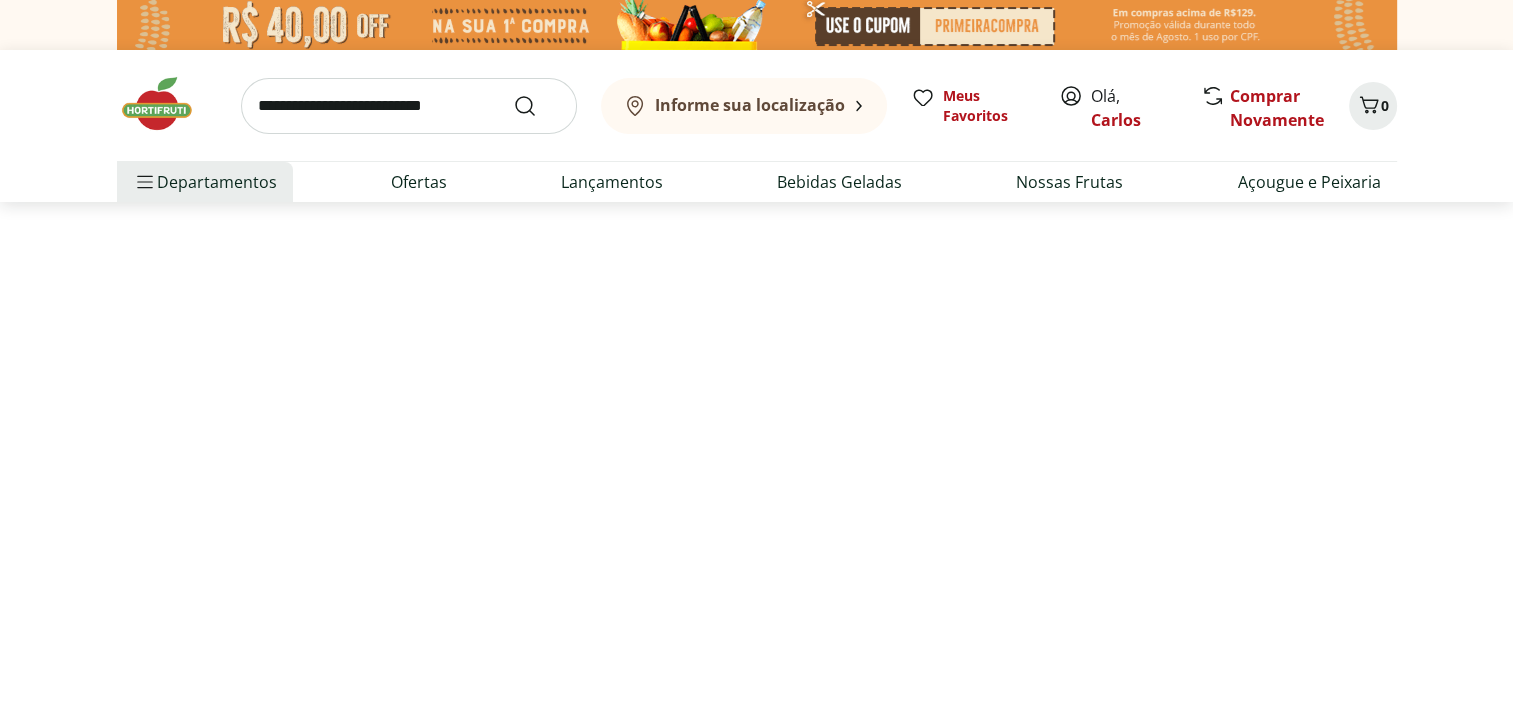select on "**********" 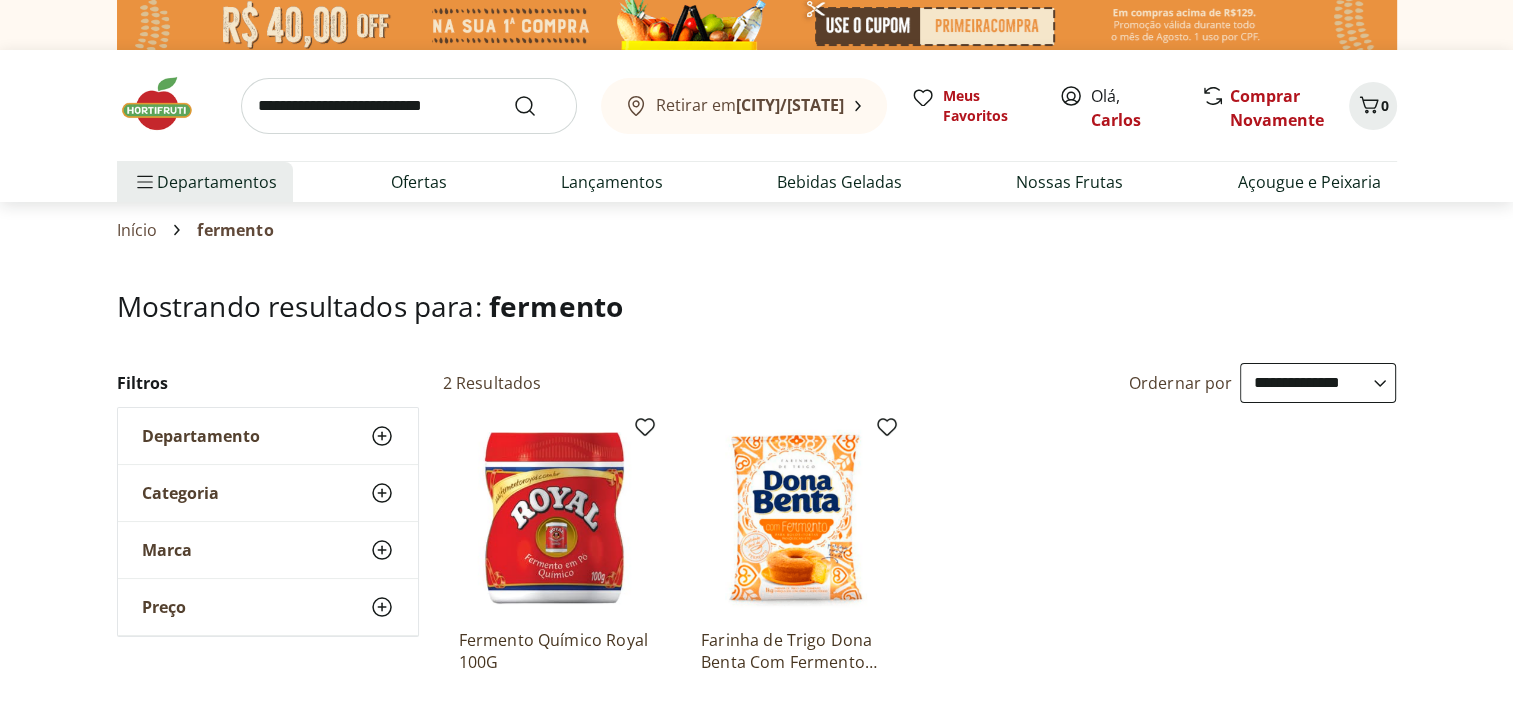 scroll, scrollTop: 200, scrollLeft: 0, axis: vertical 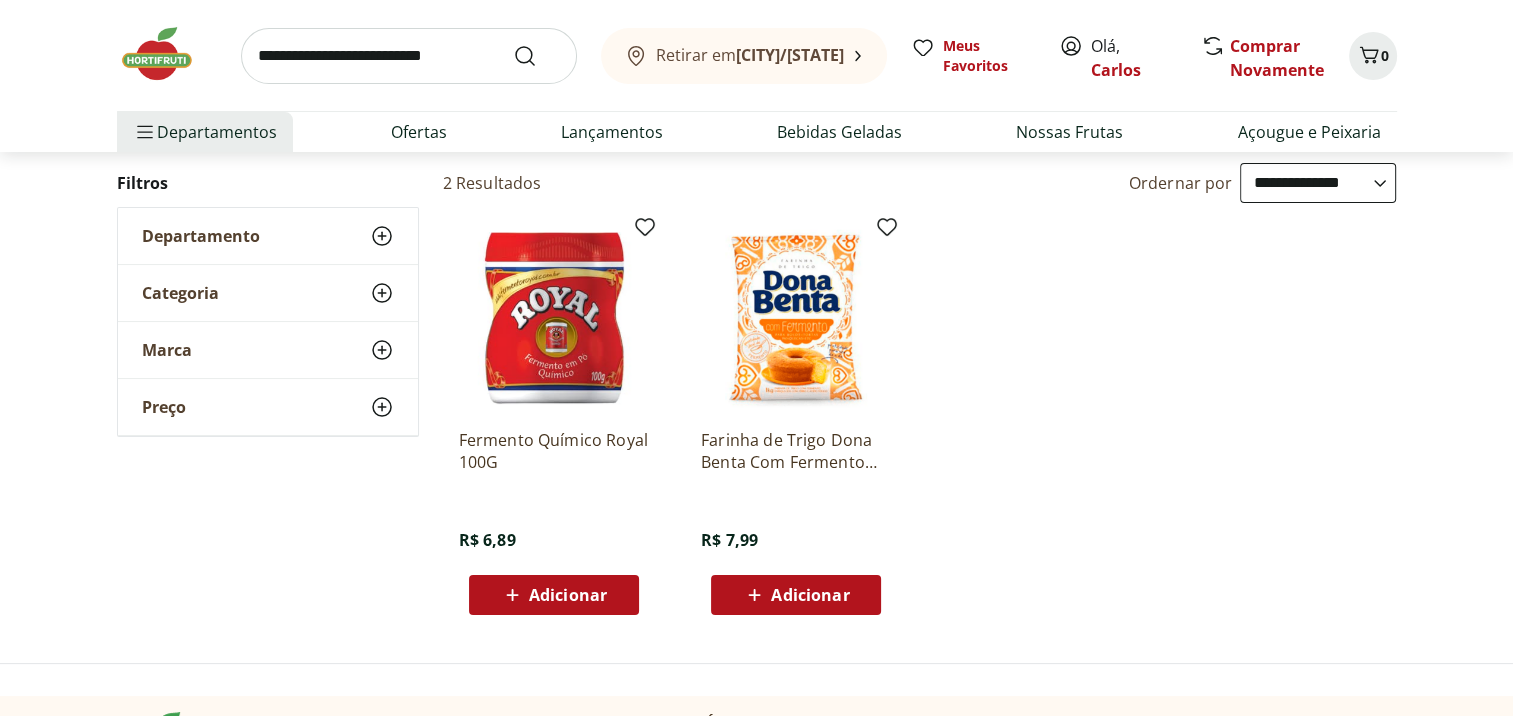 click on "Adicionar" at bounding box center [568, 595] 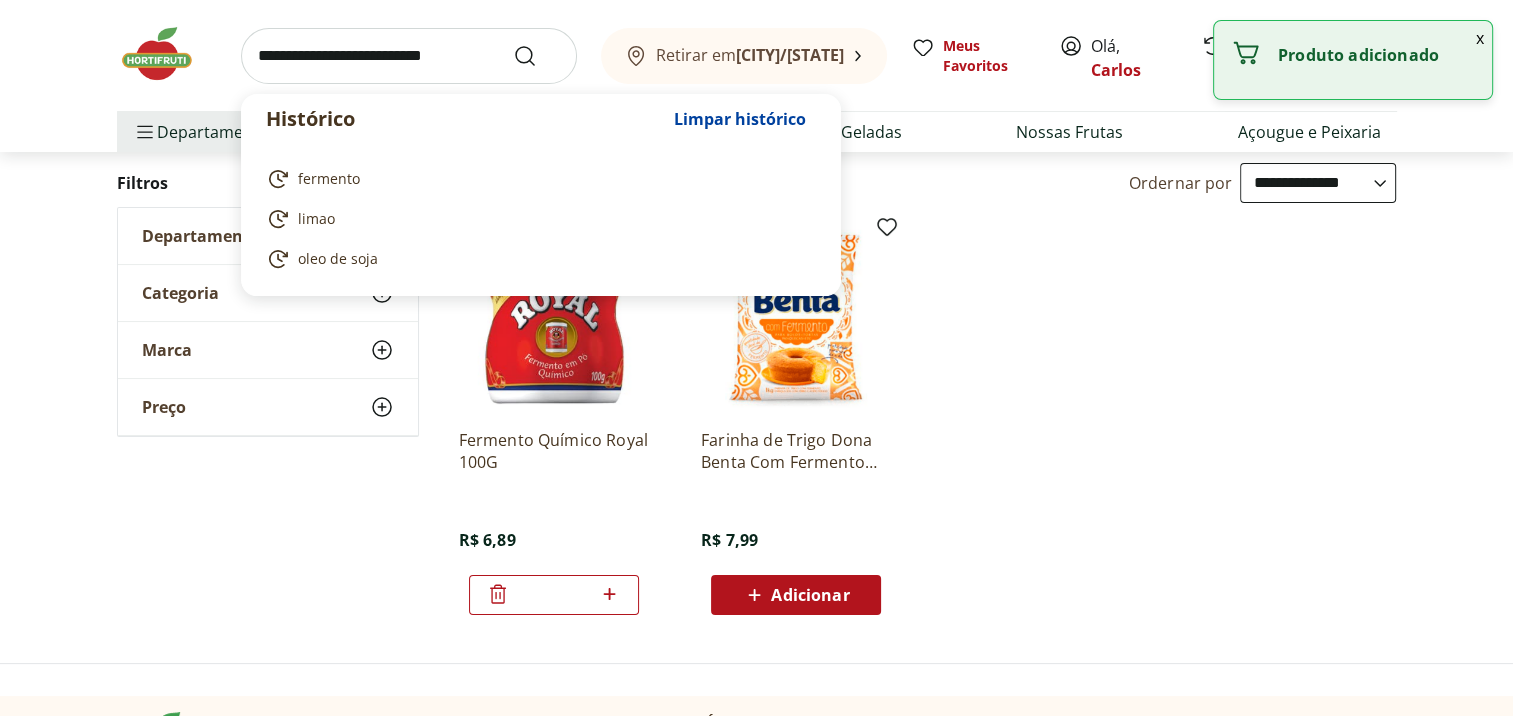 click at bounding box center [409, 56] 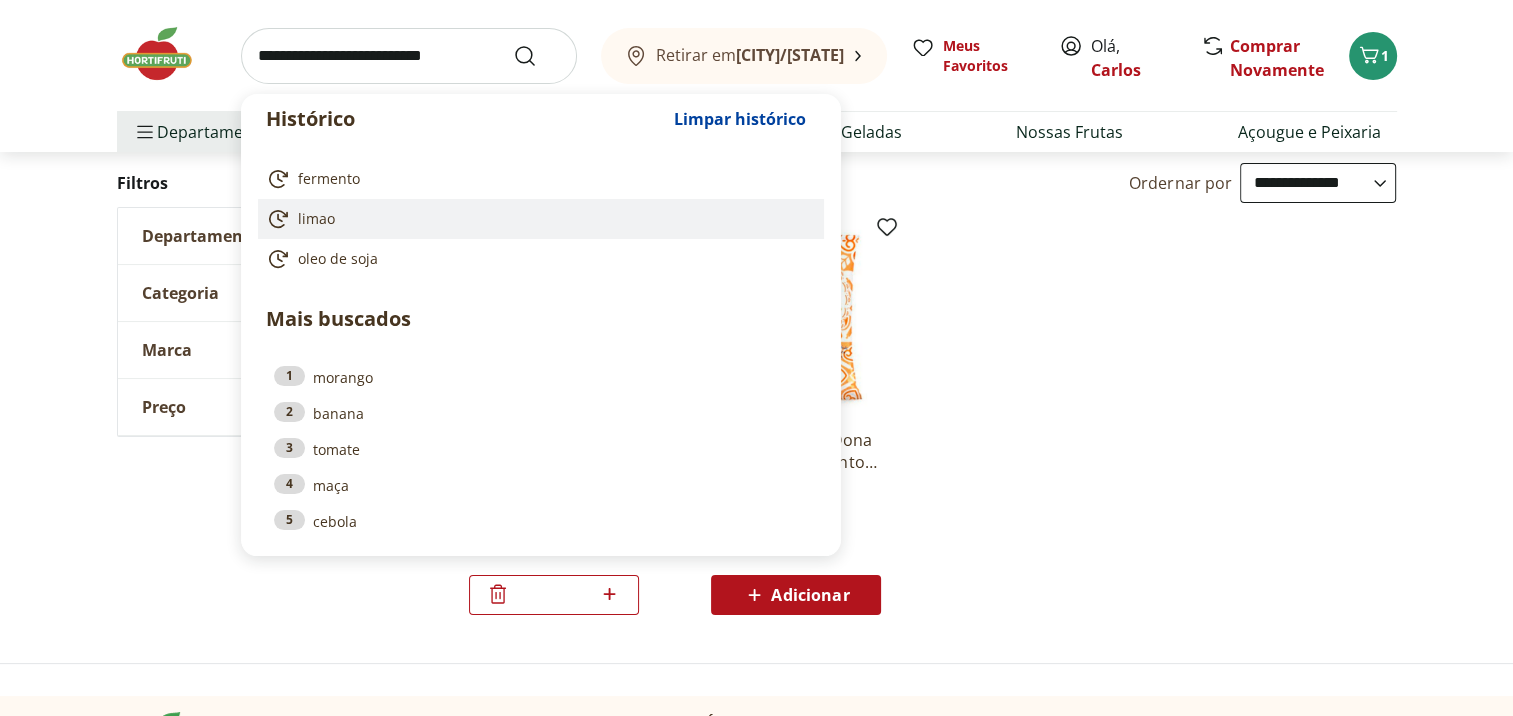 click on "limao" at bounding box center [537, 219] 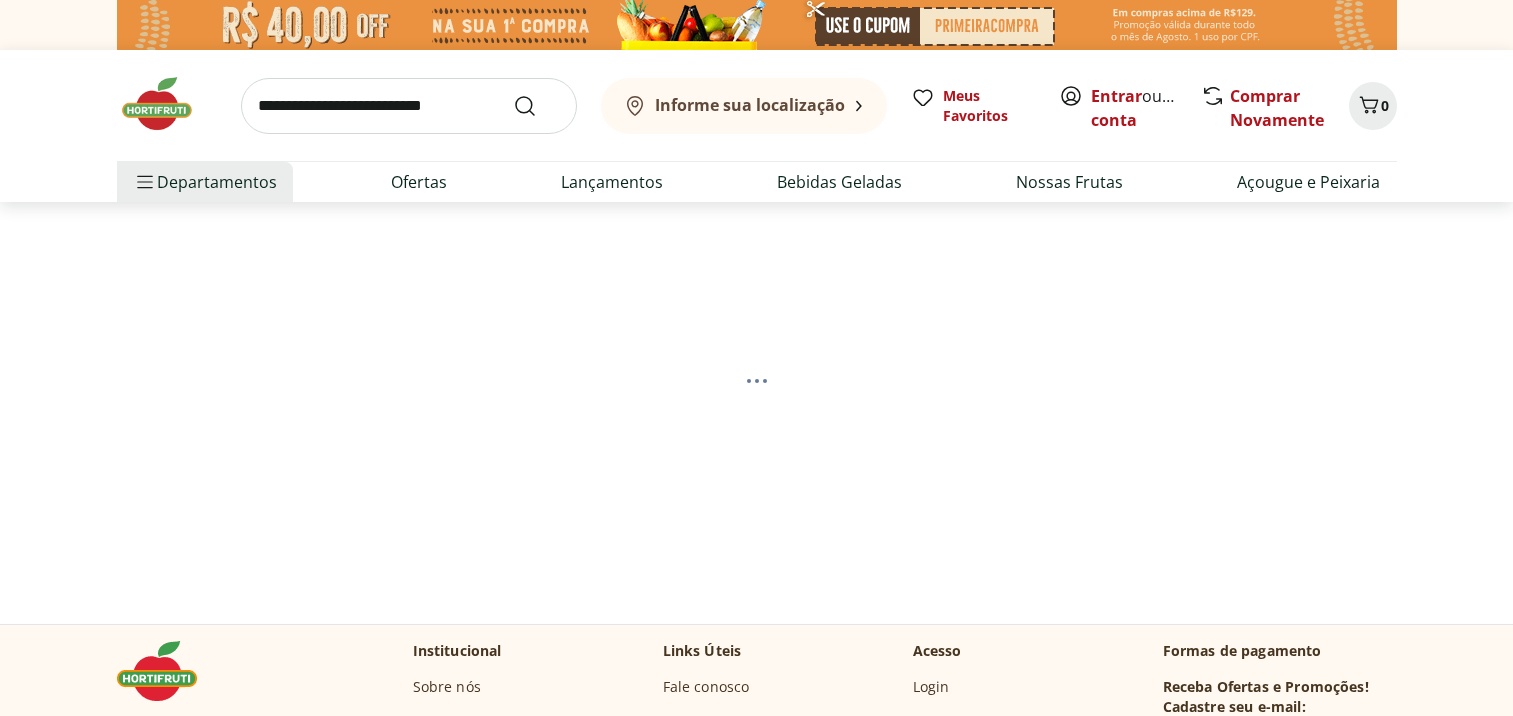 scroll, scrollTop: 0, scrollLeft: 0, axis: both 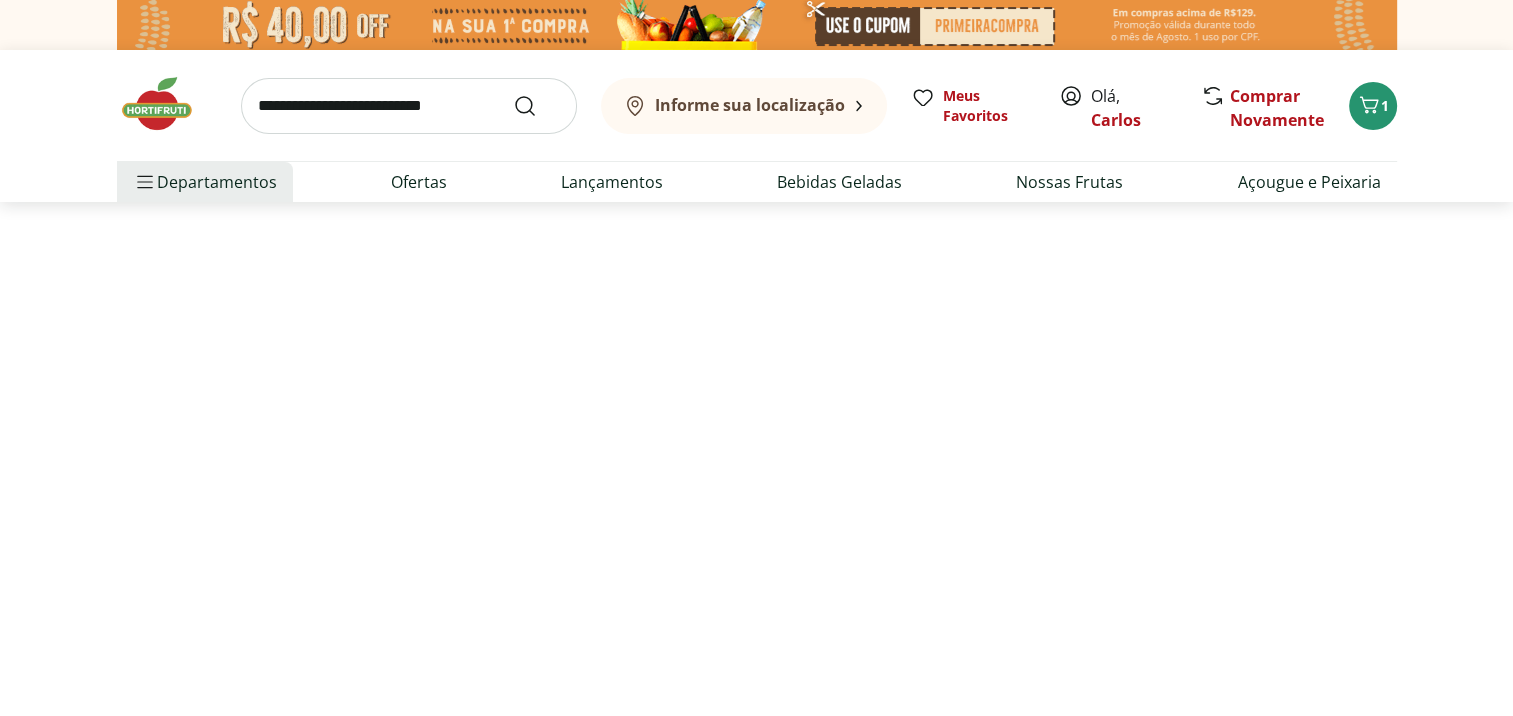 select on "**********" 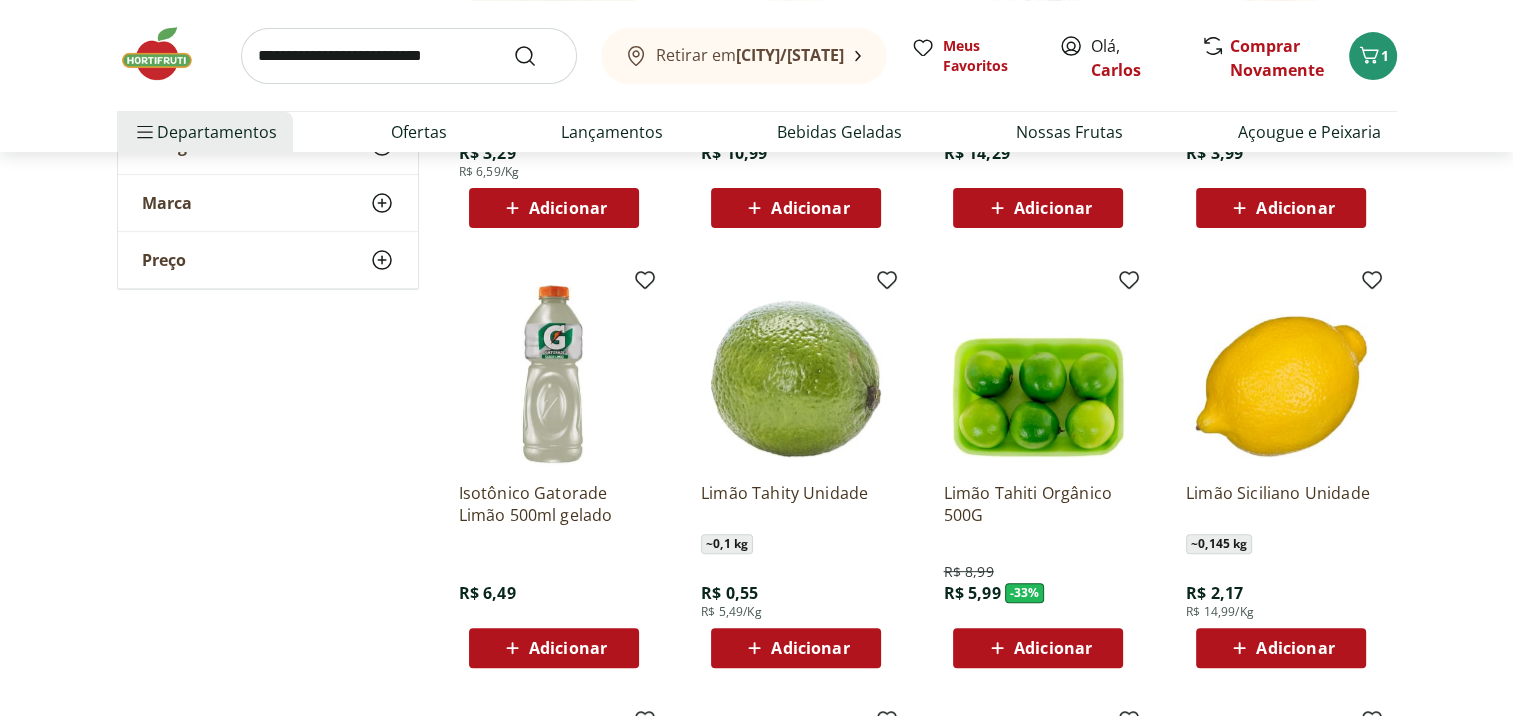 scroll, scrollTop: 700, scrollLeft: 0, axis: vertical 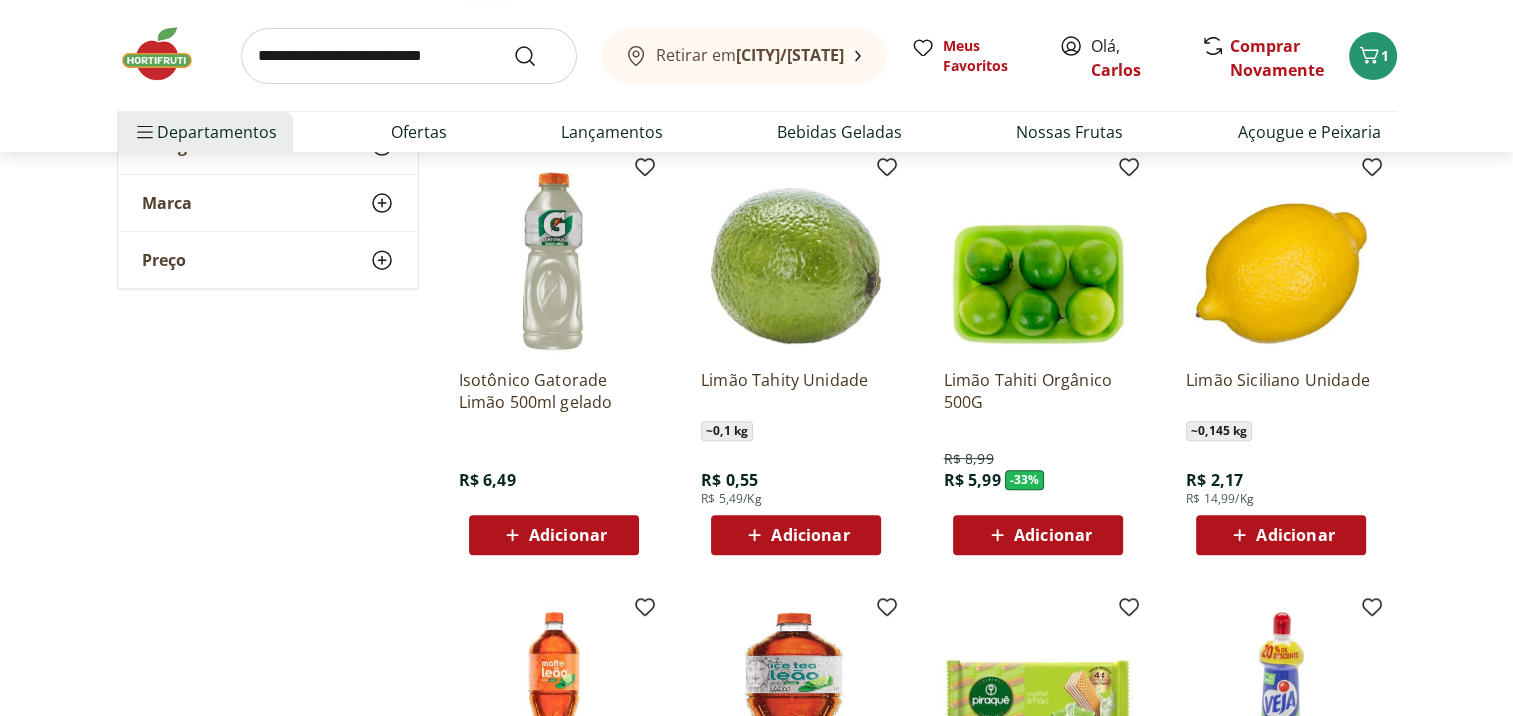 click on "Adicionar" at bounding box center [810, 535] 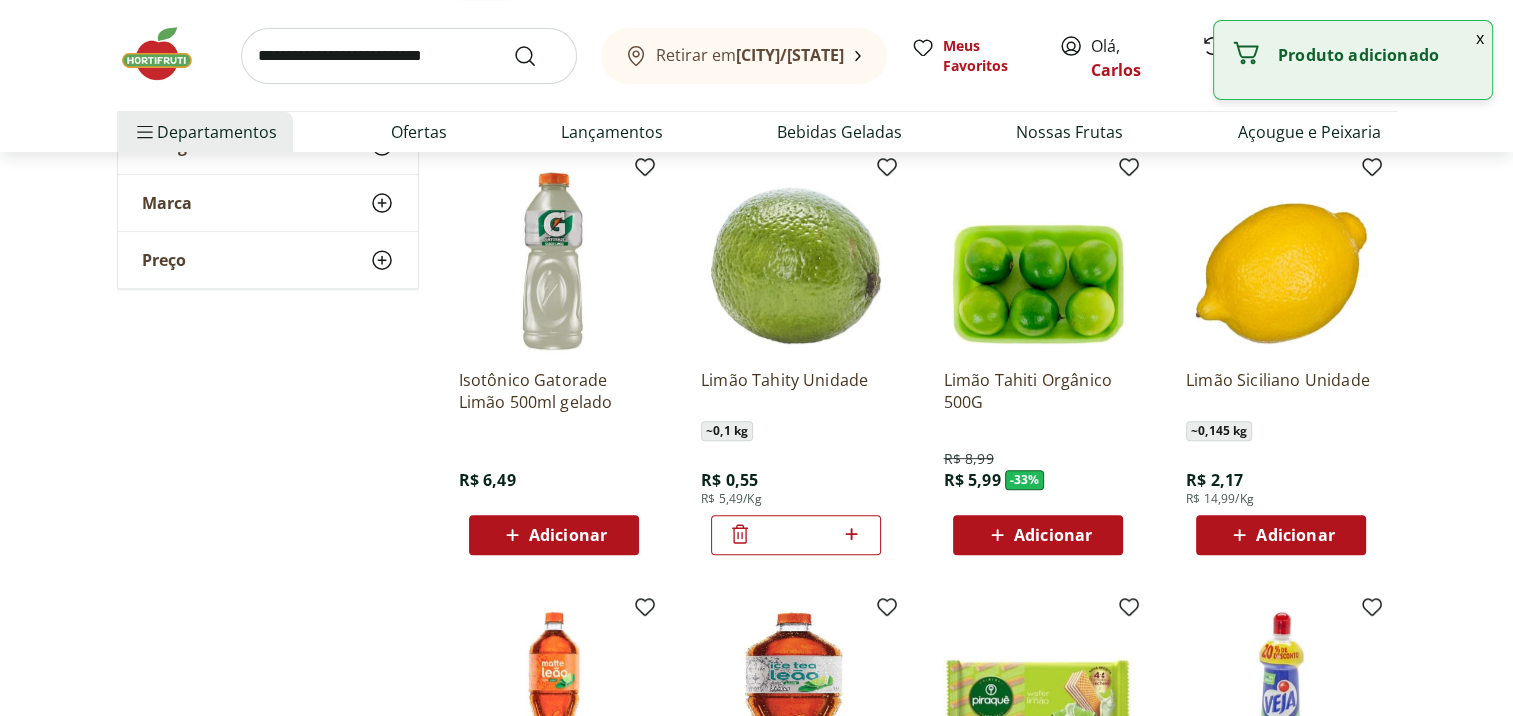 click 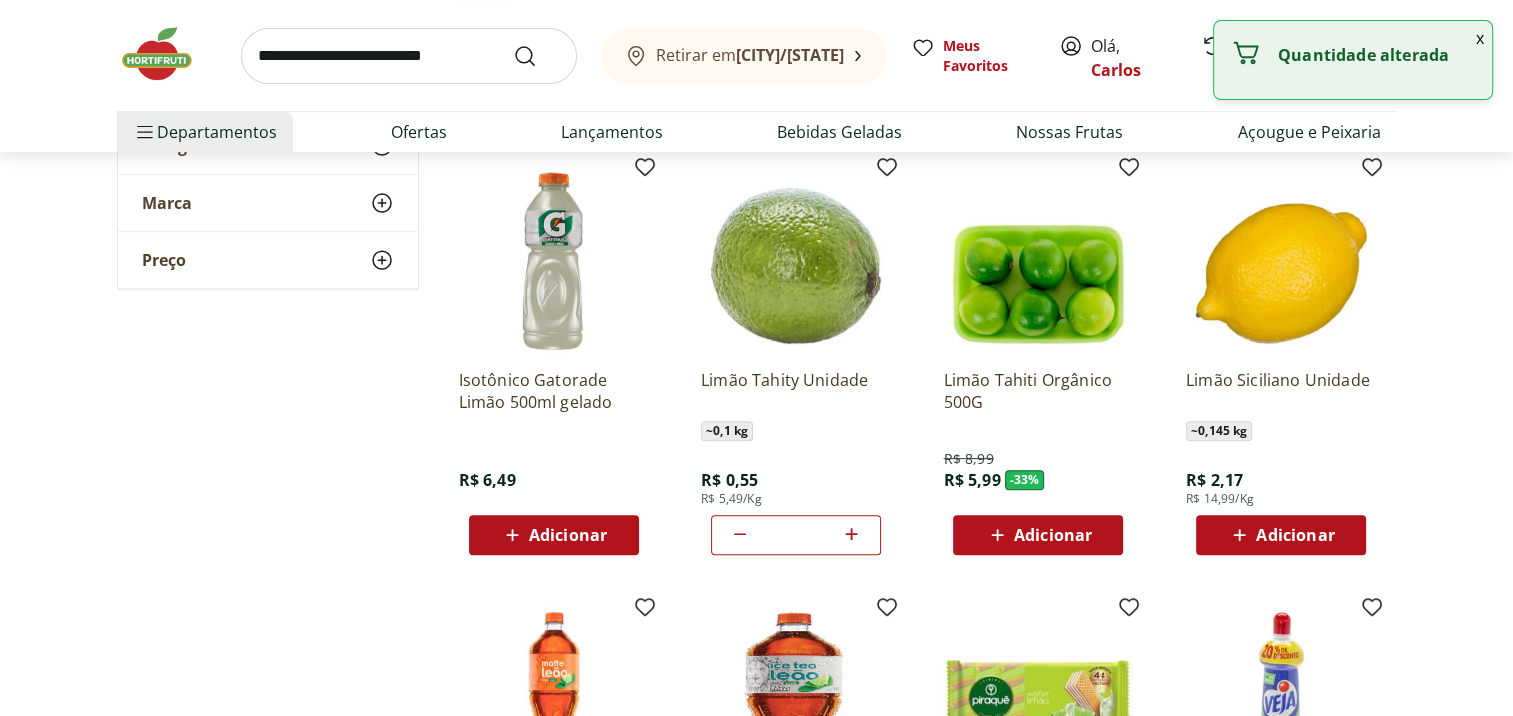 click 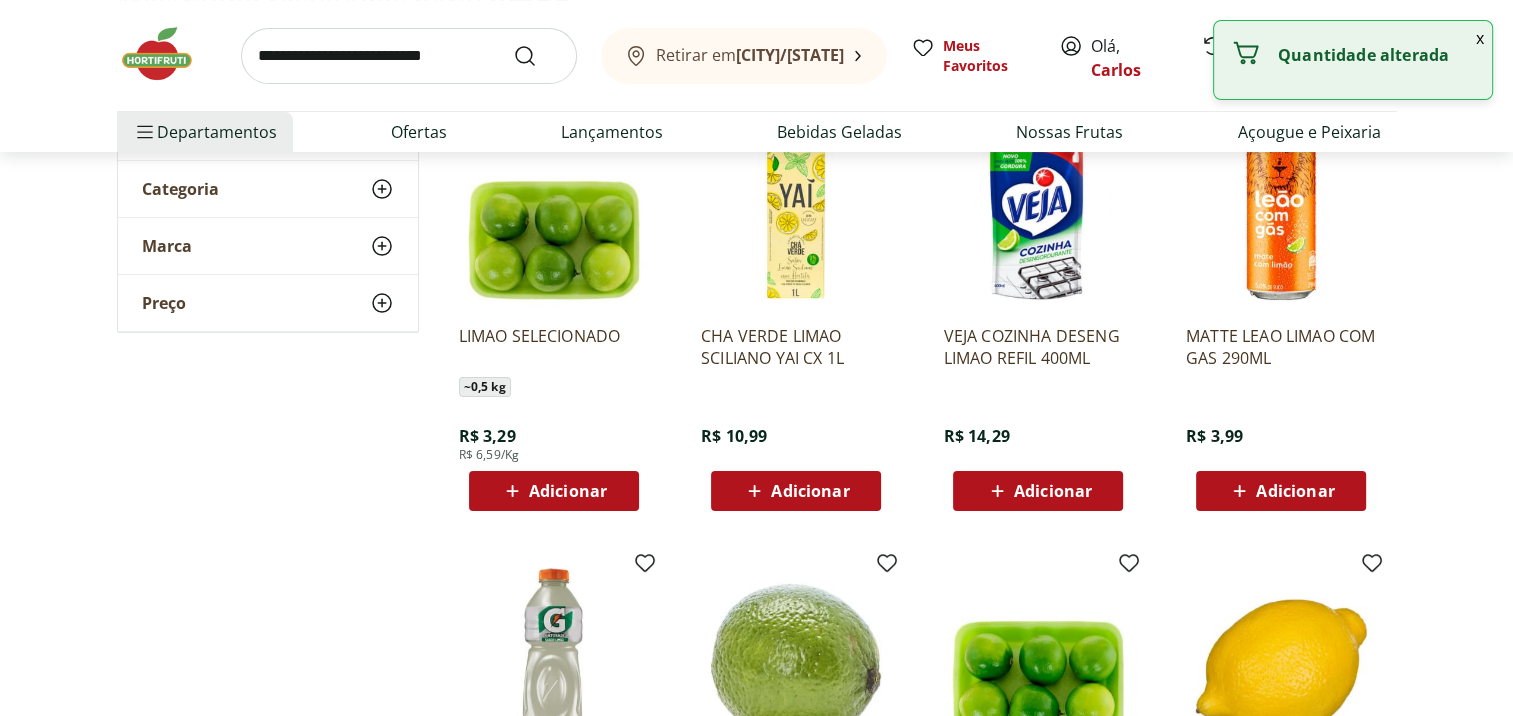 scroll, scrollTop: 0, scrollLeft: 0, axis: both 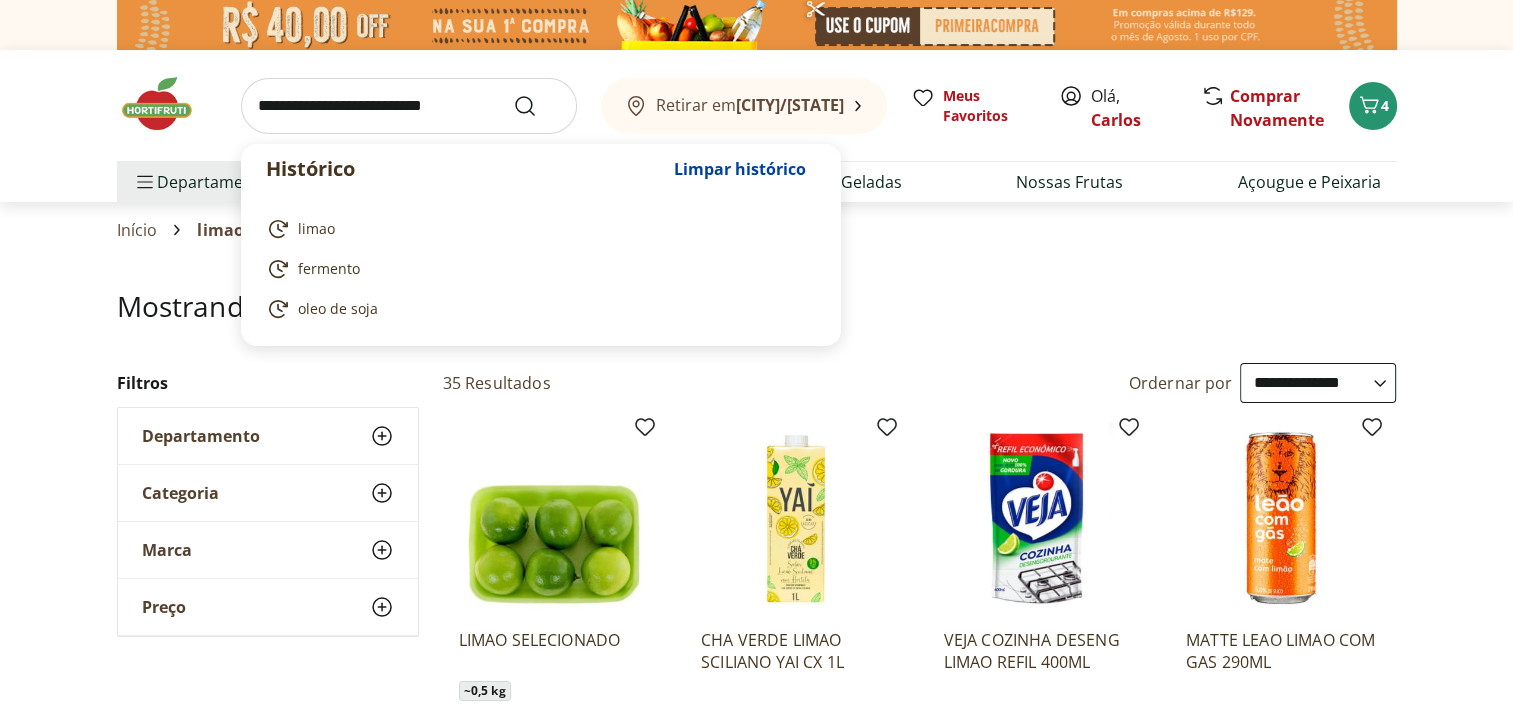 click at bounding box center (409, 106) 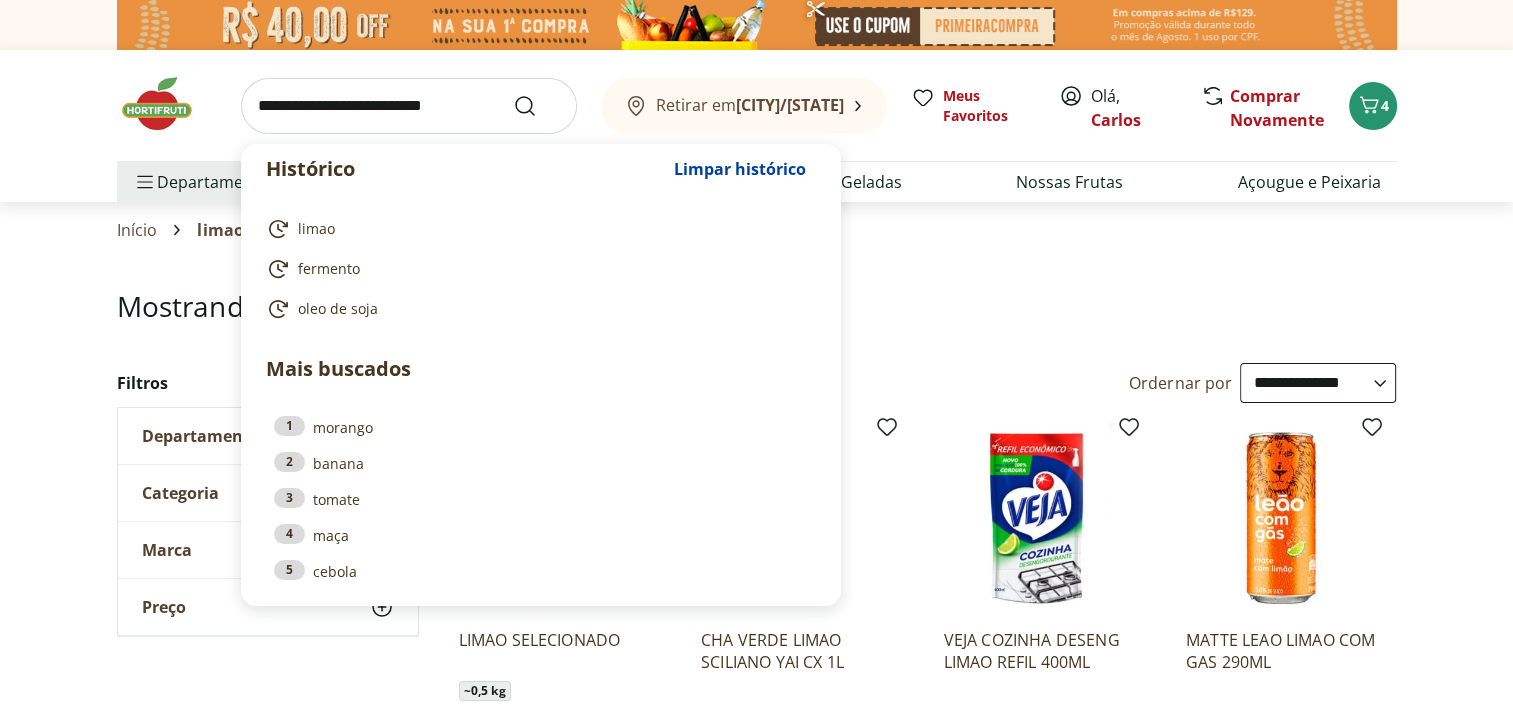 click at bounding box center [409, 106] 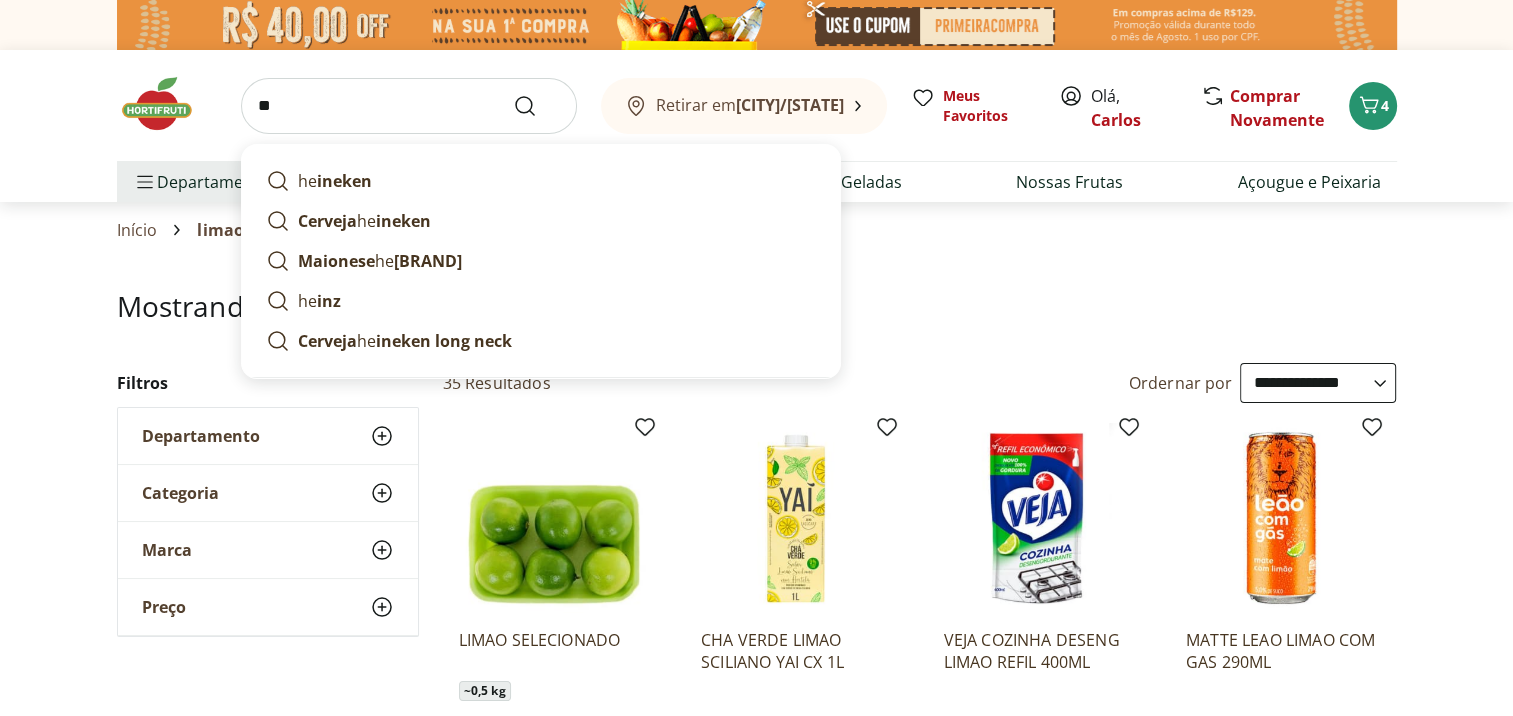 type on "*" 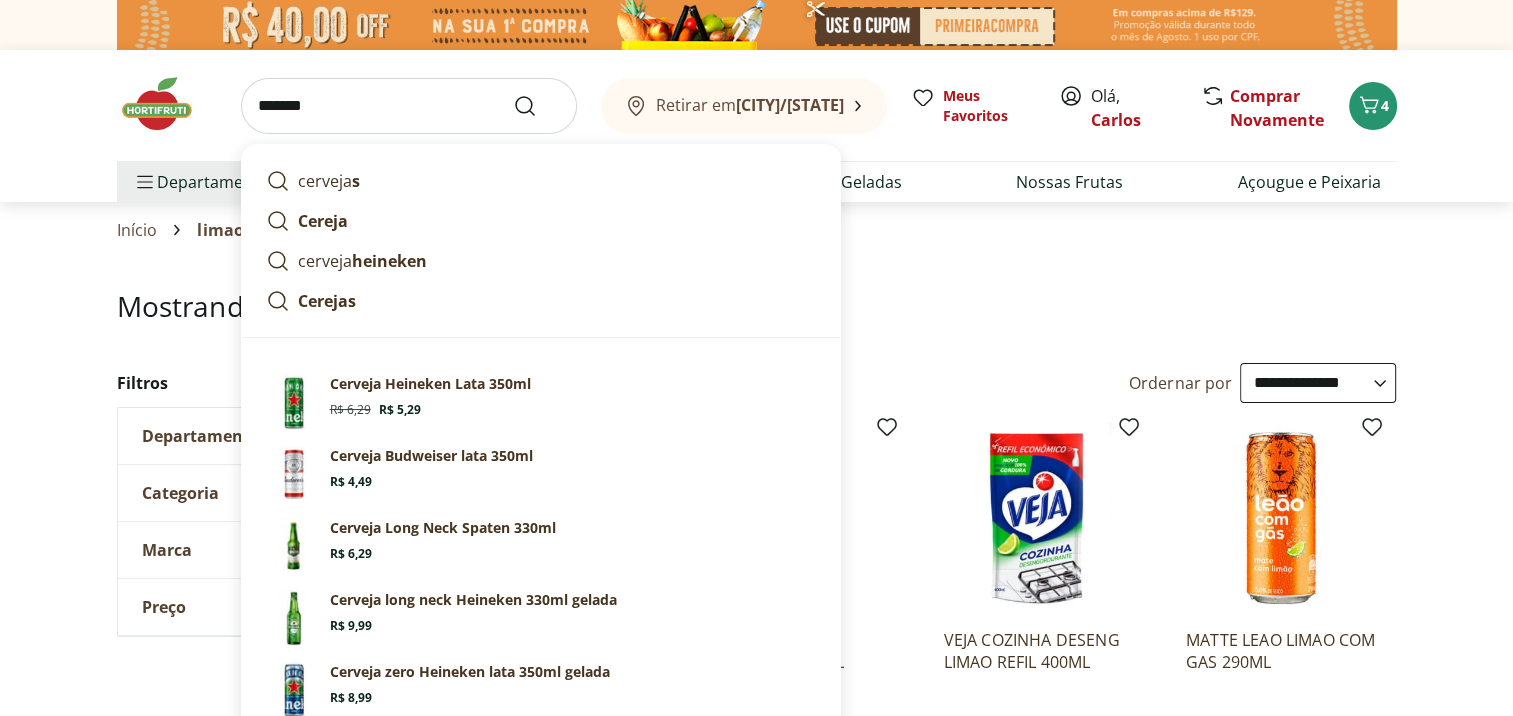 type on "*******" 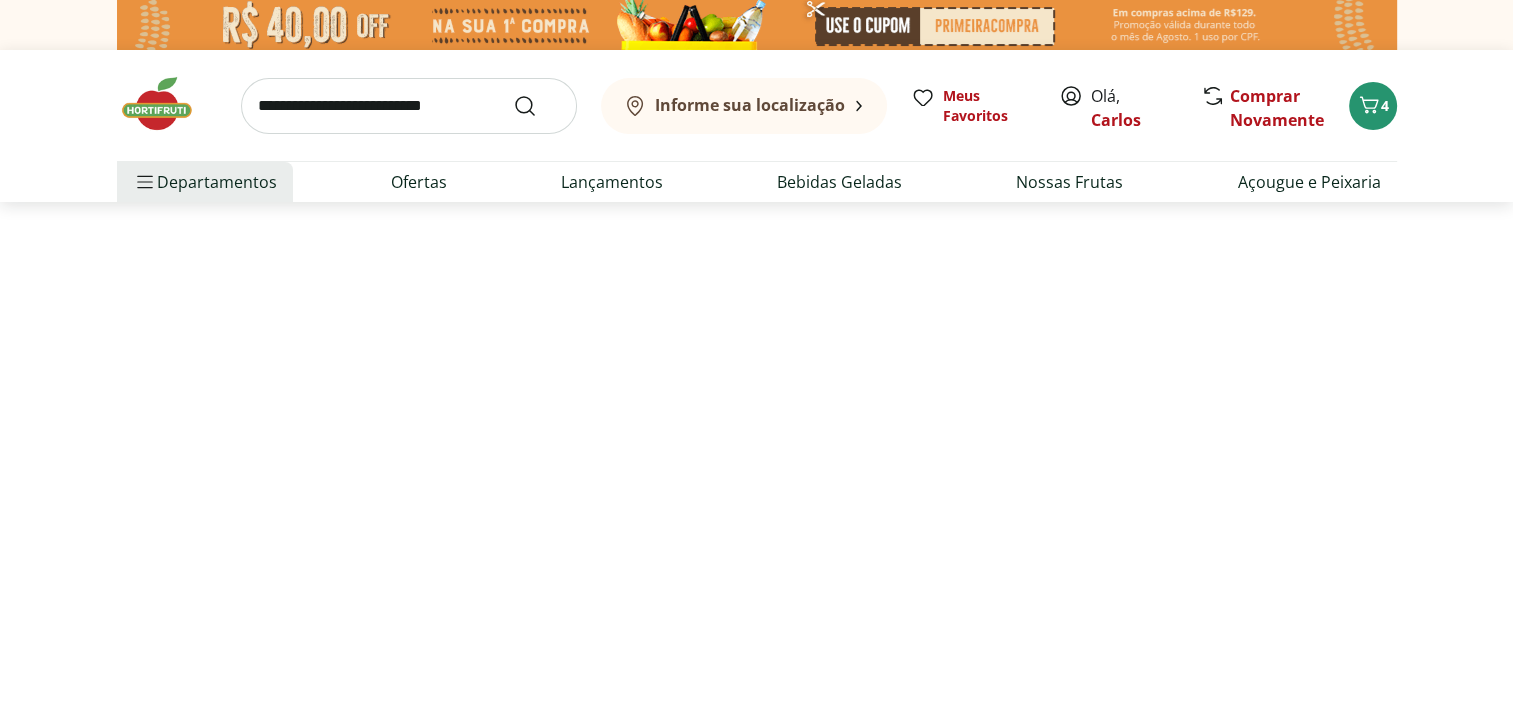 select on "**********" 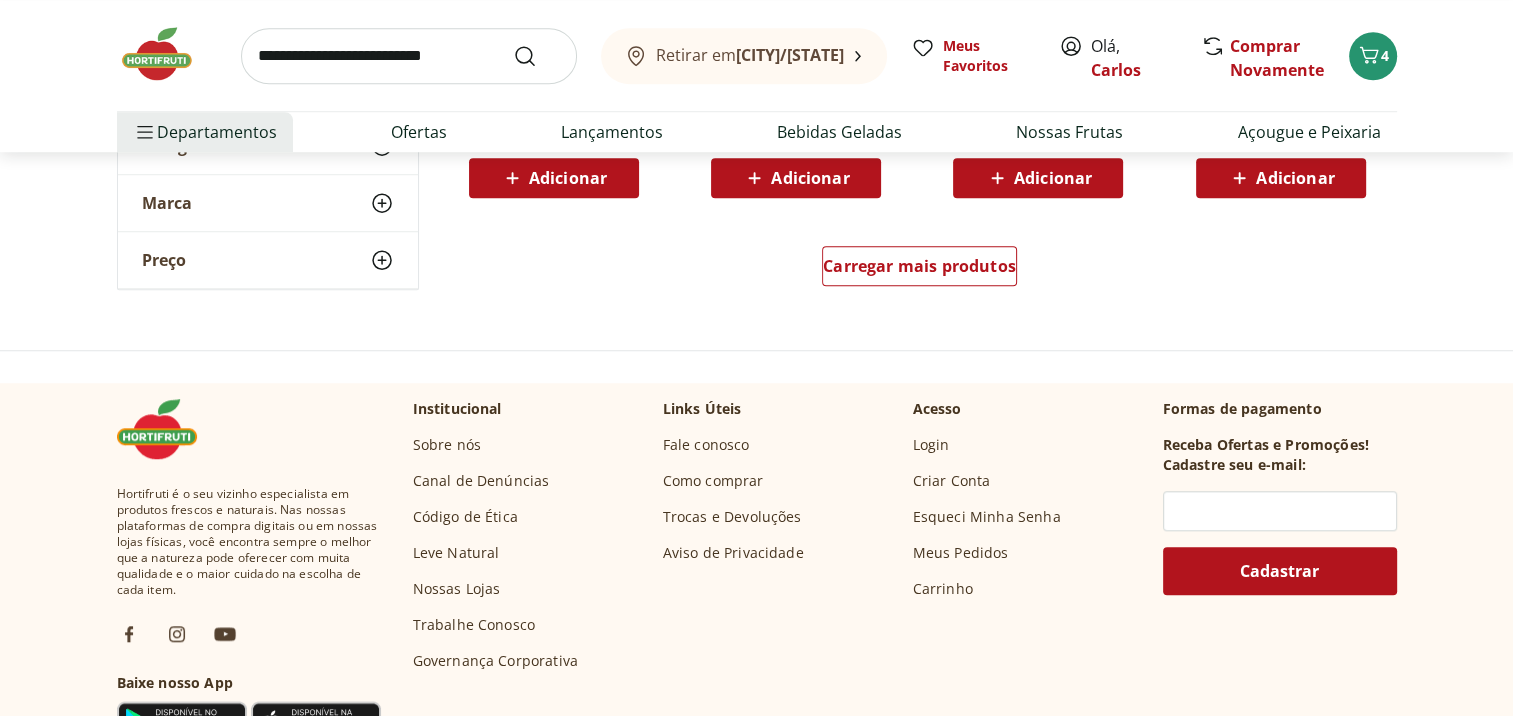 scroll, scrollTop: 1500, scrollLeft: 0, axis: vertical 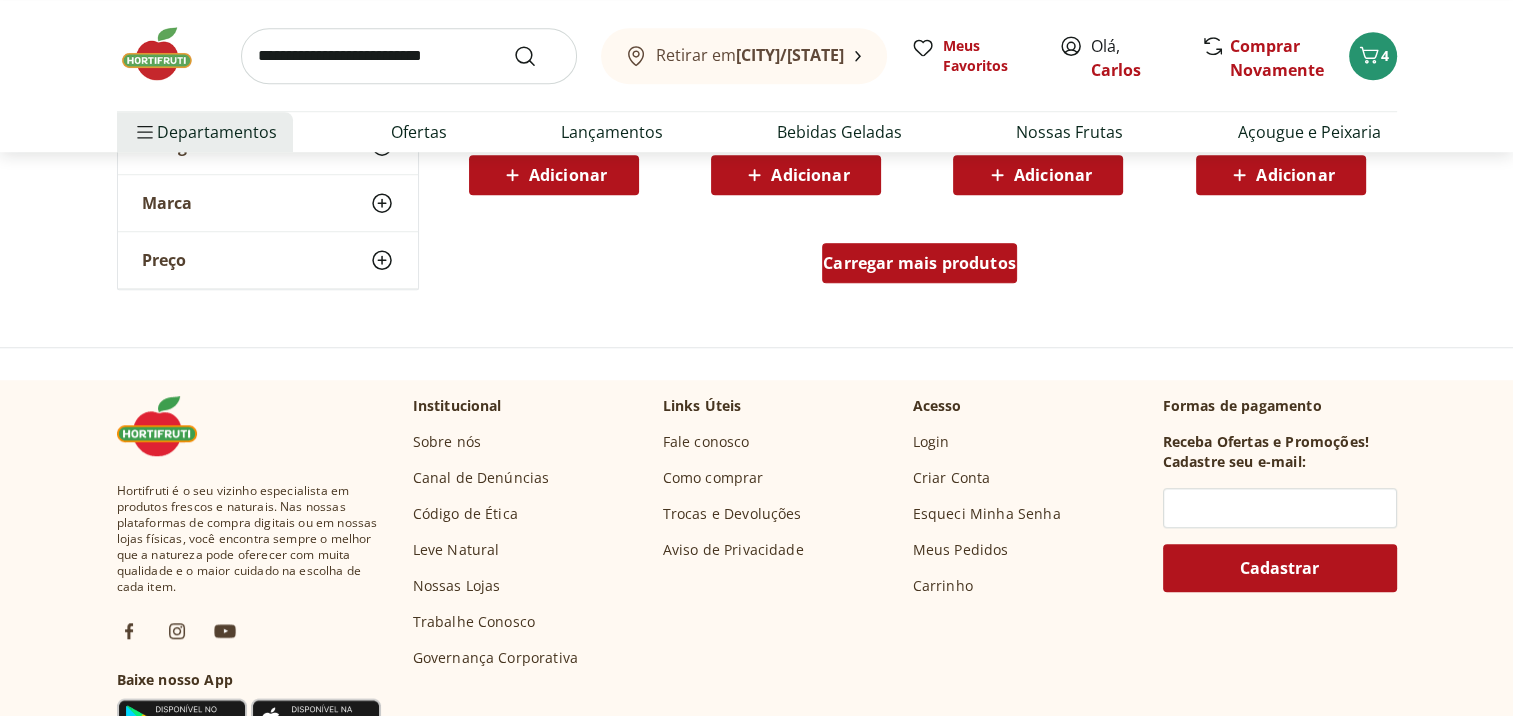 click on "Carregar mais produtos" at bounding box center (919, 263) 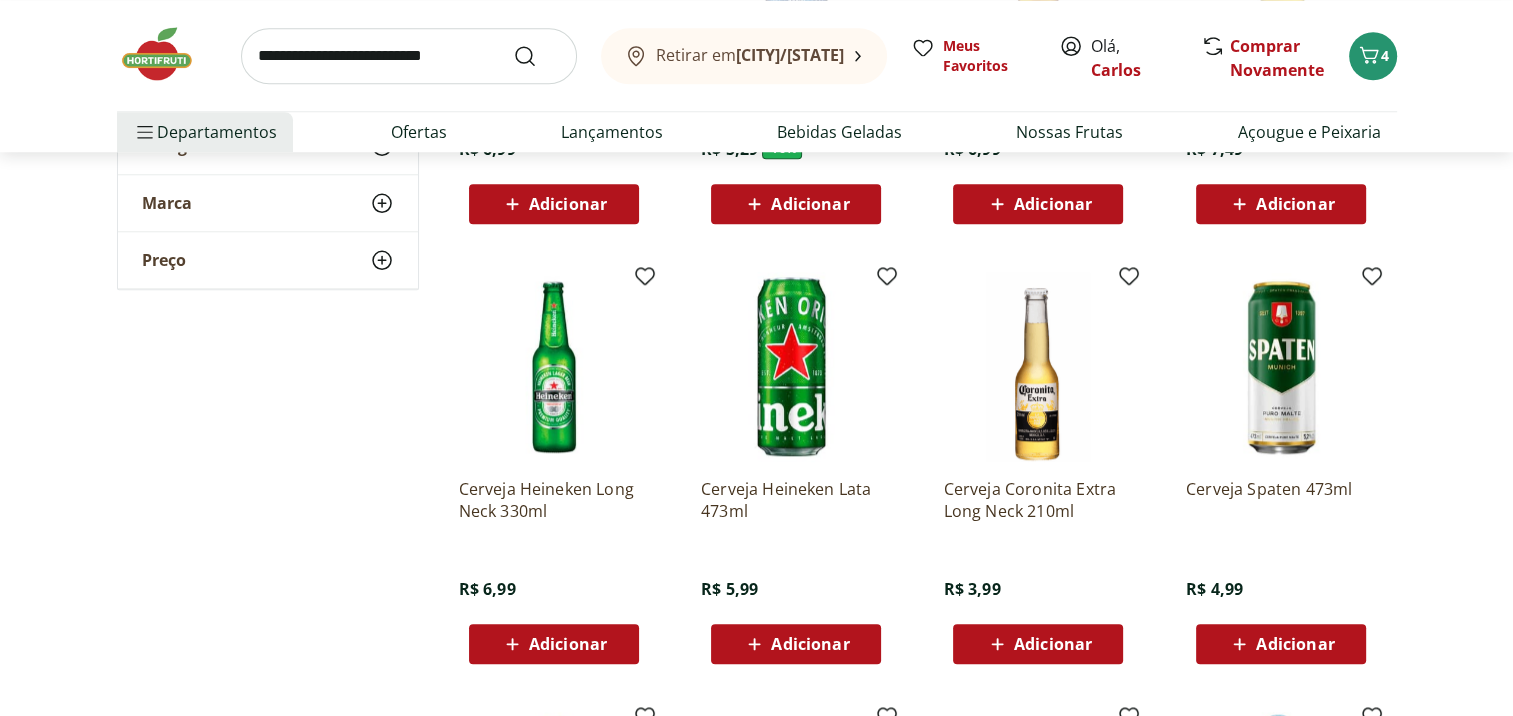 scroll, scrollTop: 1900, scrollLeft: 0, axis: vertical 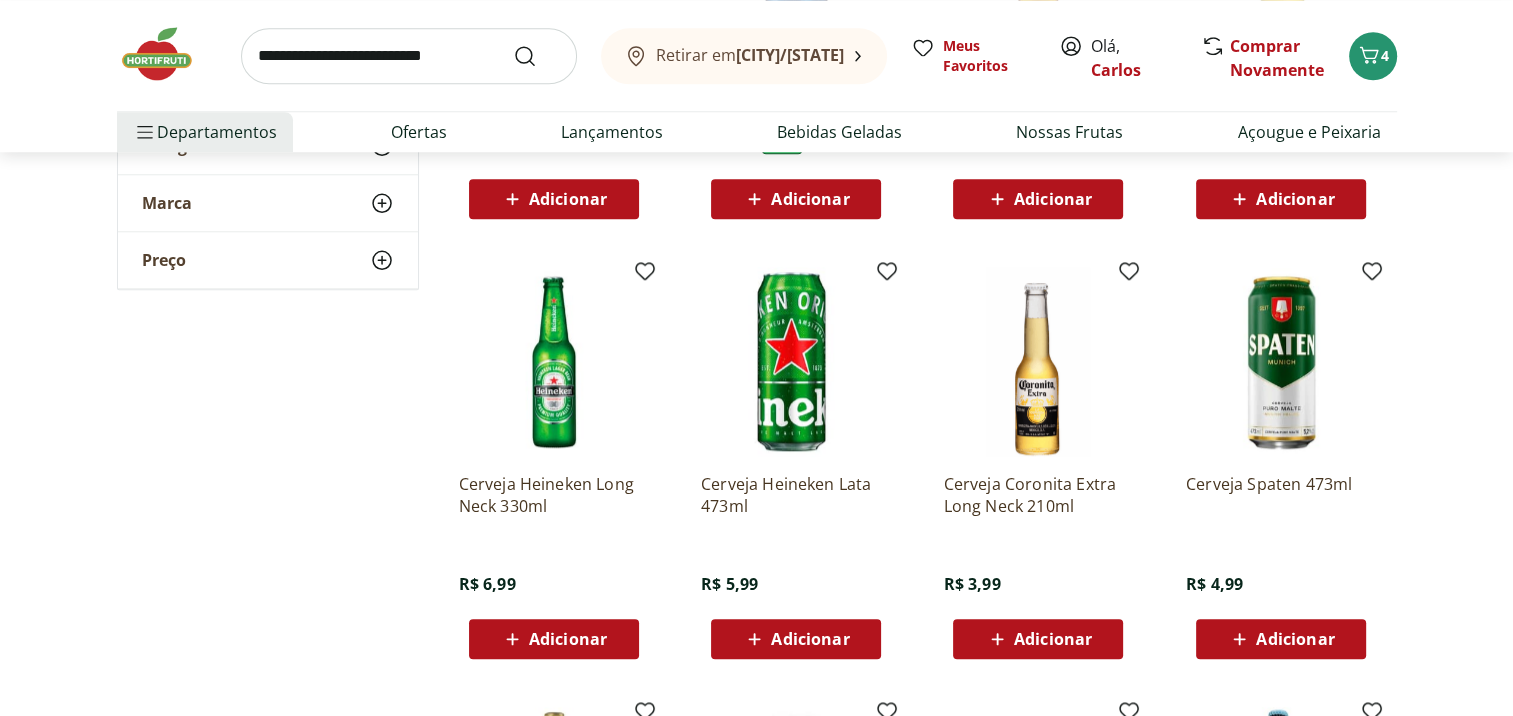 click on "Adicionar" at bounding box center (810, 639) 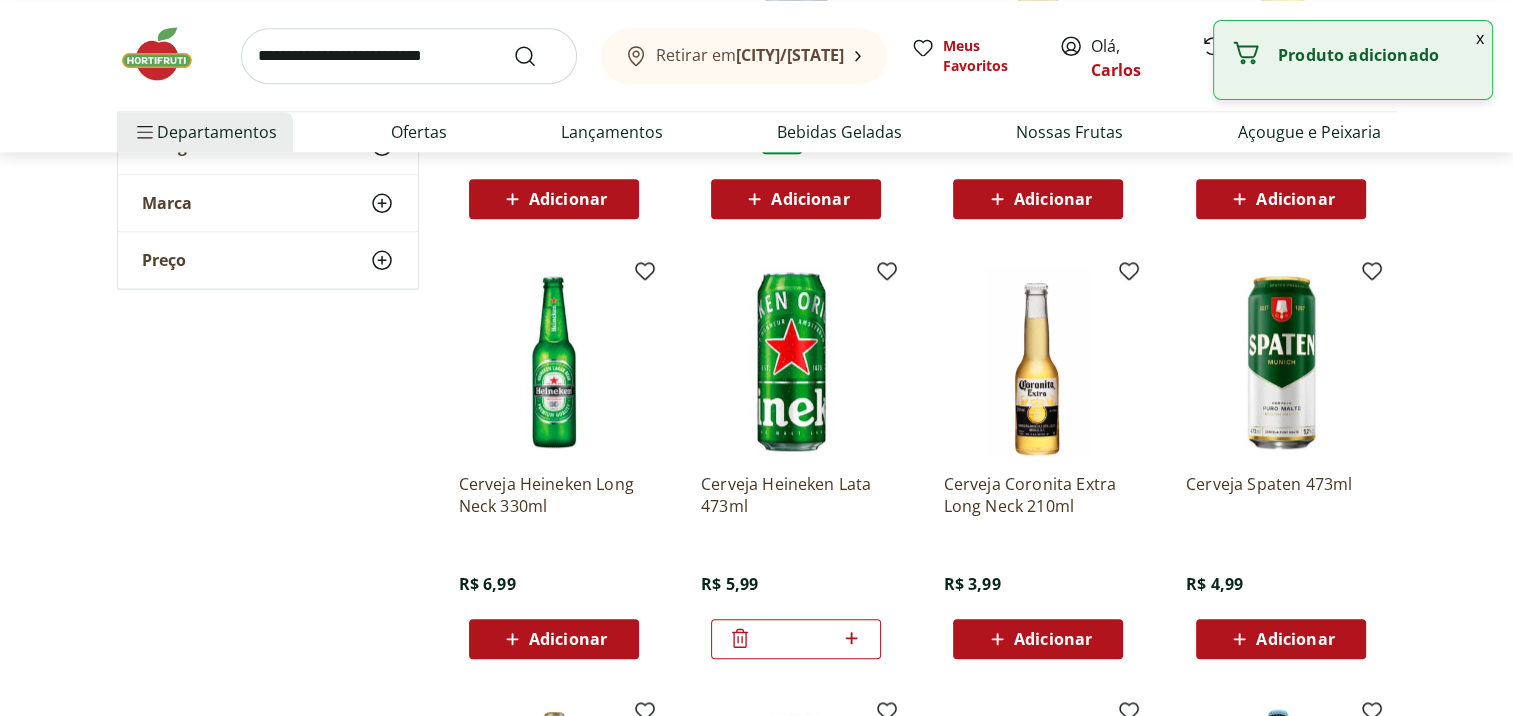 click 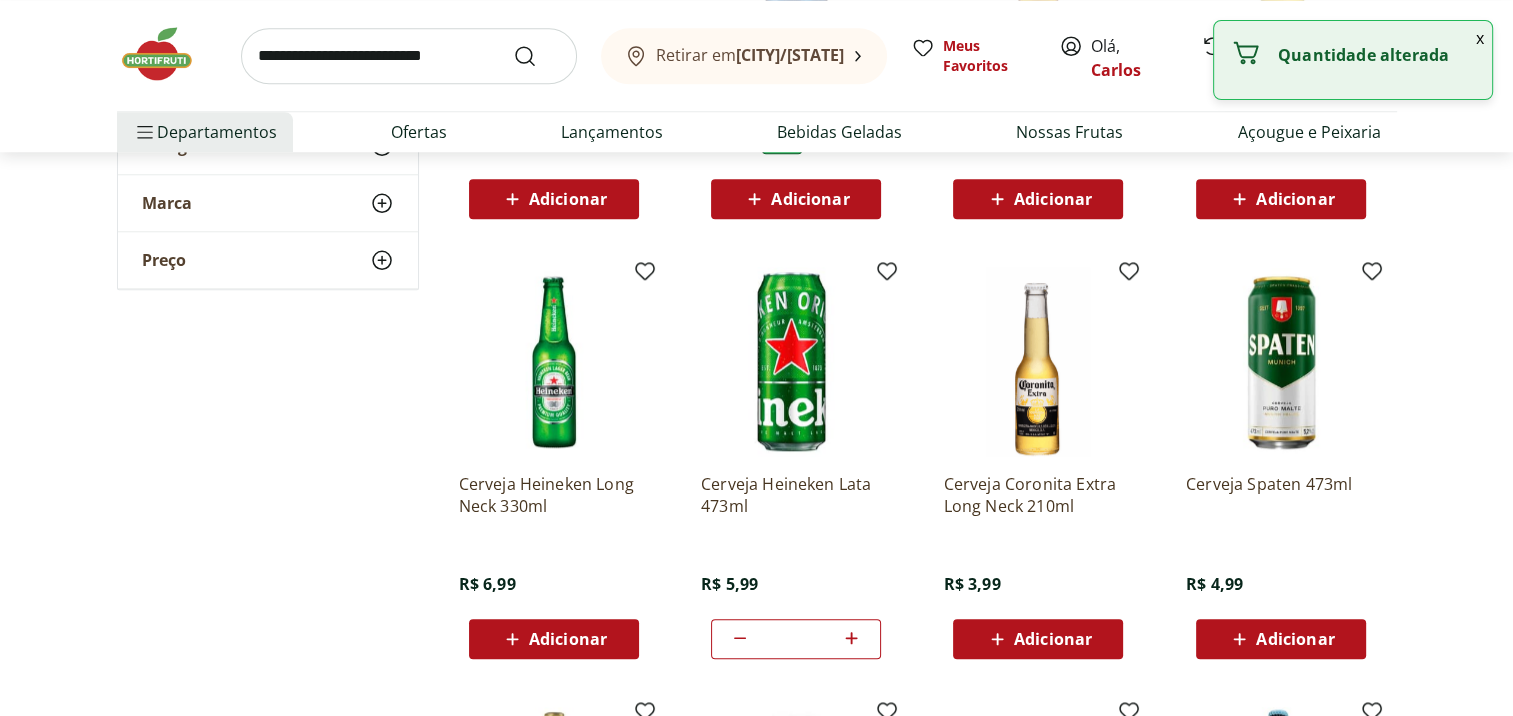 click 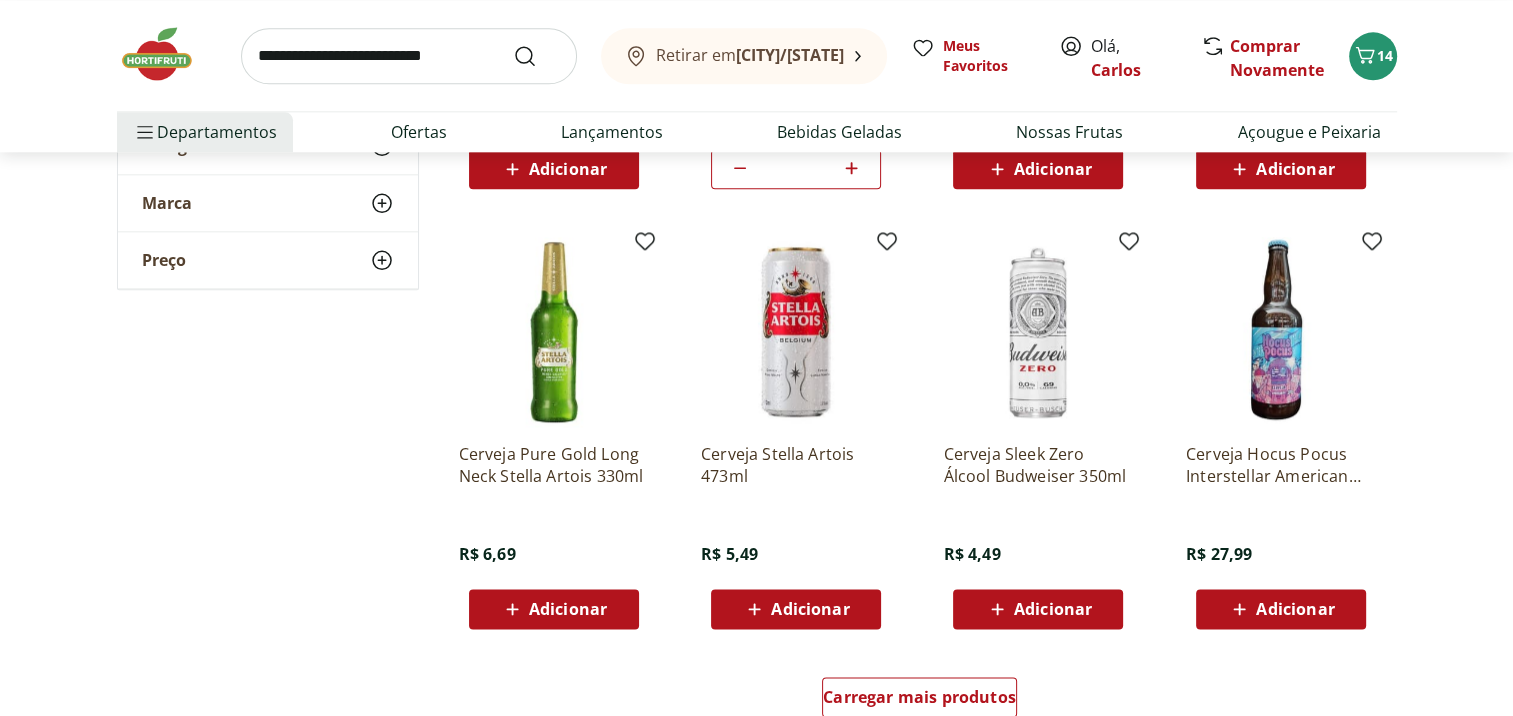 scroll, scrollTop: 2400, scrollLeft: 0, axis: vertical 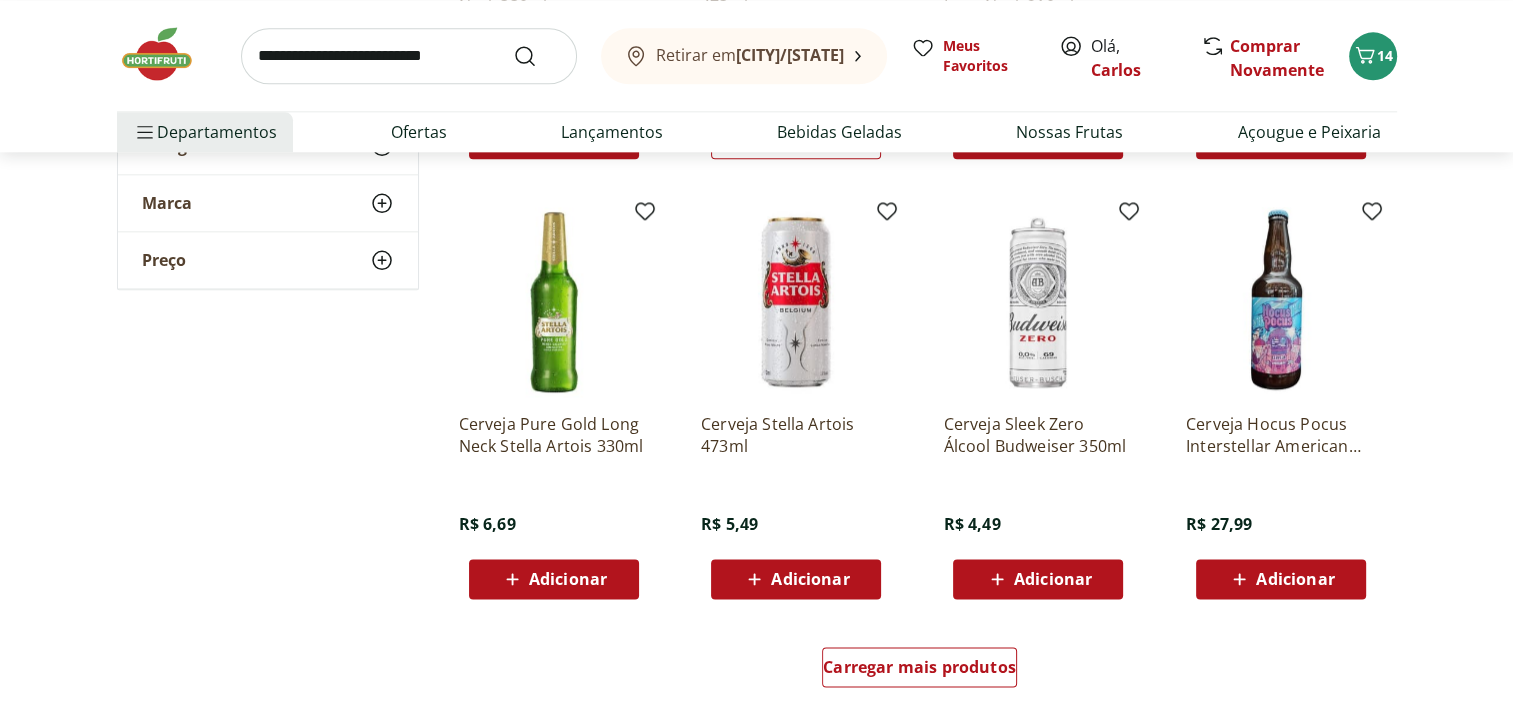 click on "Adicionar" at bounding box center (810, 579) 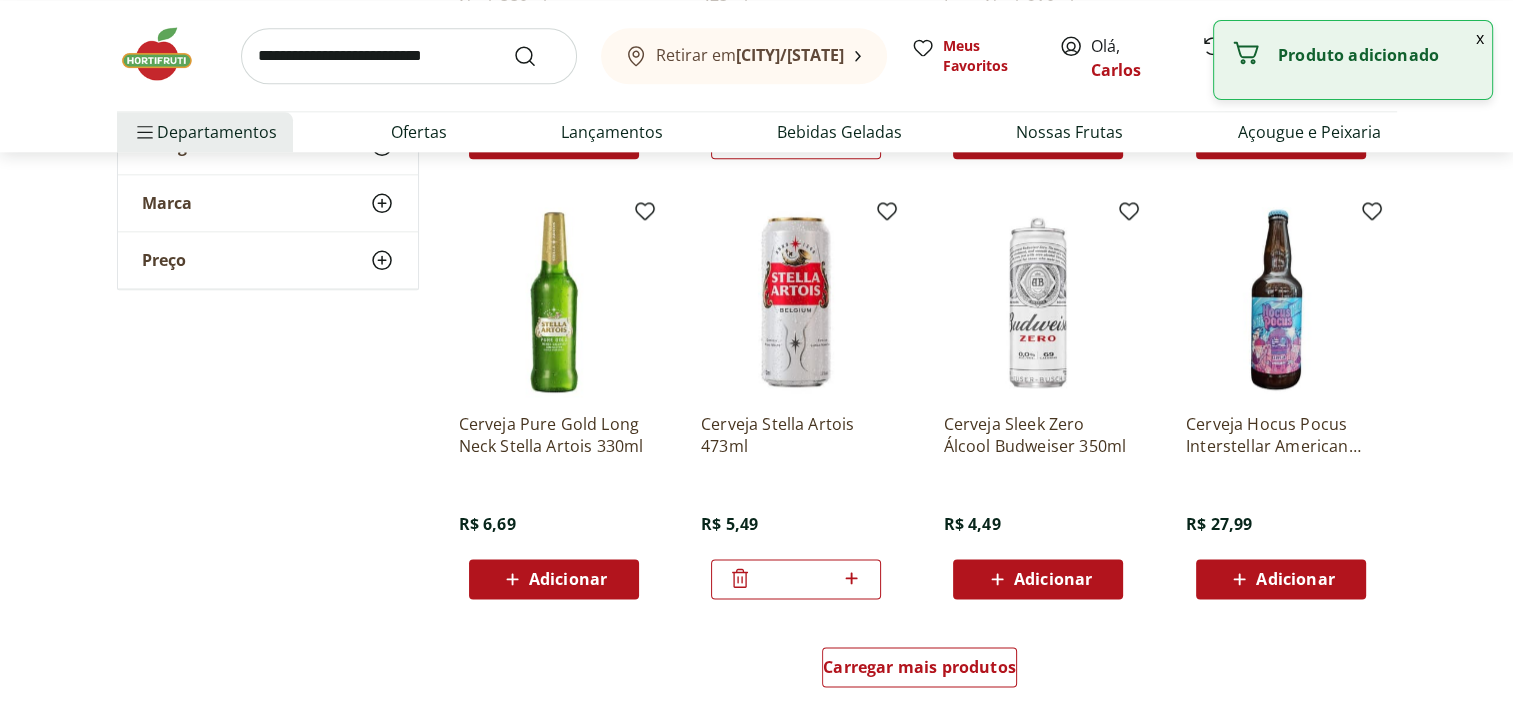 click on "*" at bounding box center (796, 579) 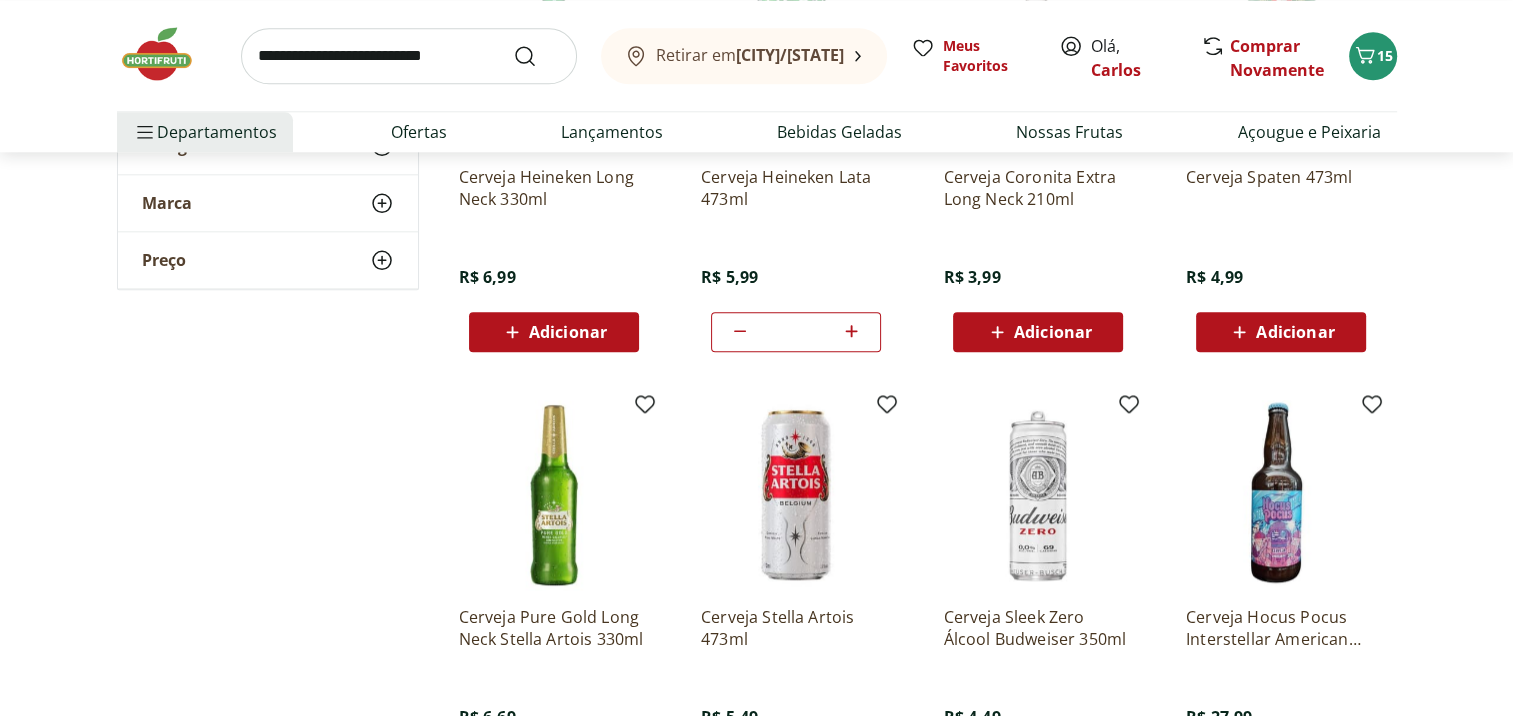 scroll, scrollTop: 2400, scrollLeft: 0, axis: vertical 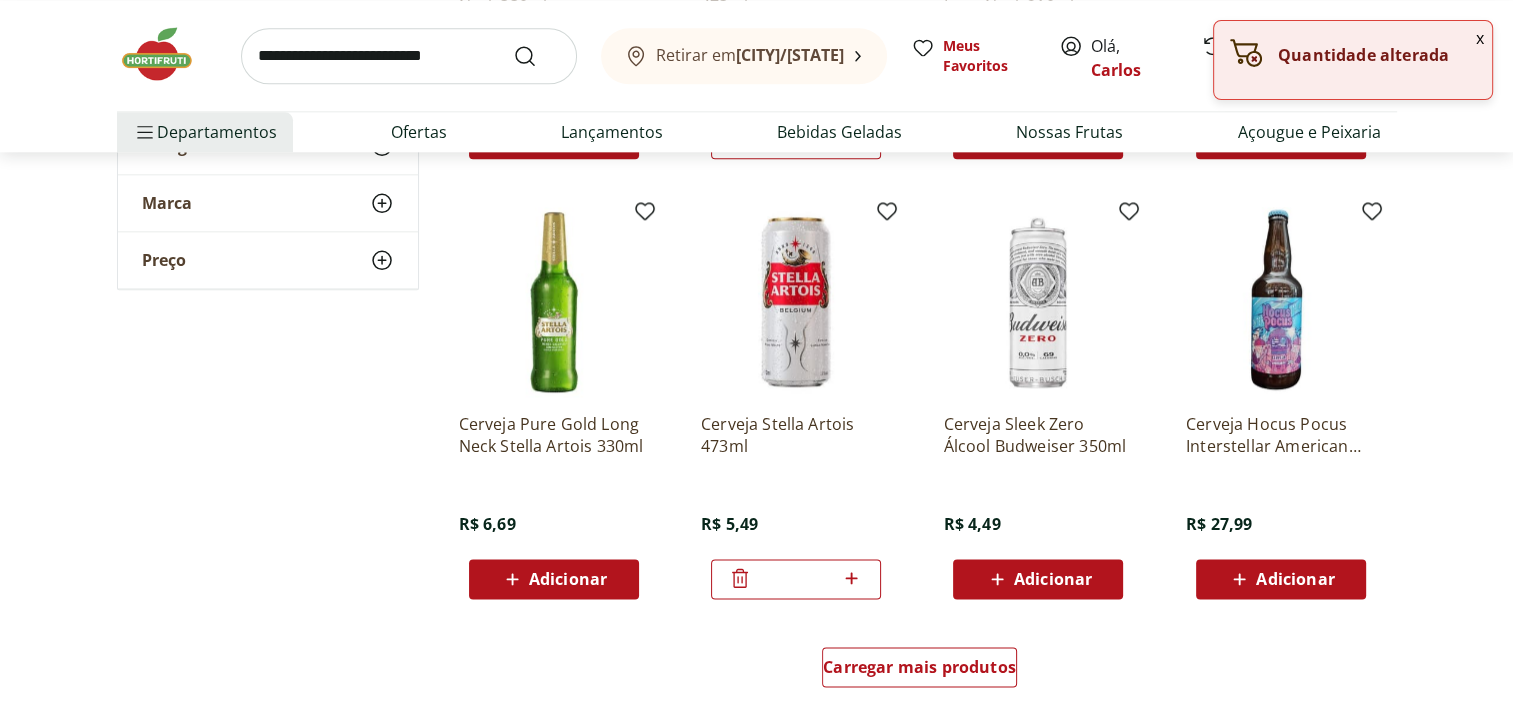 click 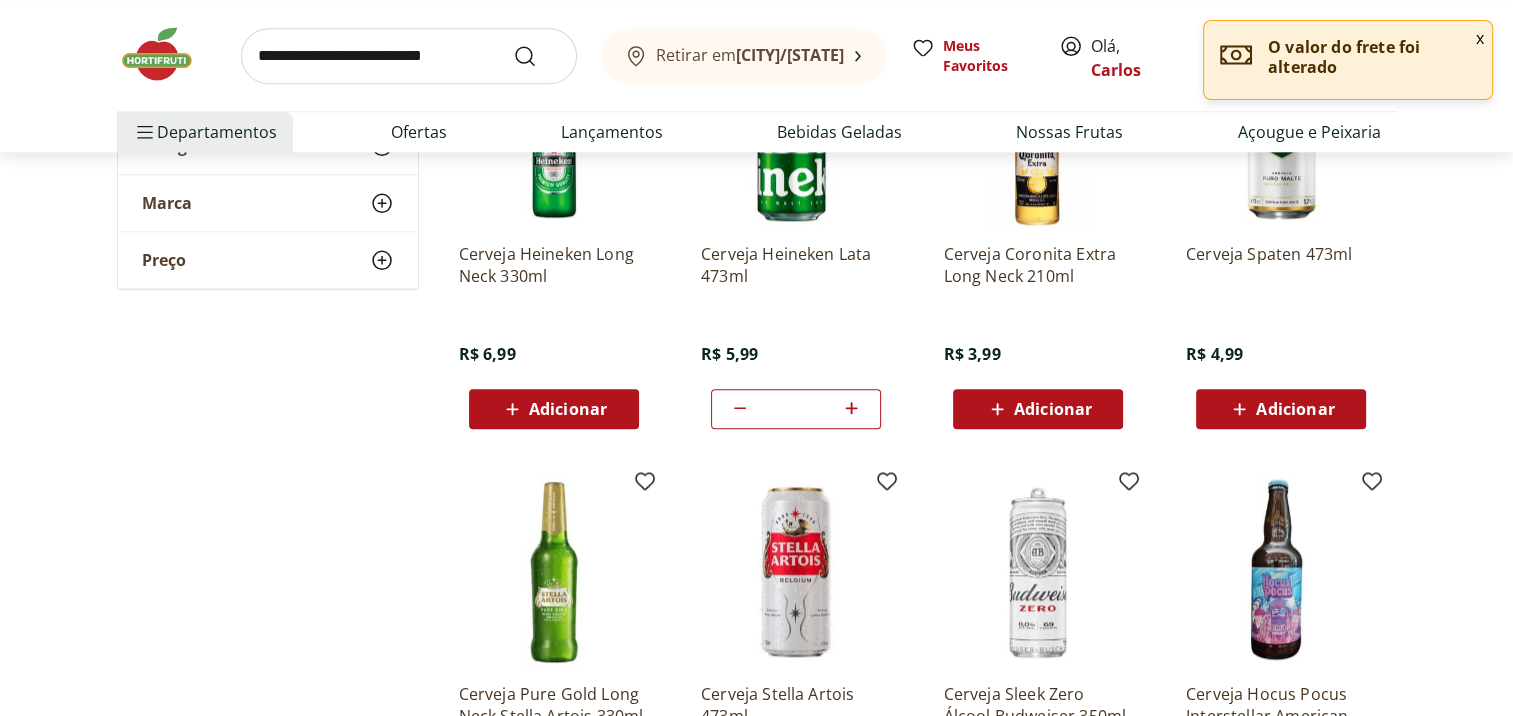 scroll, scrollTop: 1700, scrollLeft: 0, axis: vertical 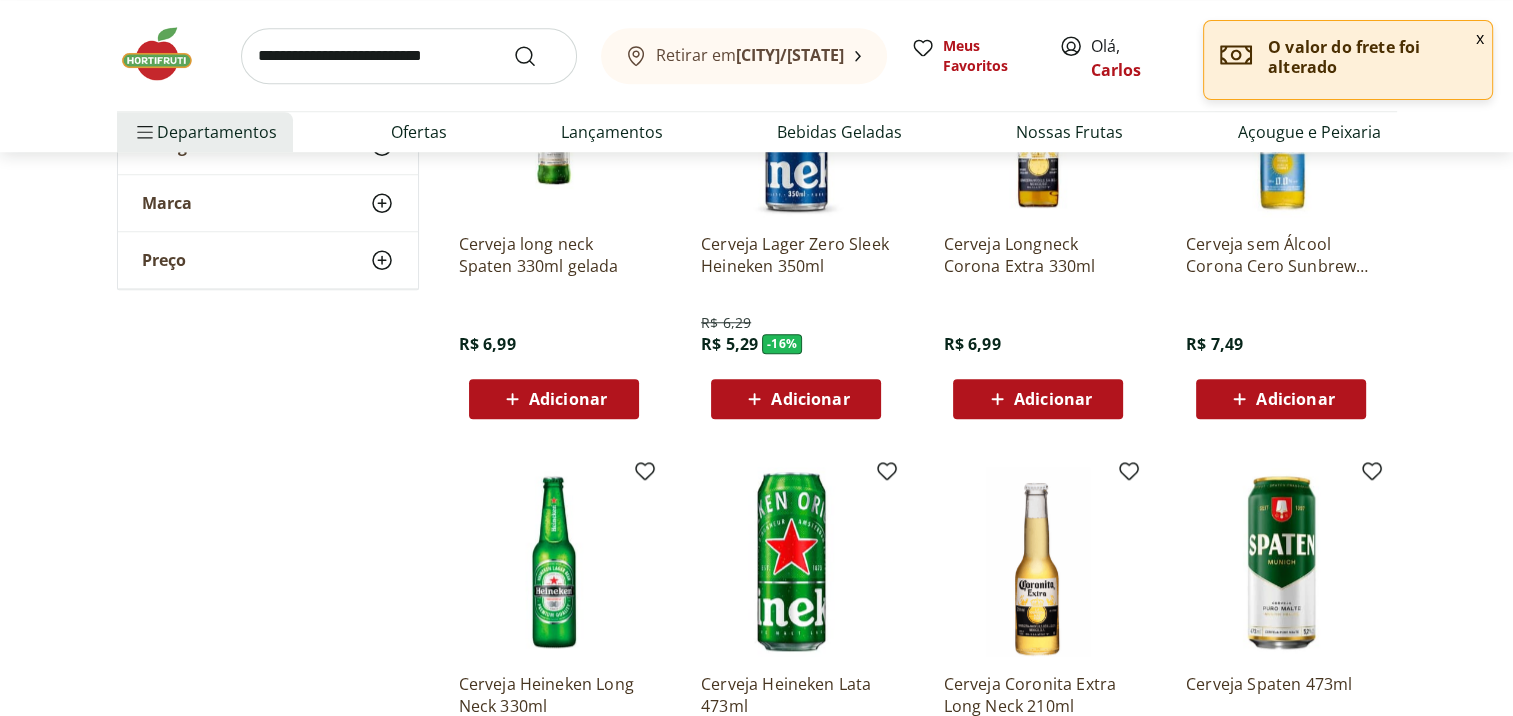 click 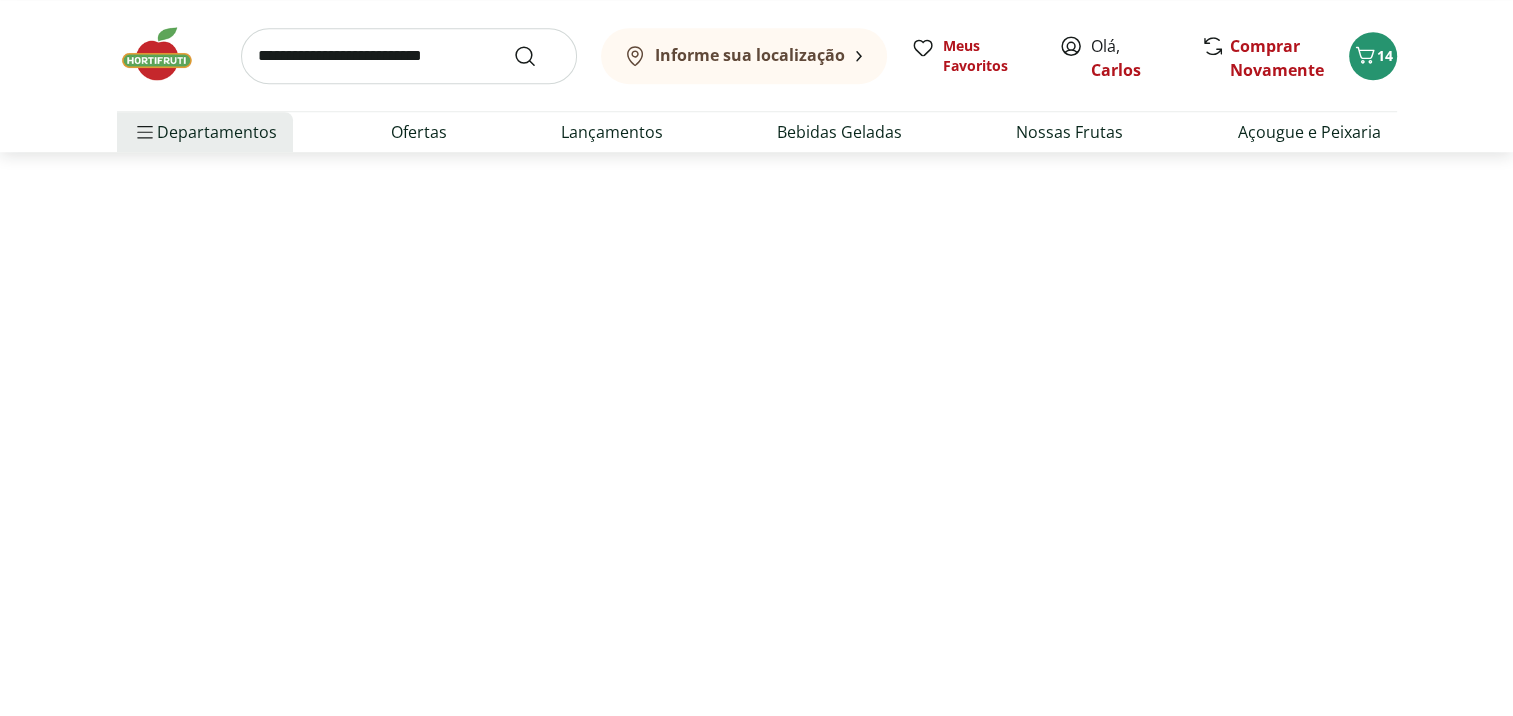 scroll, scrollTop: 0, scrollLeft: 0, axis: both 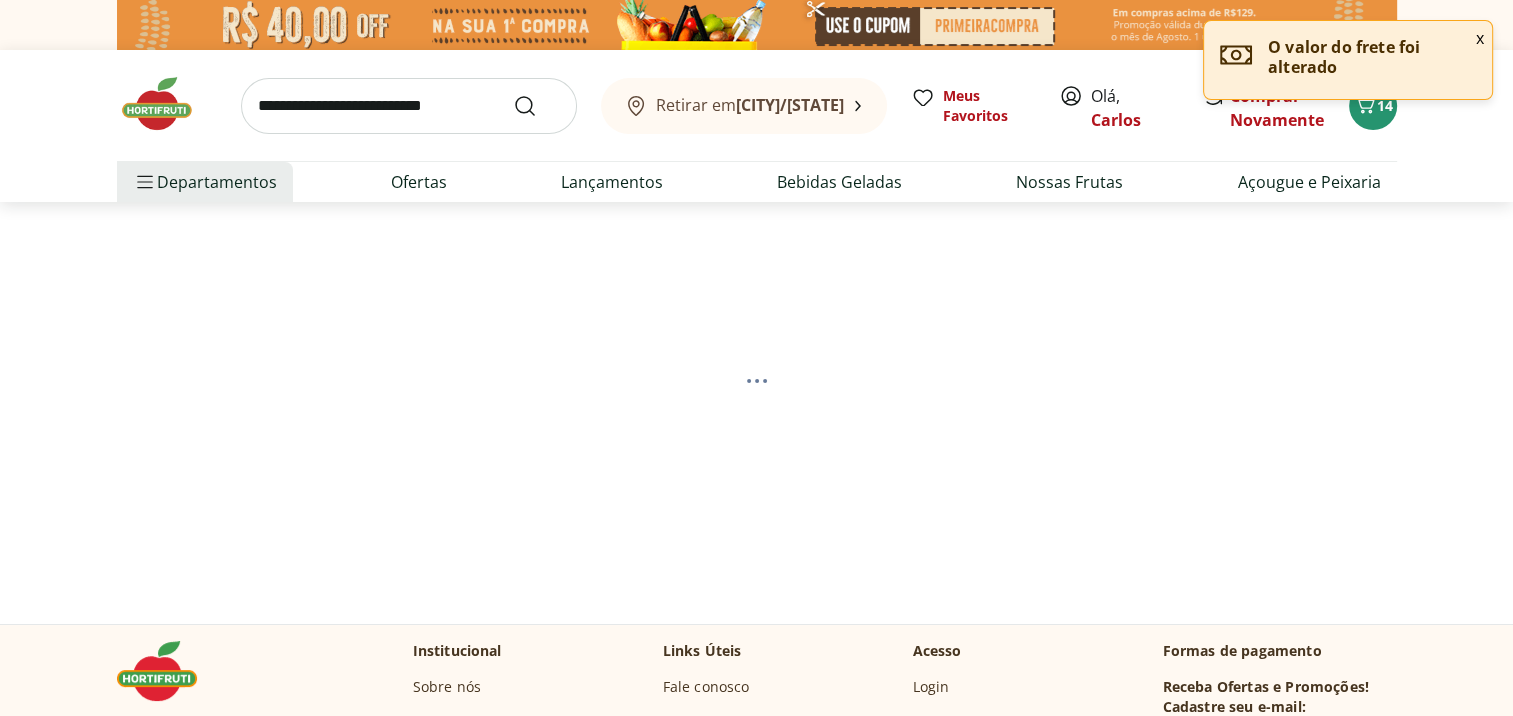select on "**********" 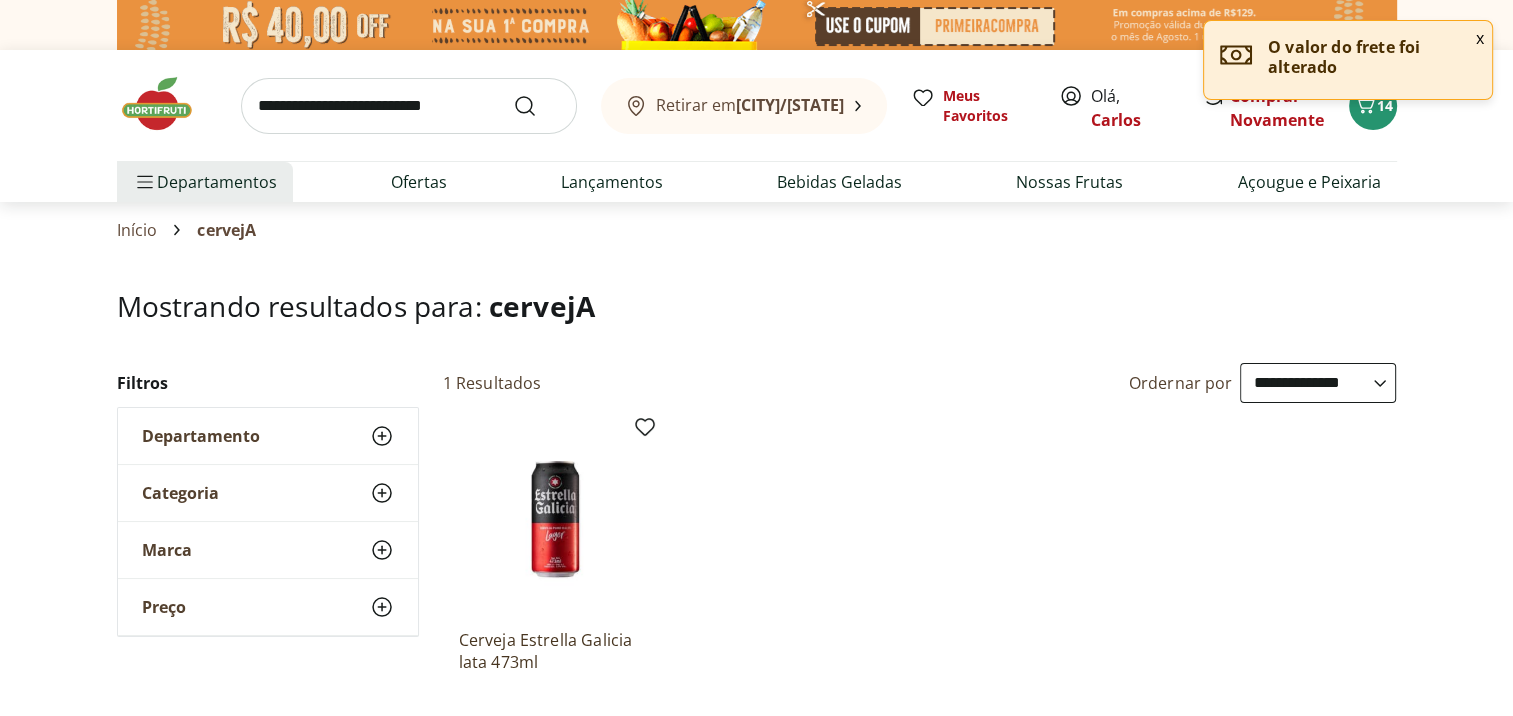 click on "Marca" at bounding box center (268, 550) 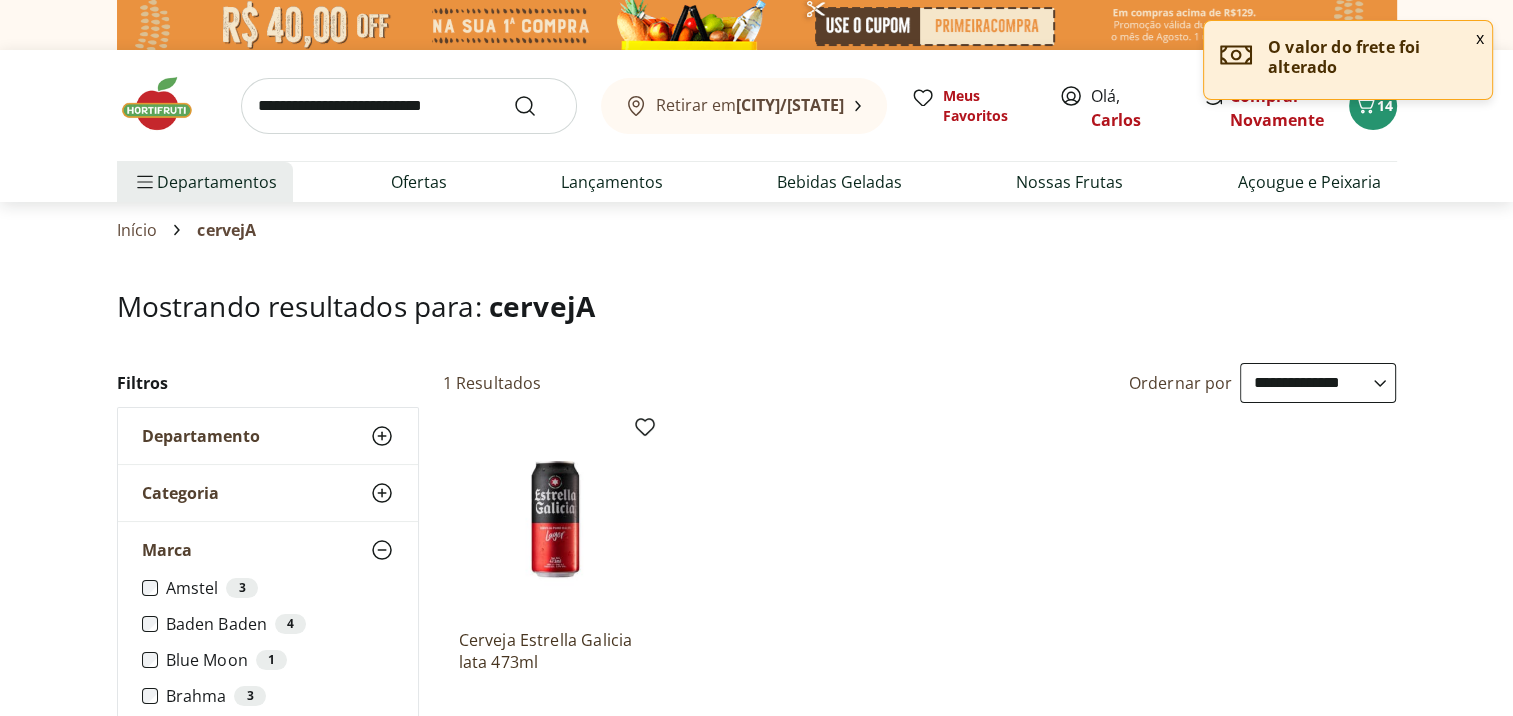 scroll, scrollTop: 700, scrollLeft: 0, axis: vertical 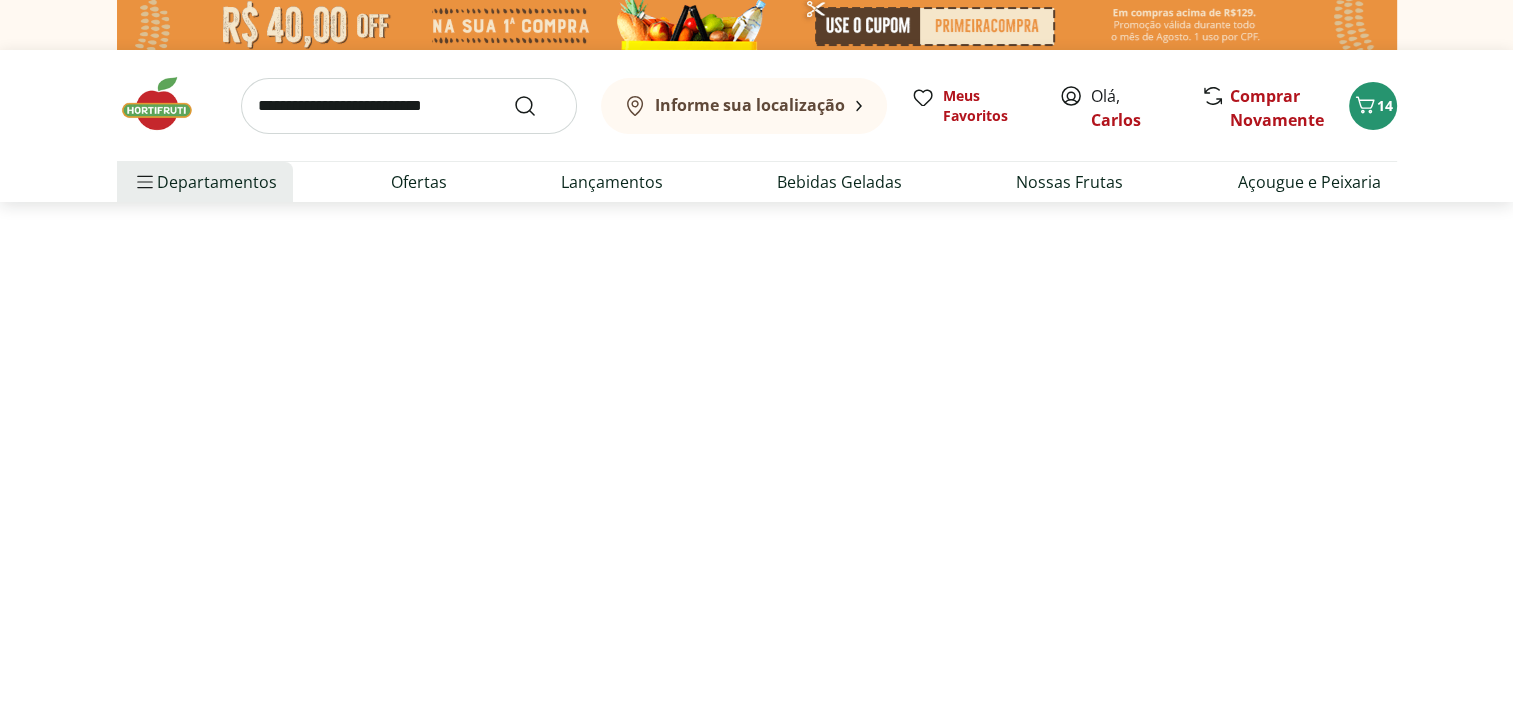select on "**********" 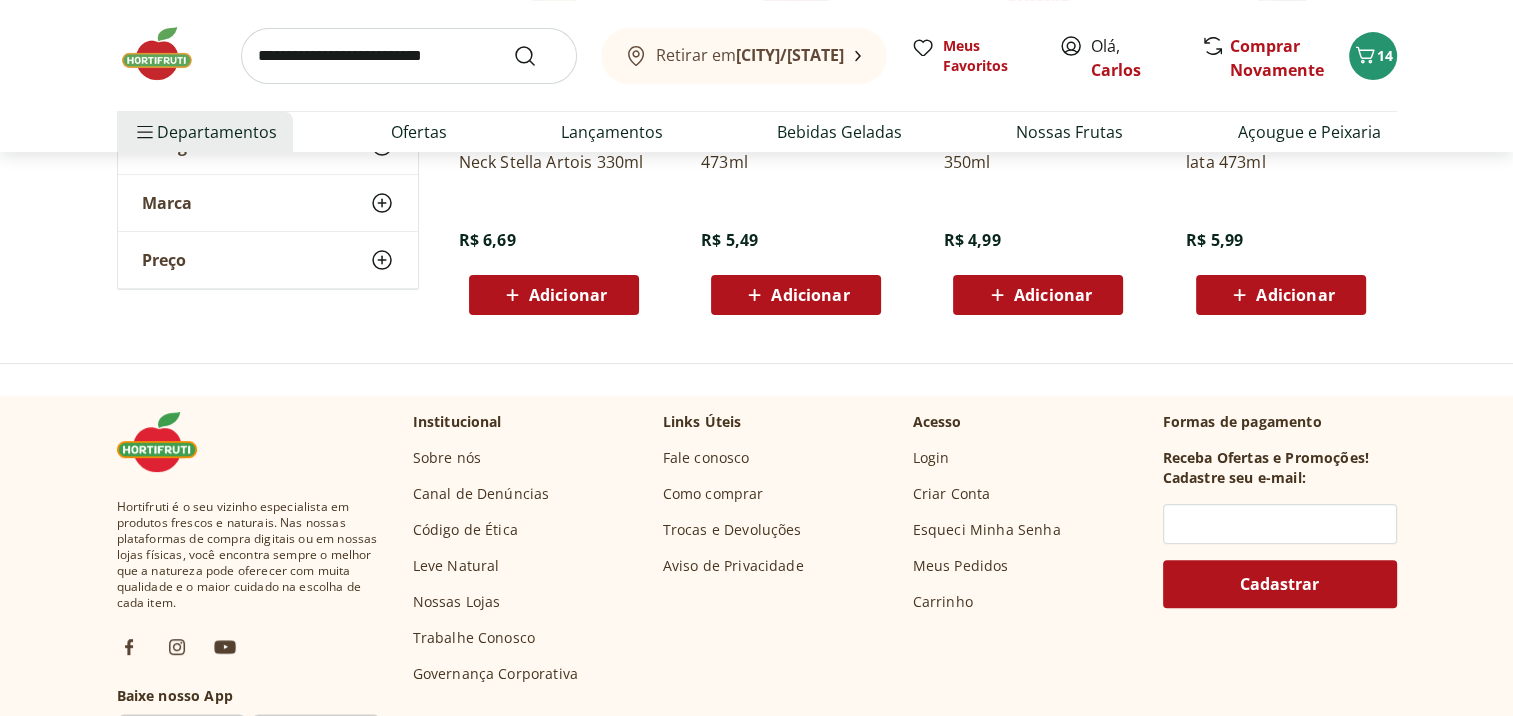 scroll, scrollTop: 200, scrollLeft: 0, axis: vertical 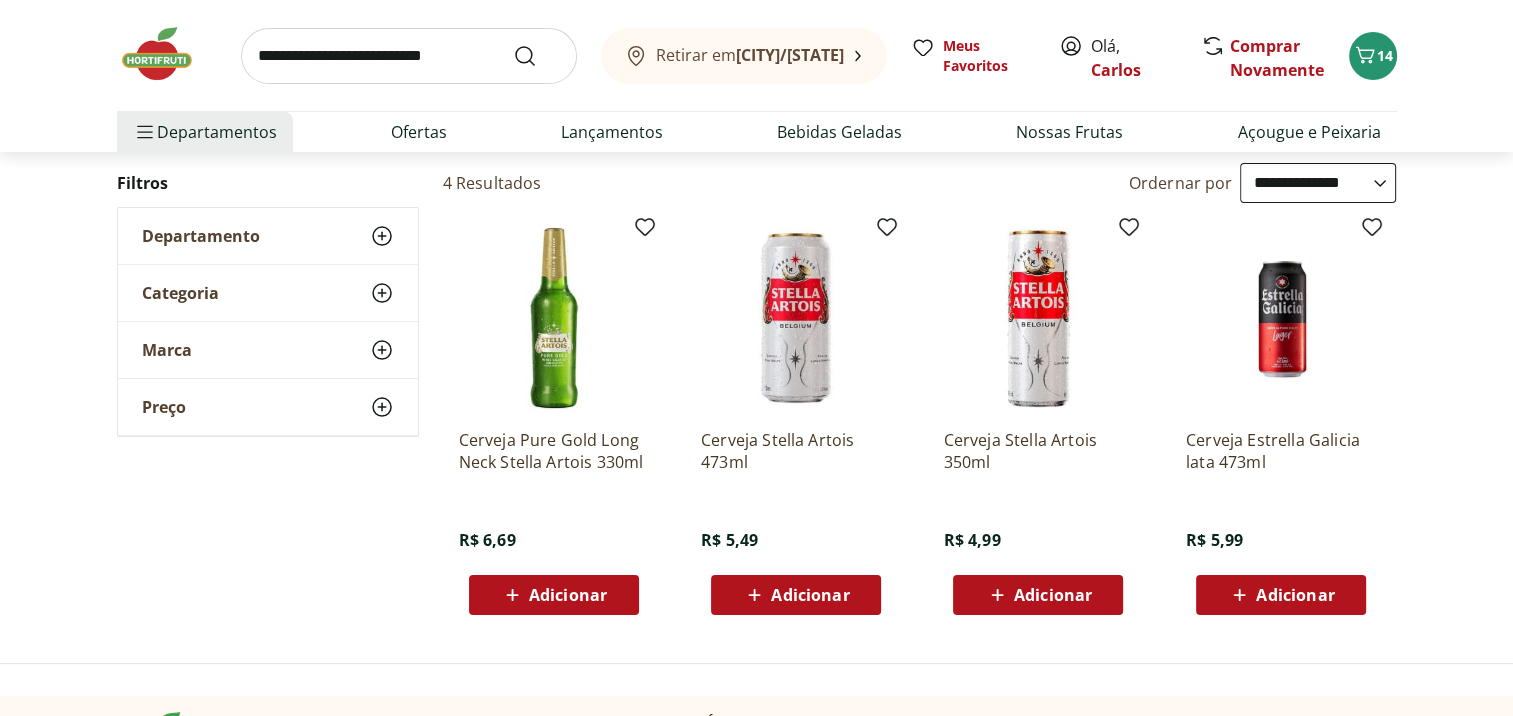 click 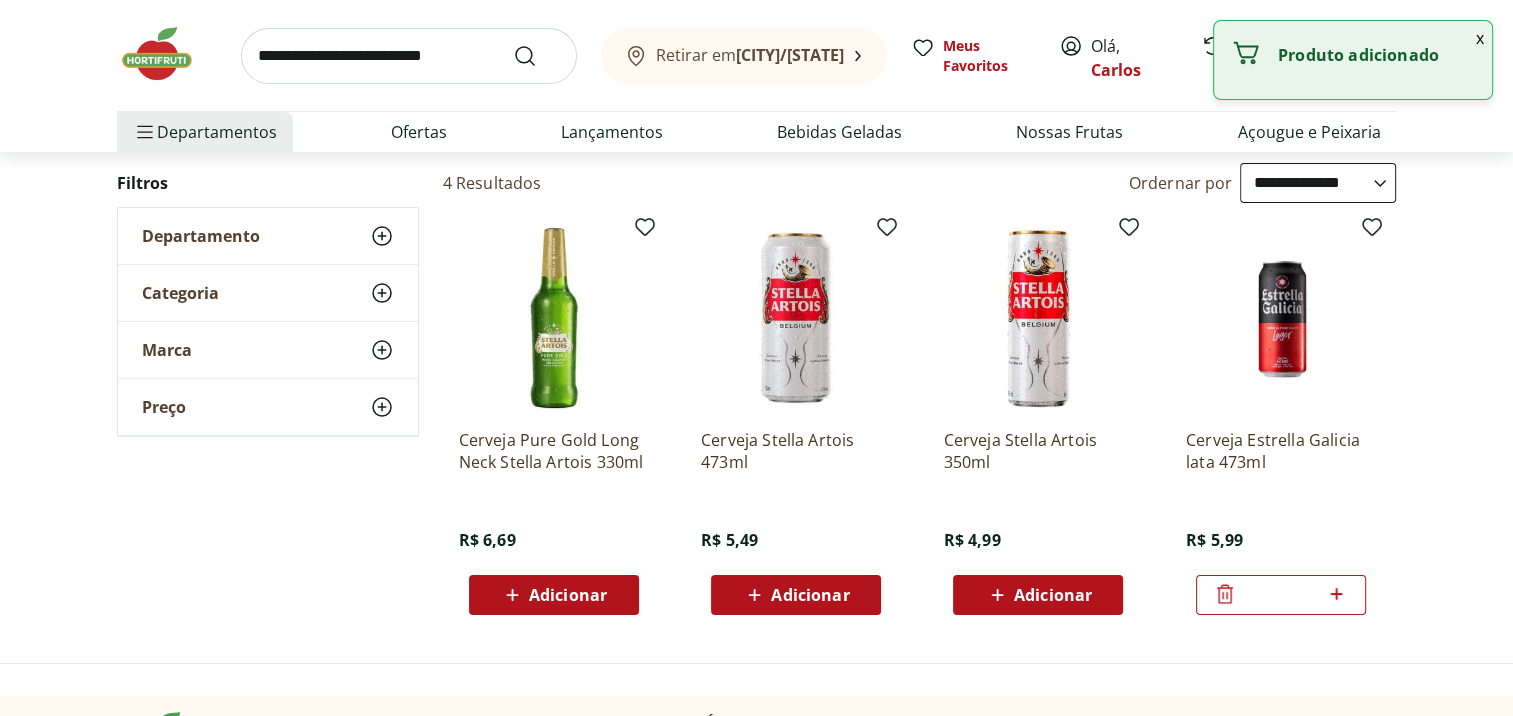click on "*" at bounding box center (1281, 595) 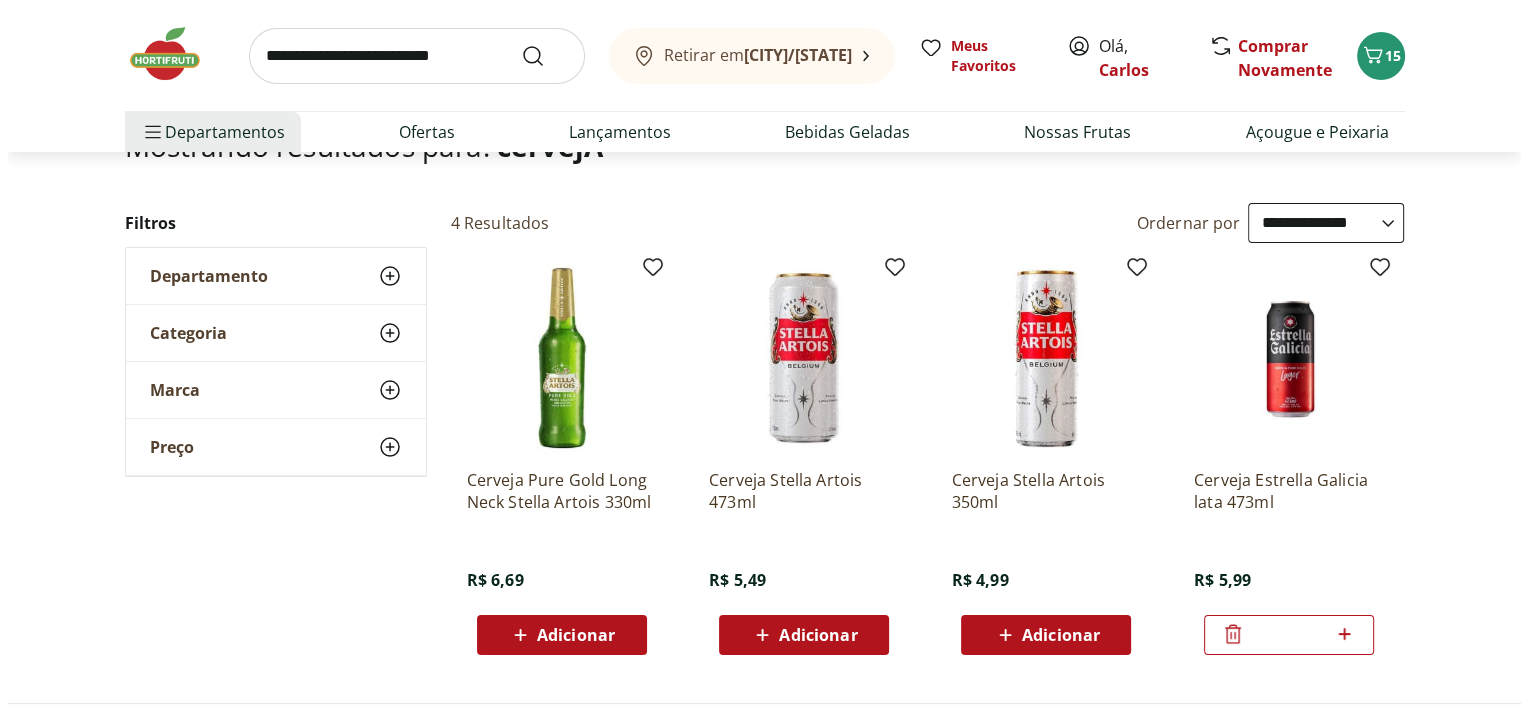 scroll, scrollTop: 300, scrollLeft: 0, axis: vertical 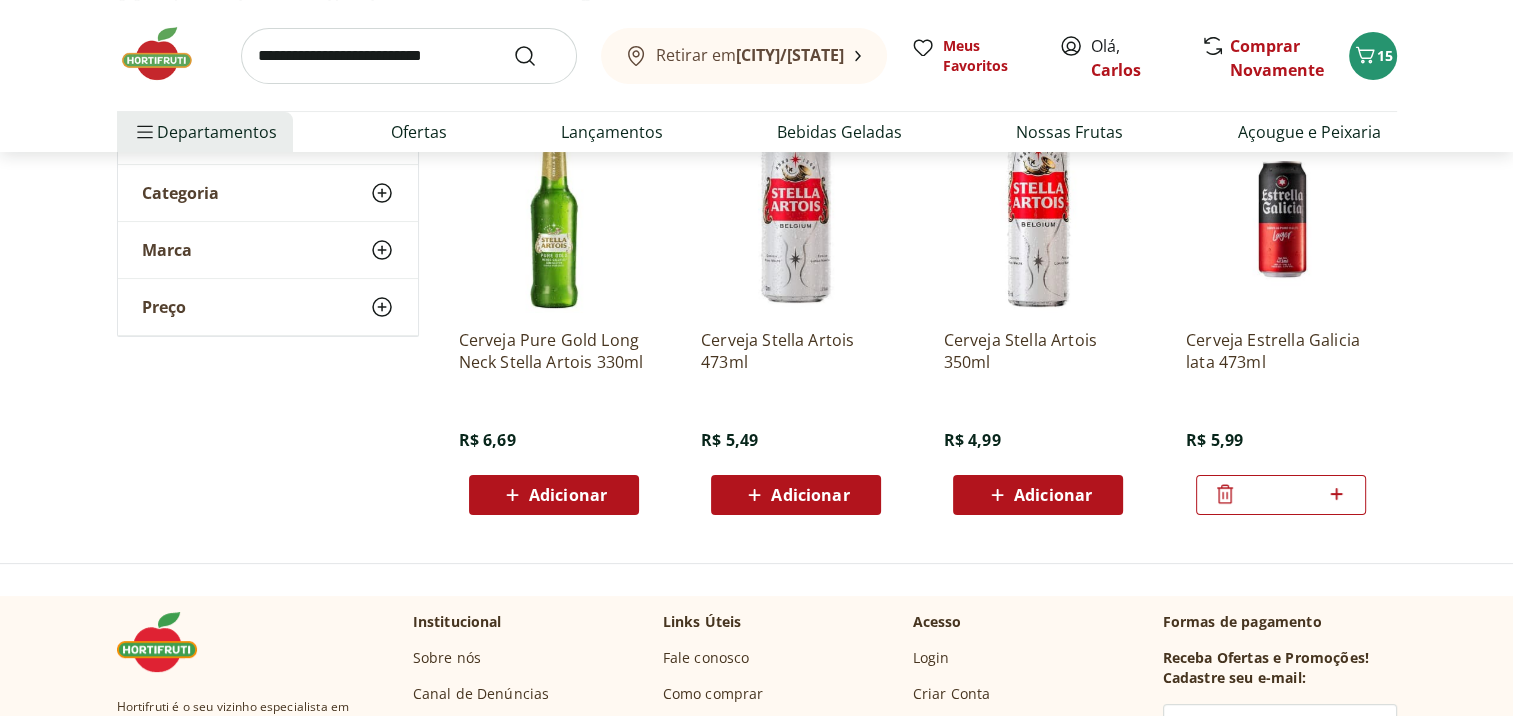 click 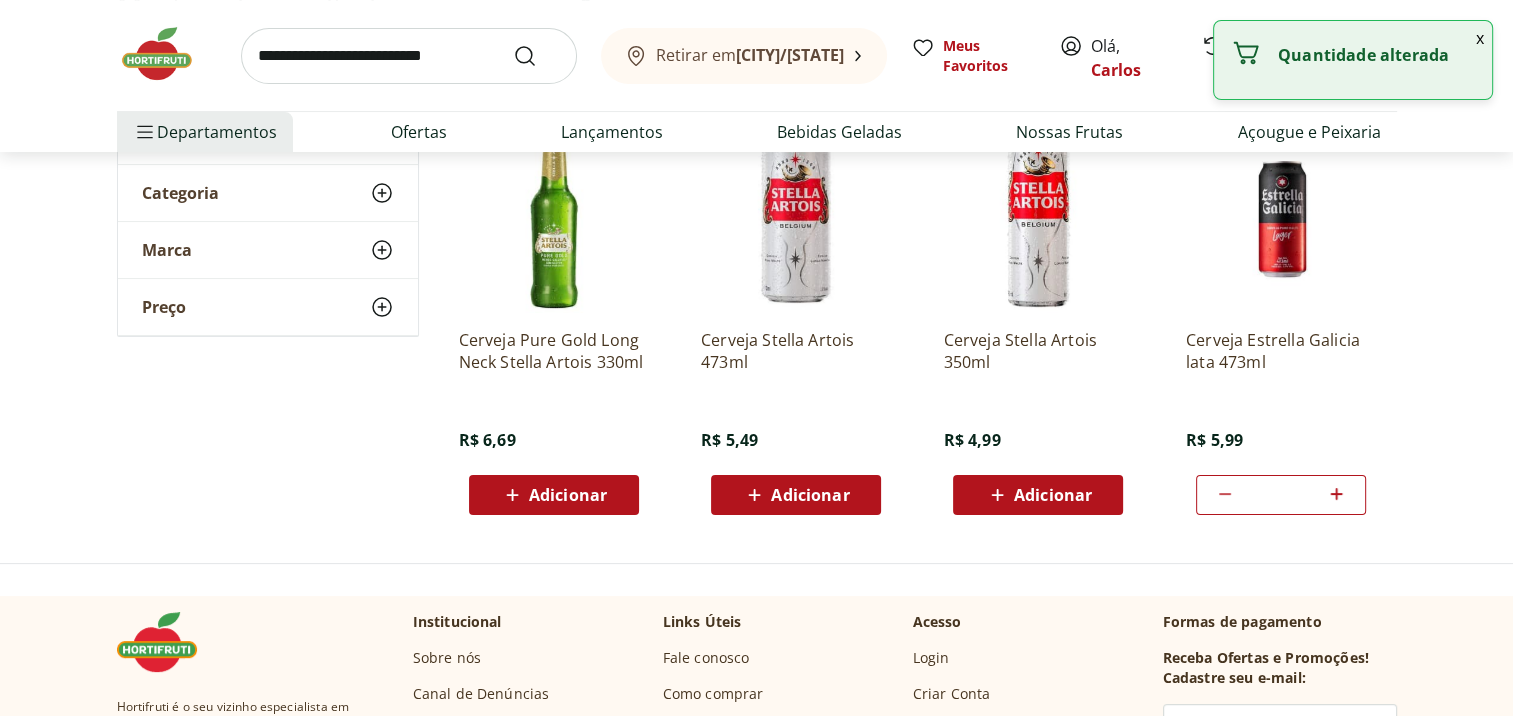 click 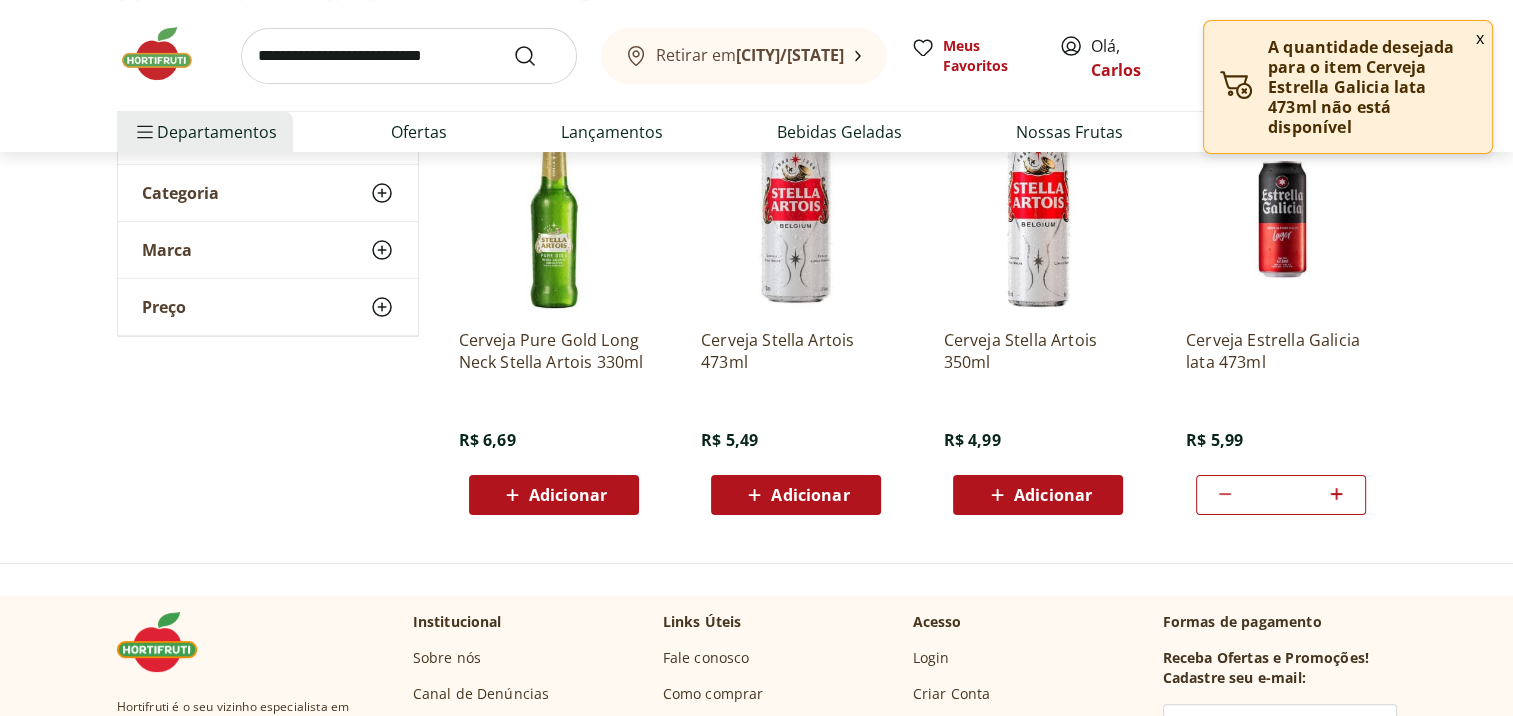 click 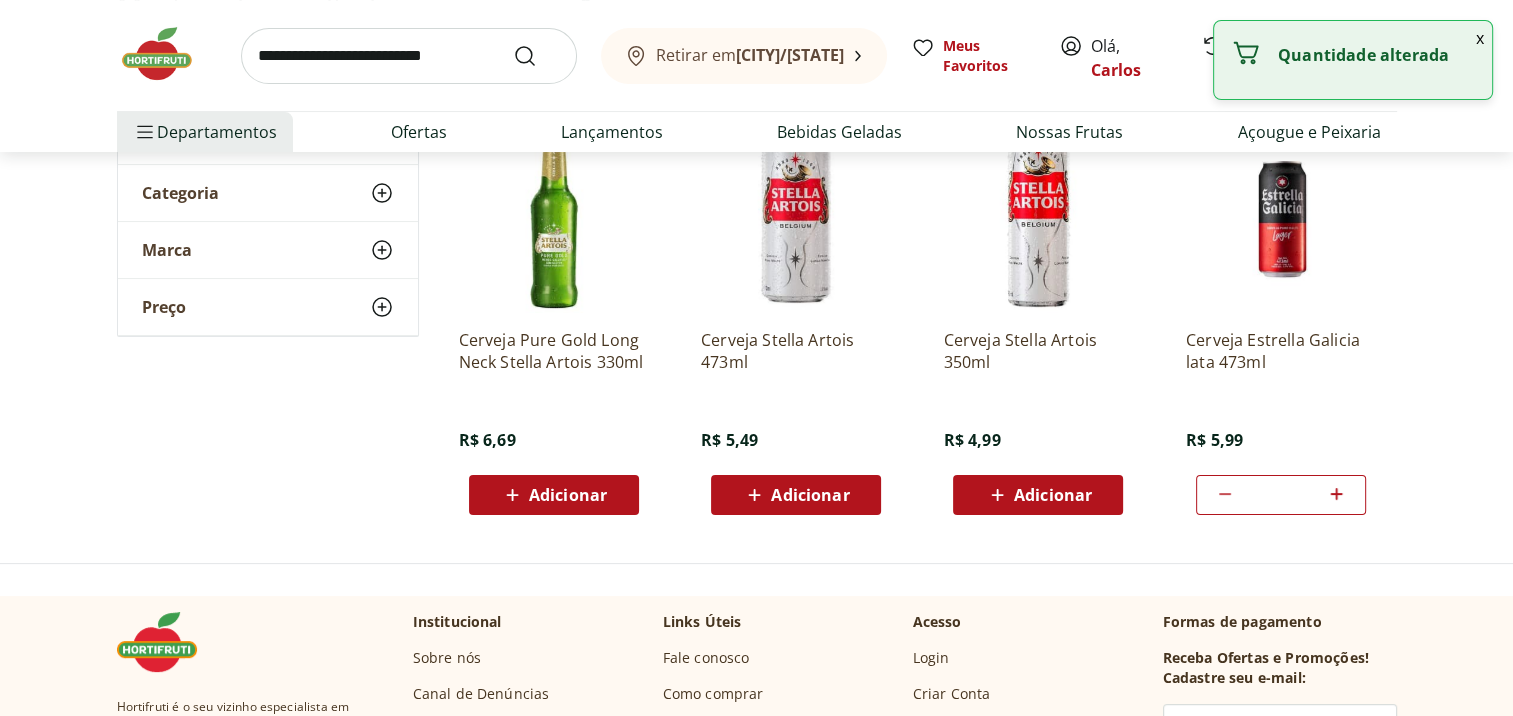 click 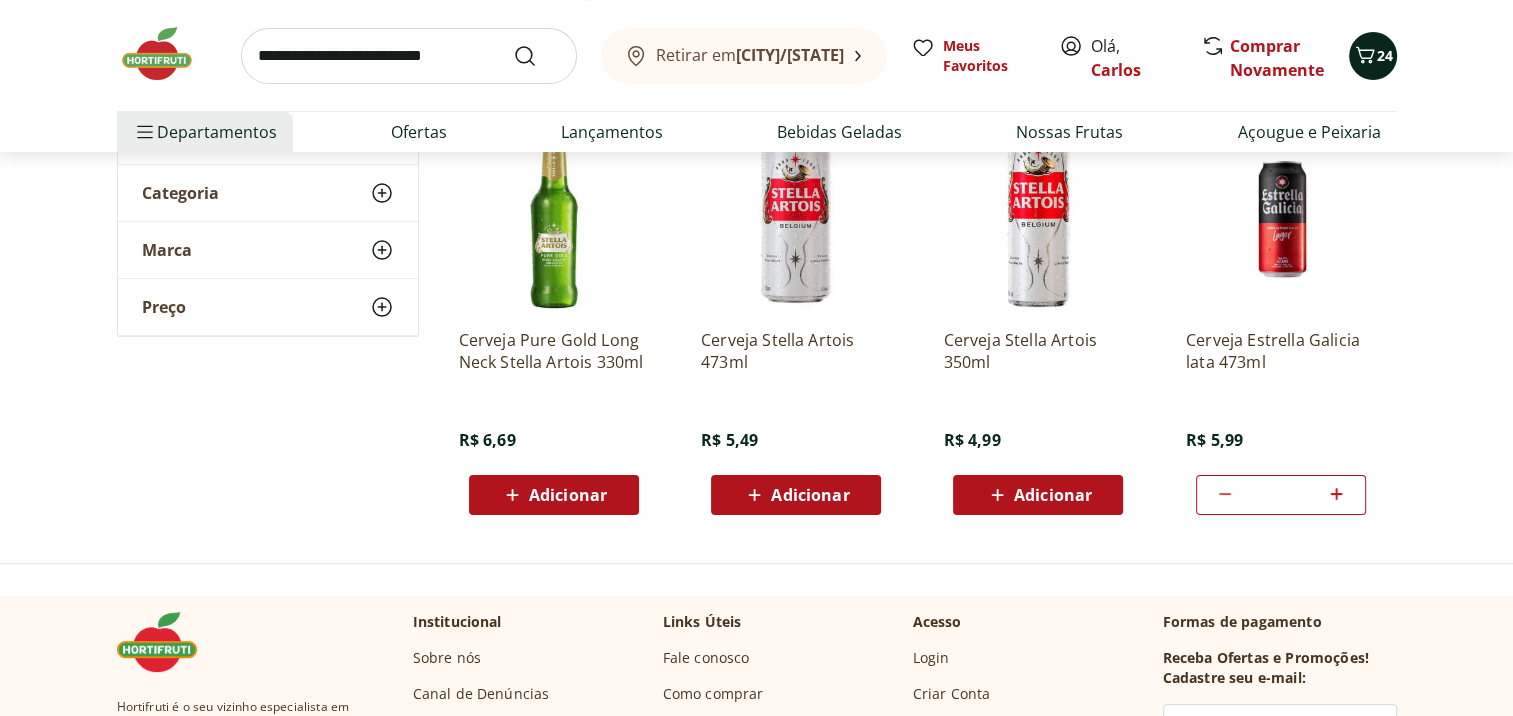 click 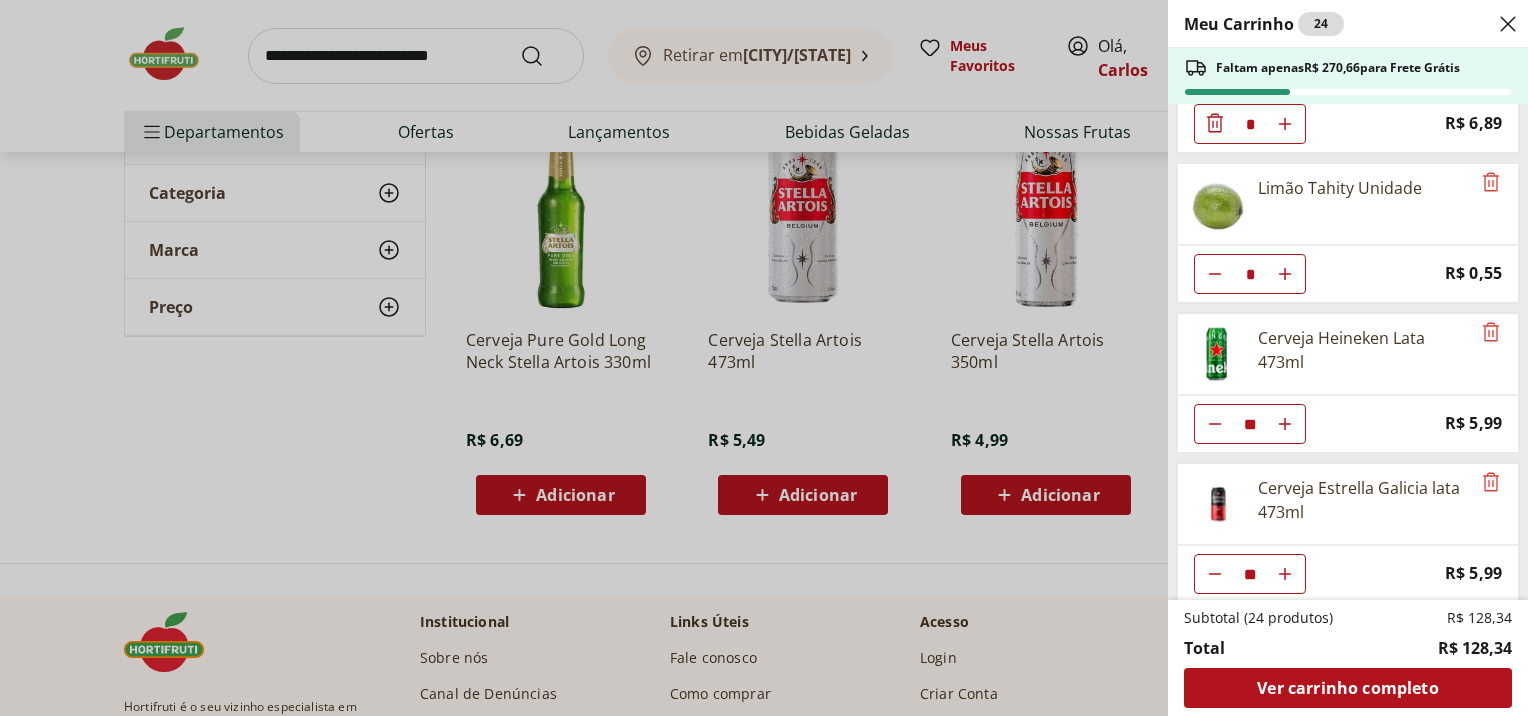 scroll, scrollTop: 107, scrollLeft: 0, axis: vertical 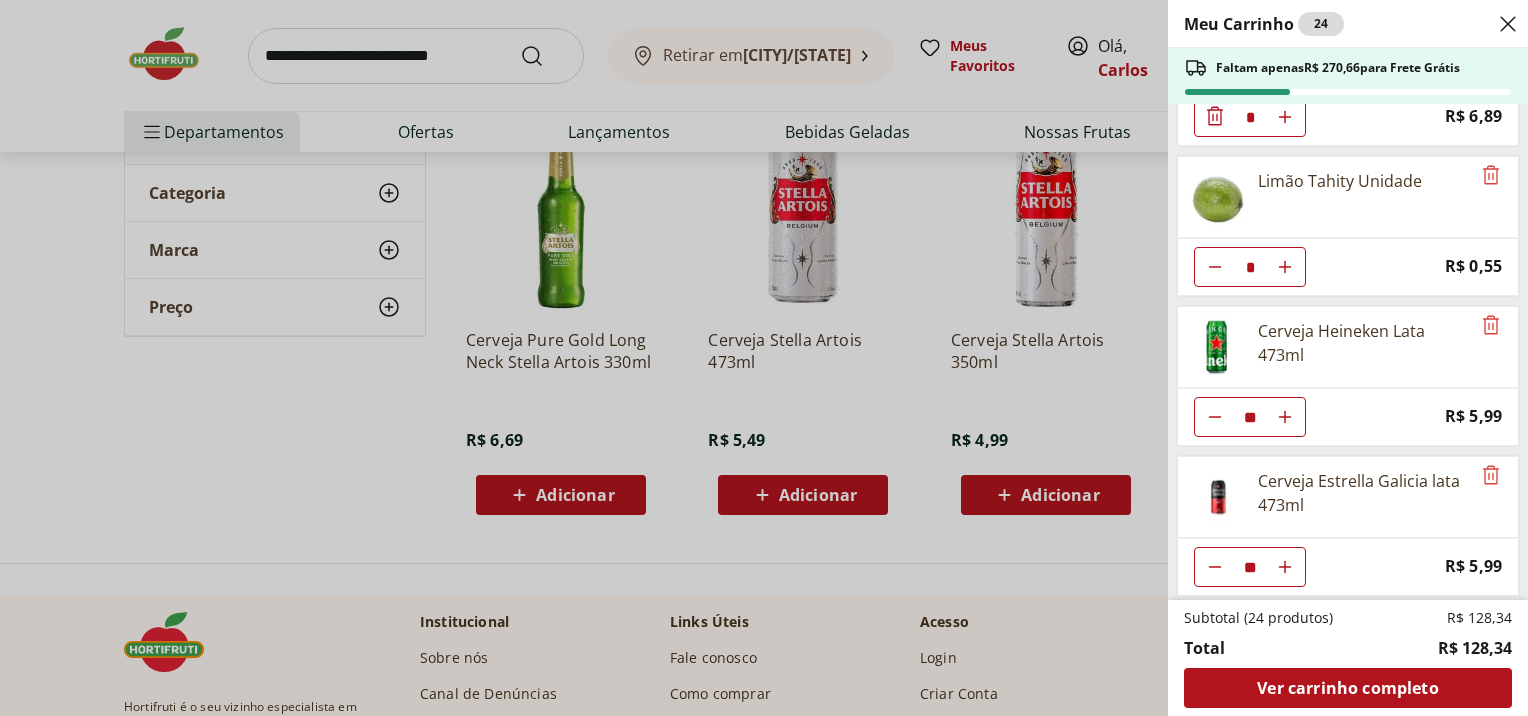 click 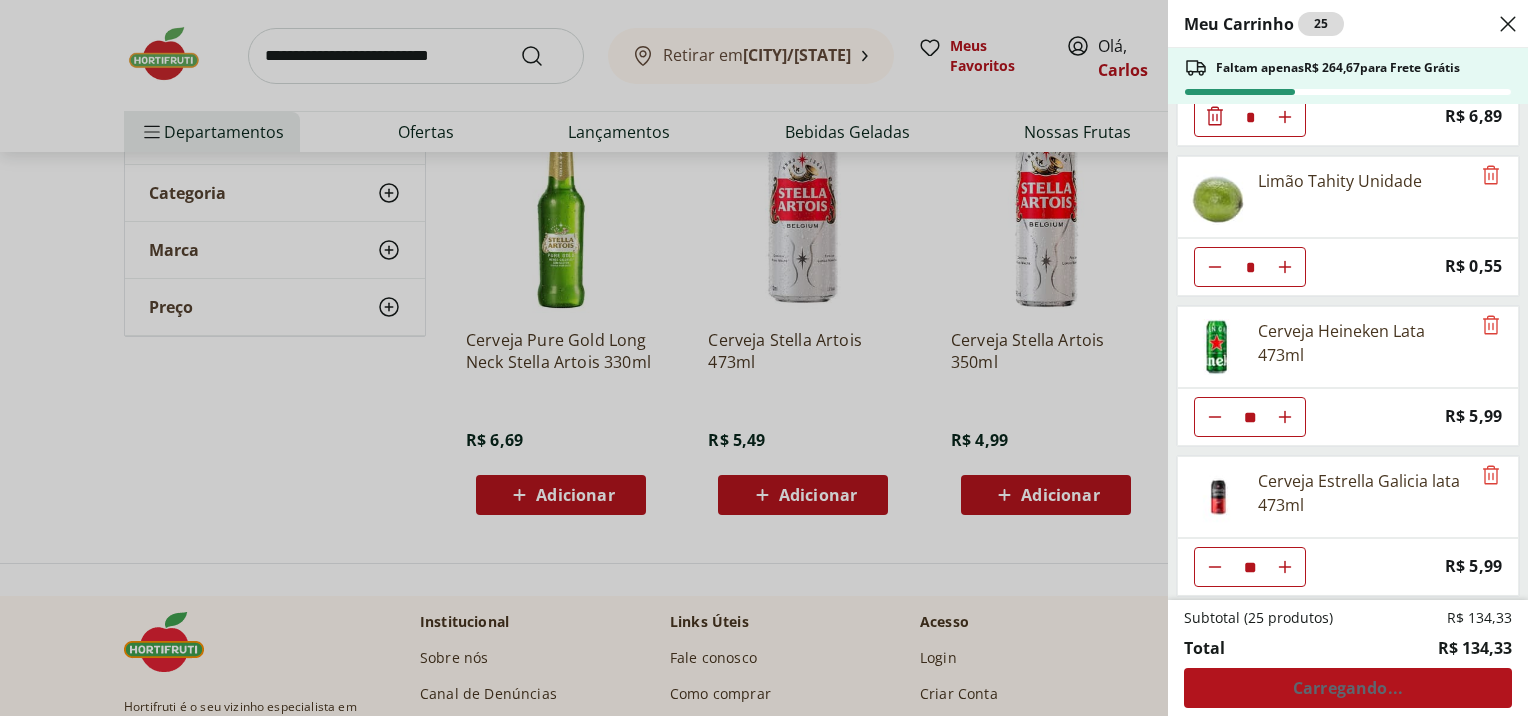 click 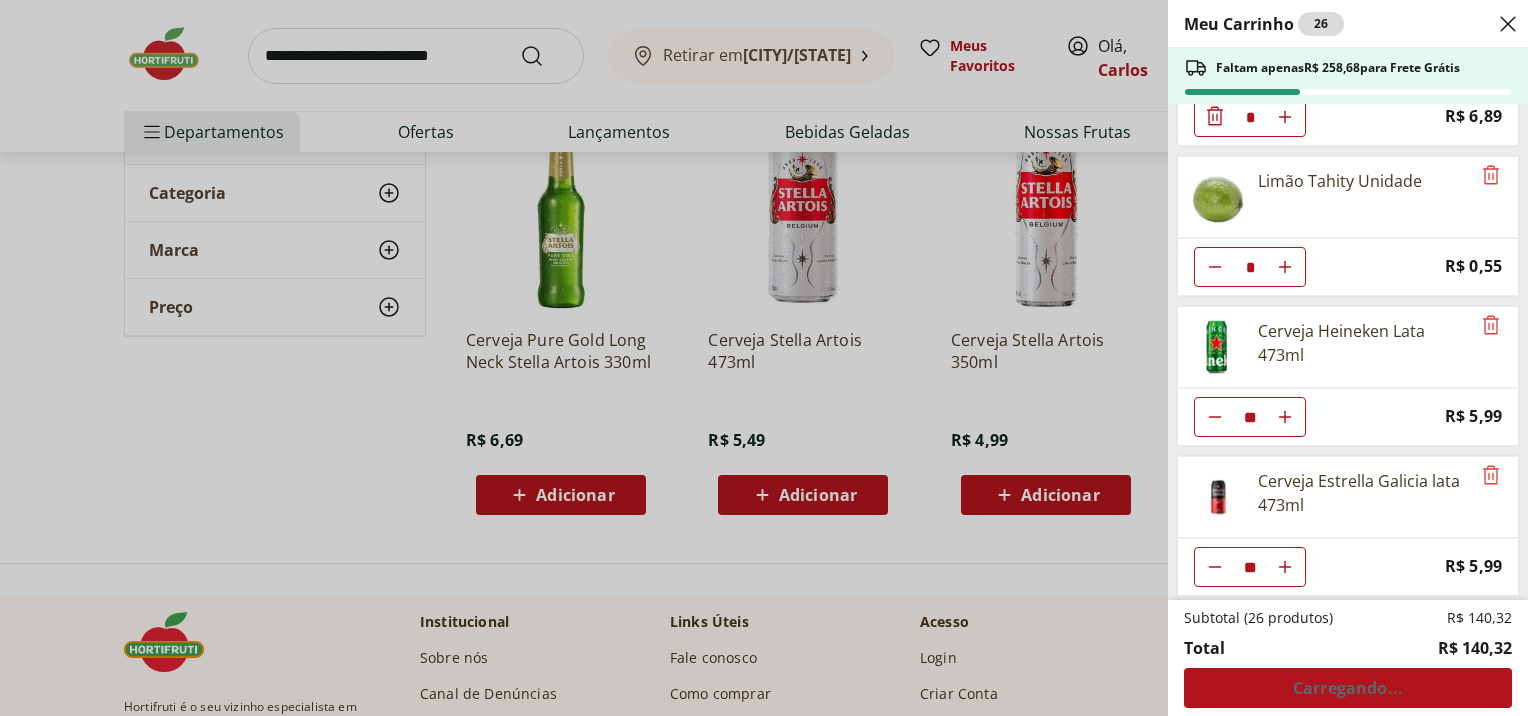 click 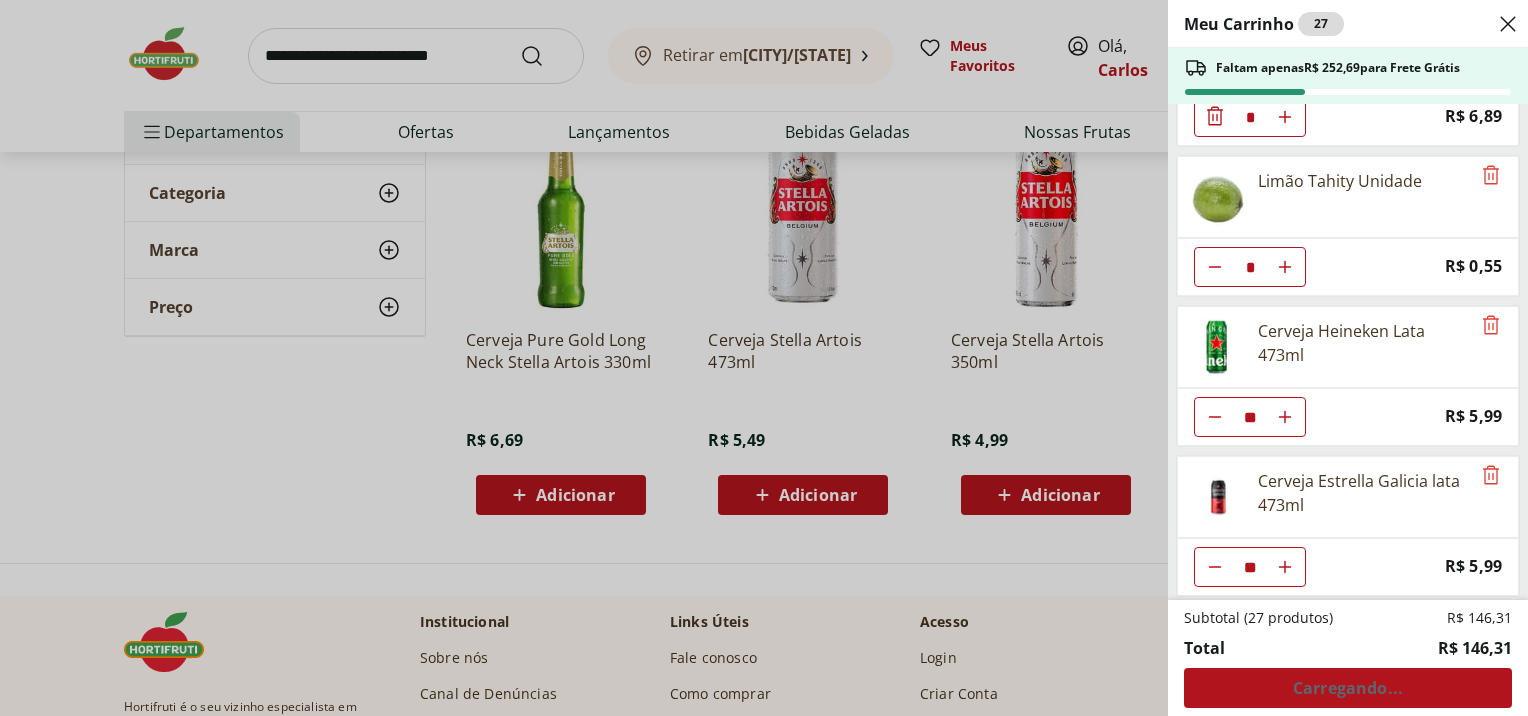click 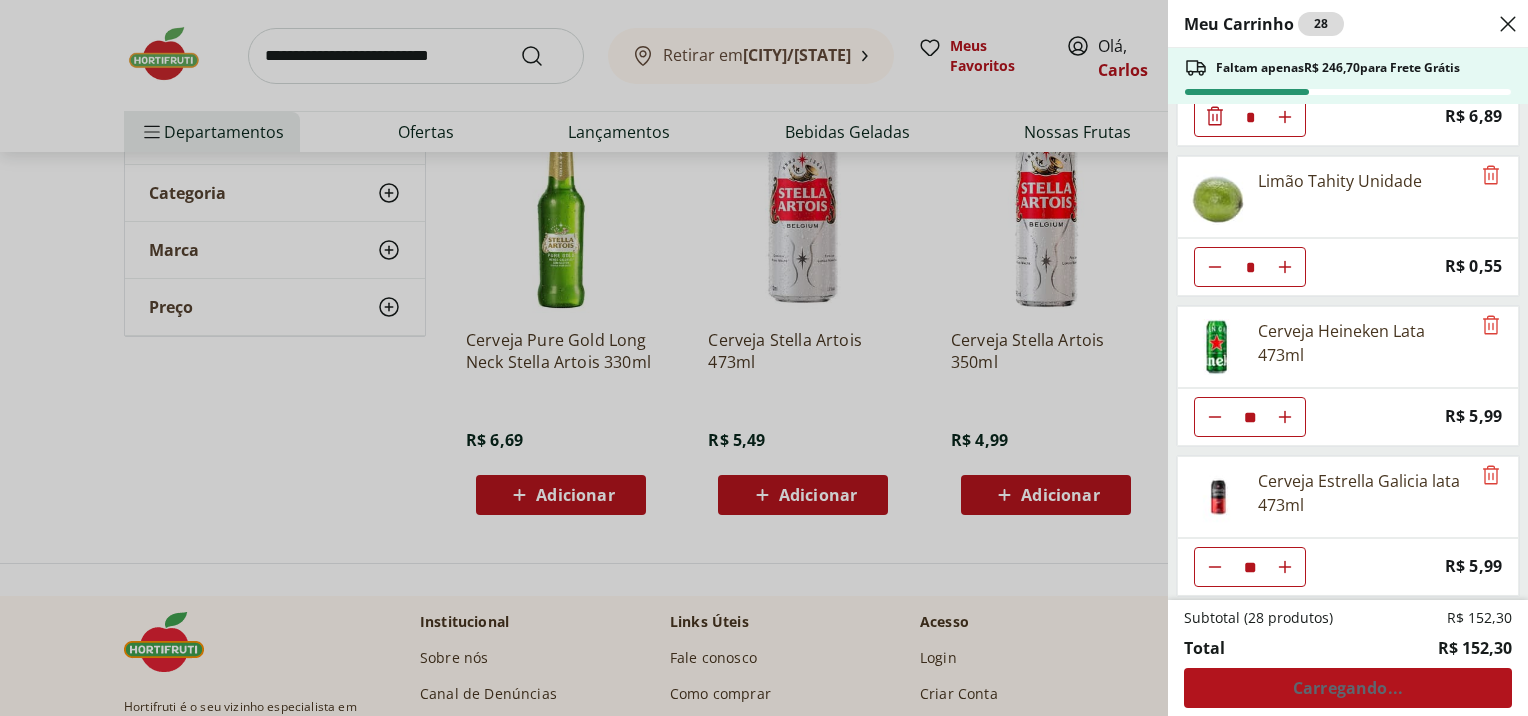 click 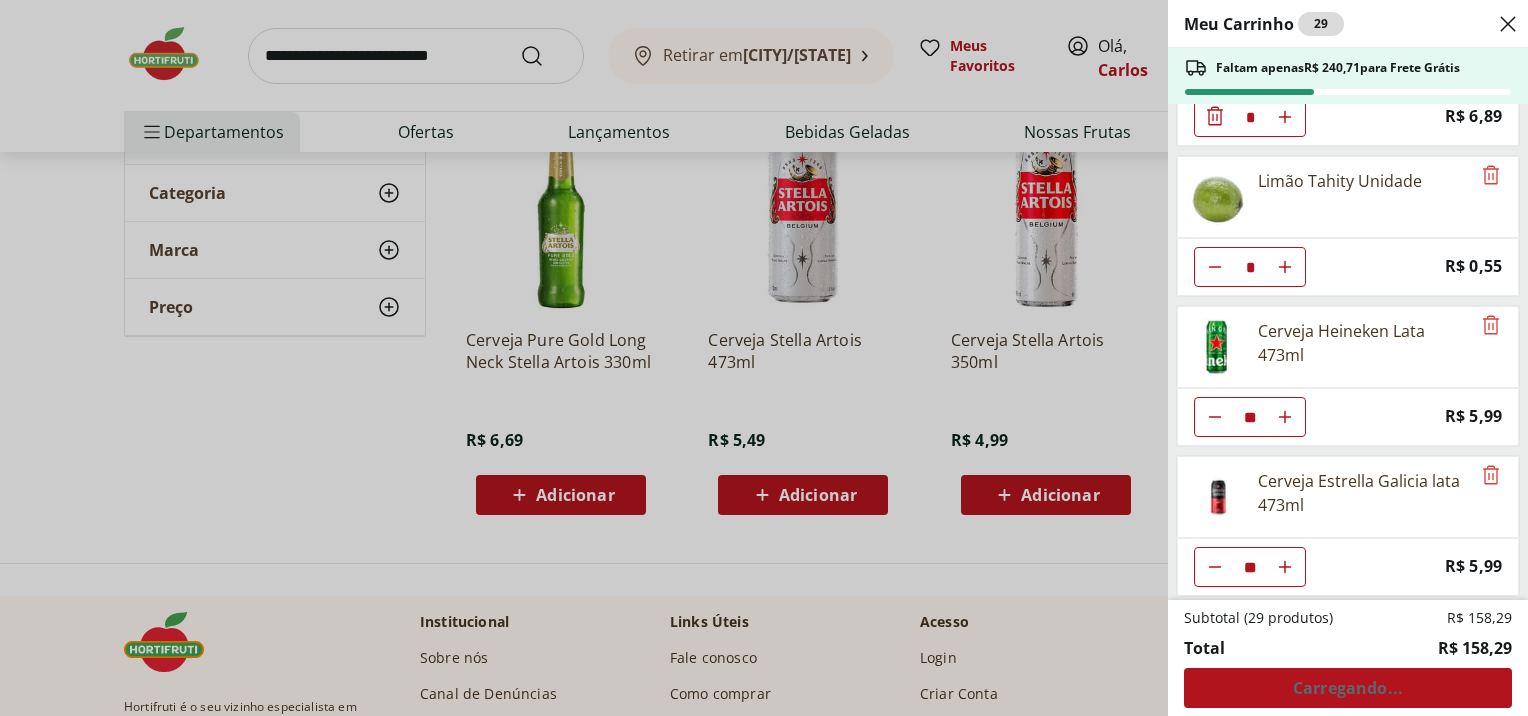 click 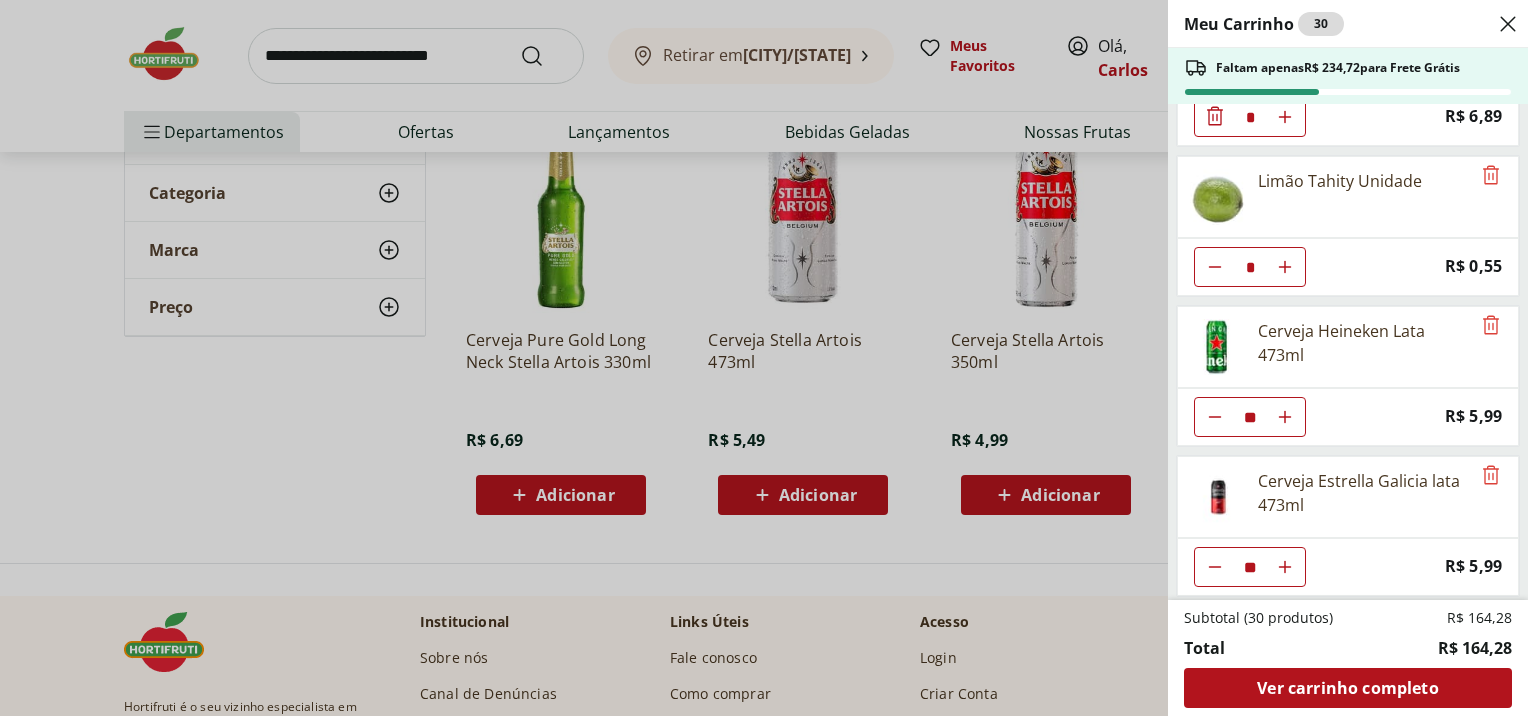 click 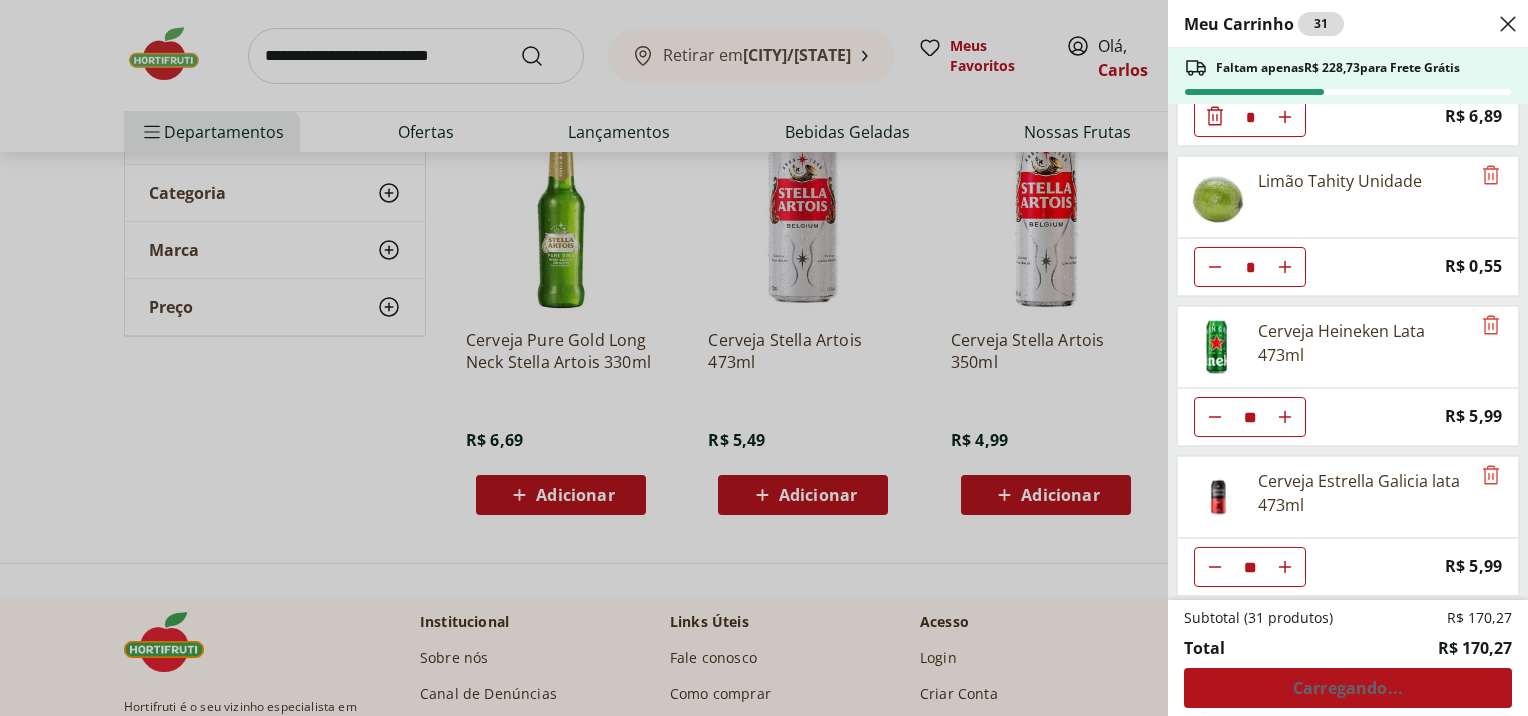 click 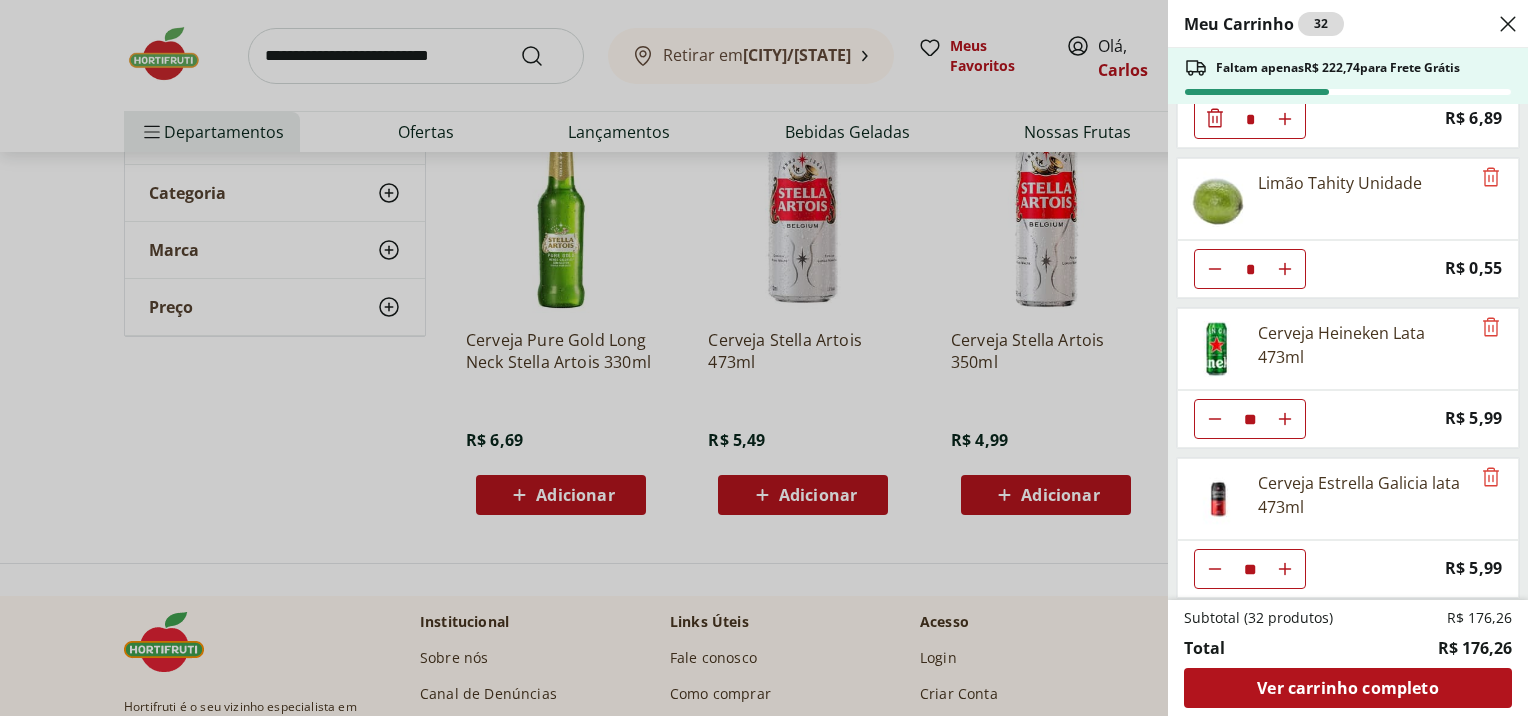 scroll, scrollTop: 107, scrollLeft: 0, axis: vertical 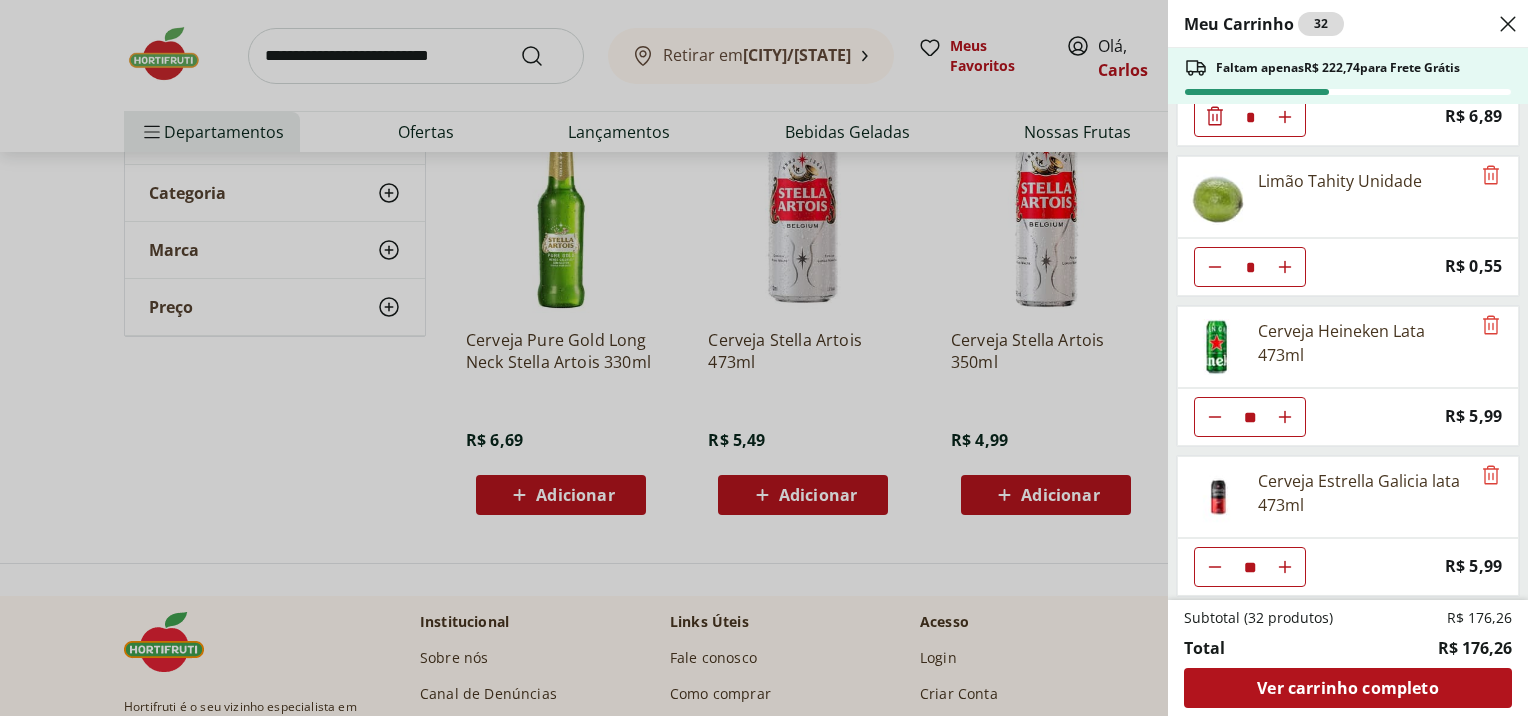 click 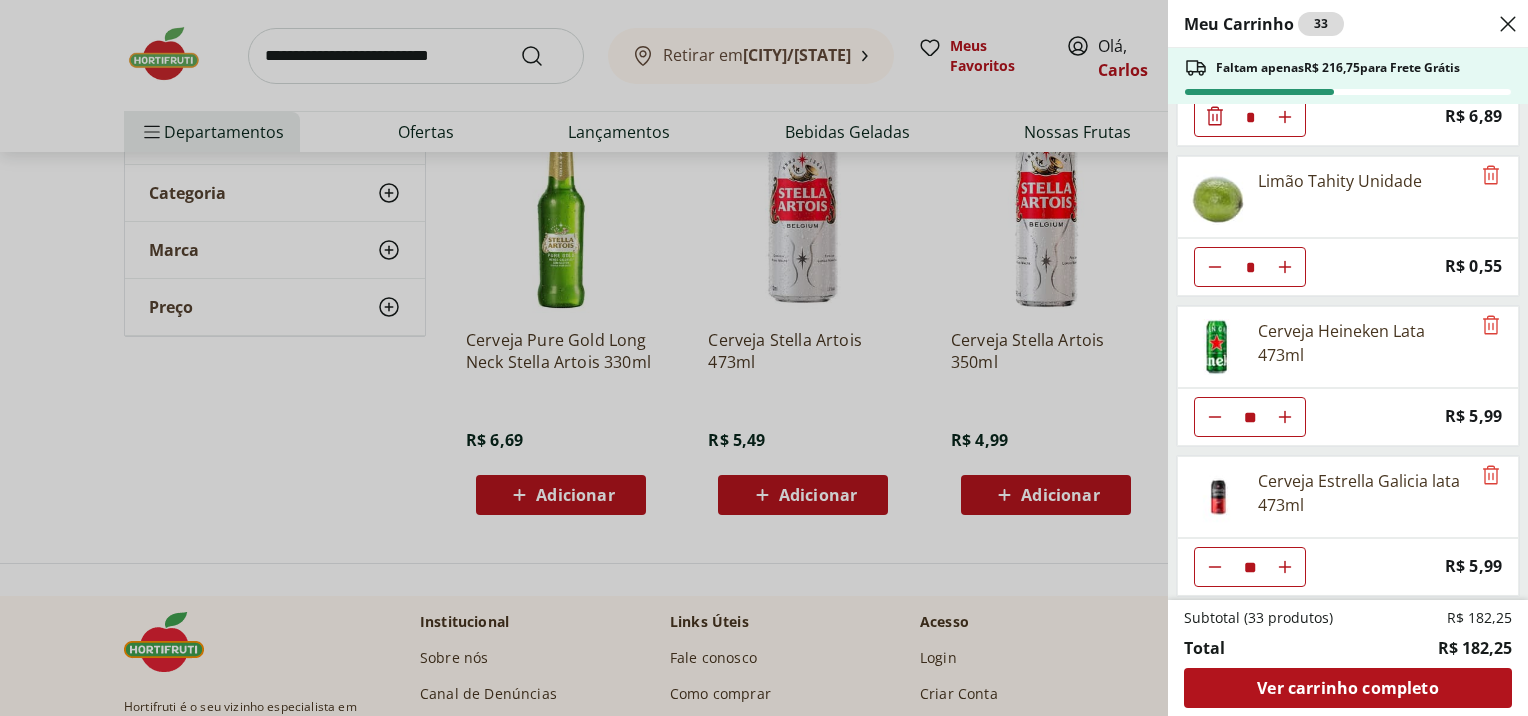 click on "Meu Carrinho 33 Faltam apenas  R$ 216,75  para Frete Grátis Fermento Químico Royal 100G * Price: R$ 6,89 Limão Tahity Unidade * Price: R$ 0,55 Cerveja Heineken Lata 473ml ** Price: R$ 5,99 Cerveja Estrella Galicia lata 473ml ** Price: R$ 5,99 Subtotal (33 produtos) R$ 182,25 Total R$ 182,25 Ver carrinho completo" at bounding box center [764, 358] 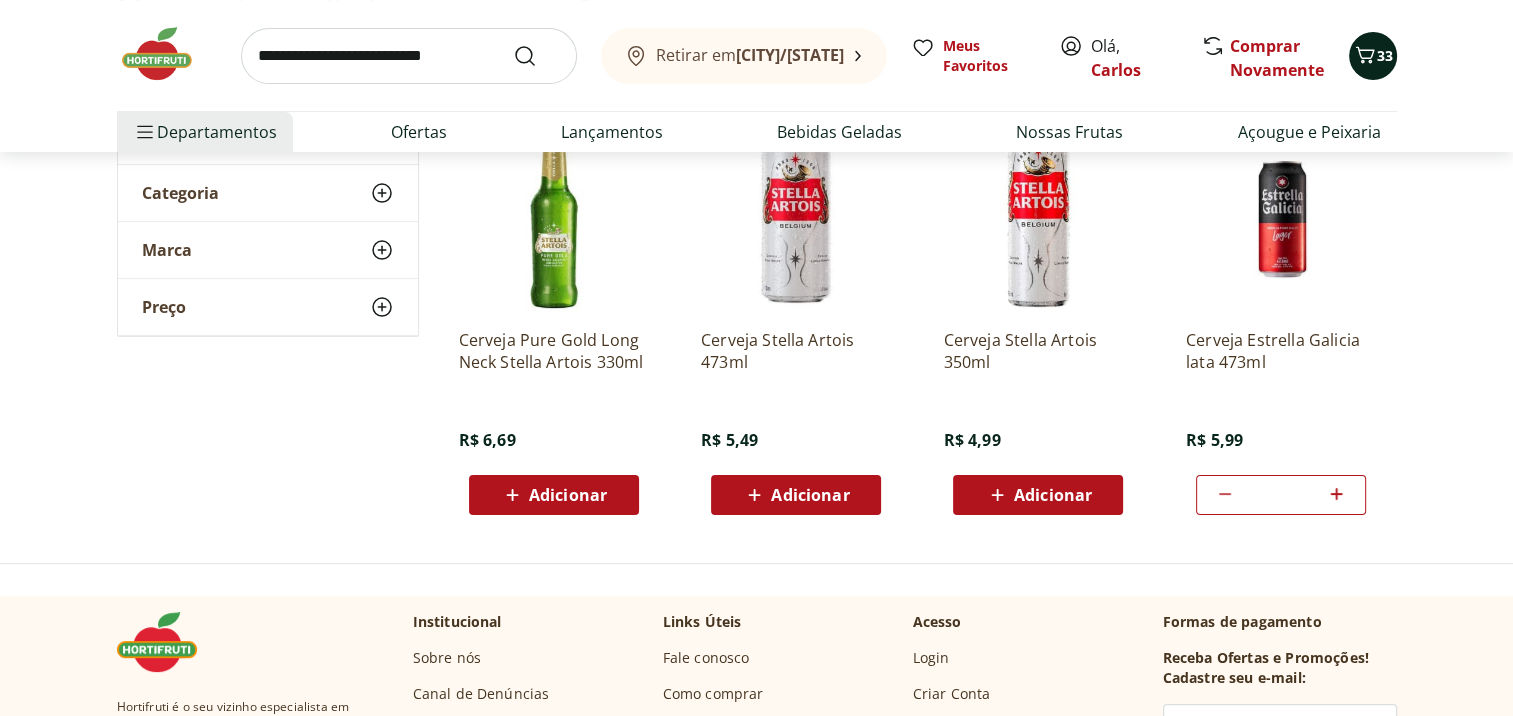 click at bounding box center [1365, 56] 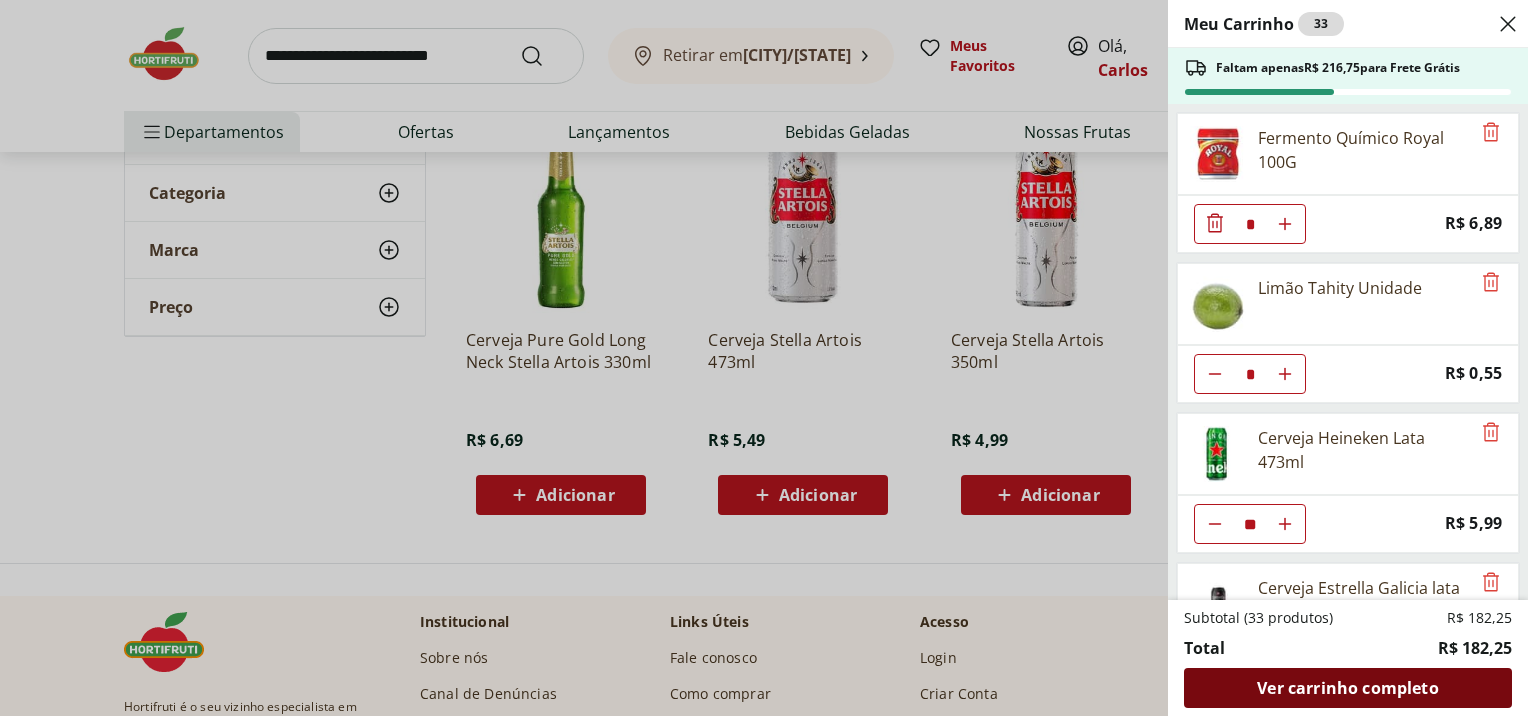 click on "Ver carrinho completo" at bounding box center (1347, 688) 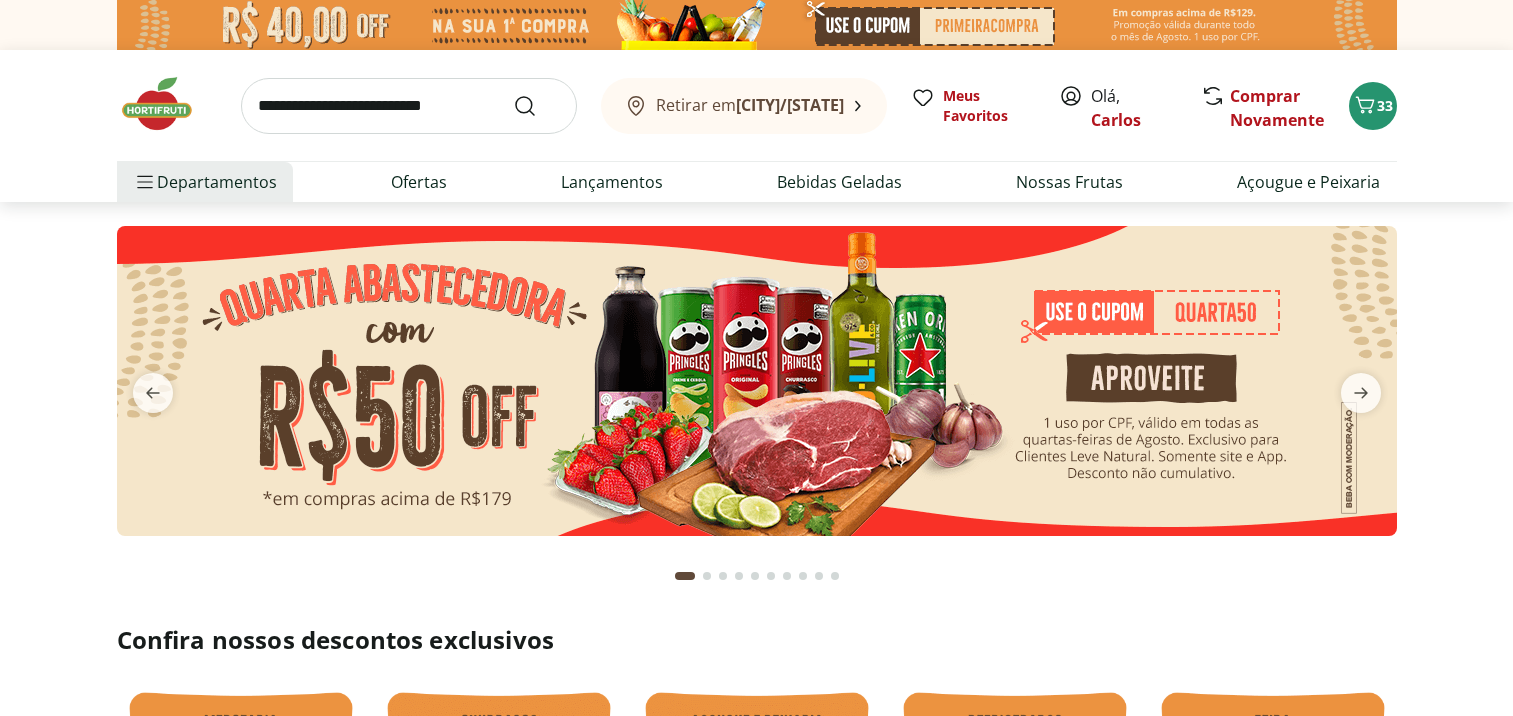 scroll, scrollTop: 0, scrollLeft: 0, axis: both 